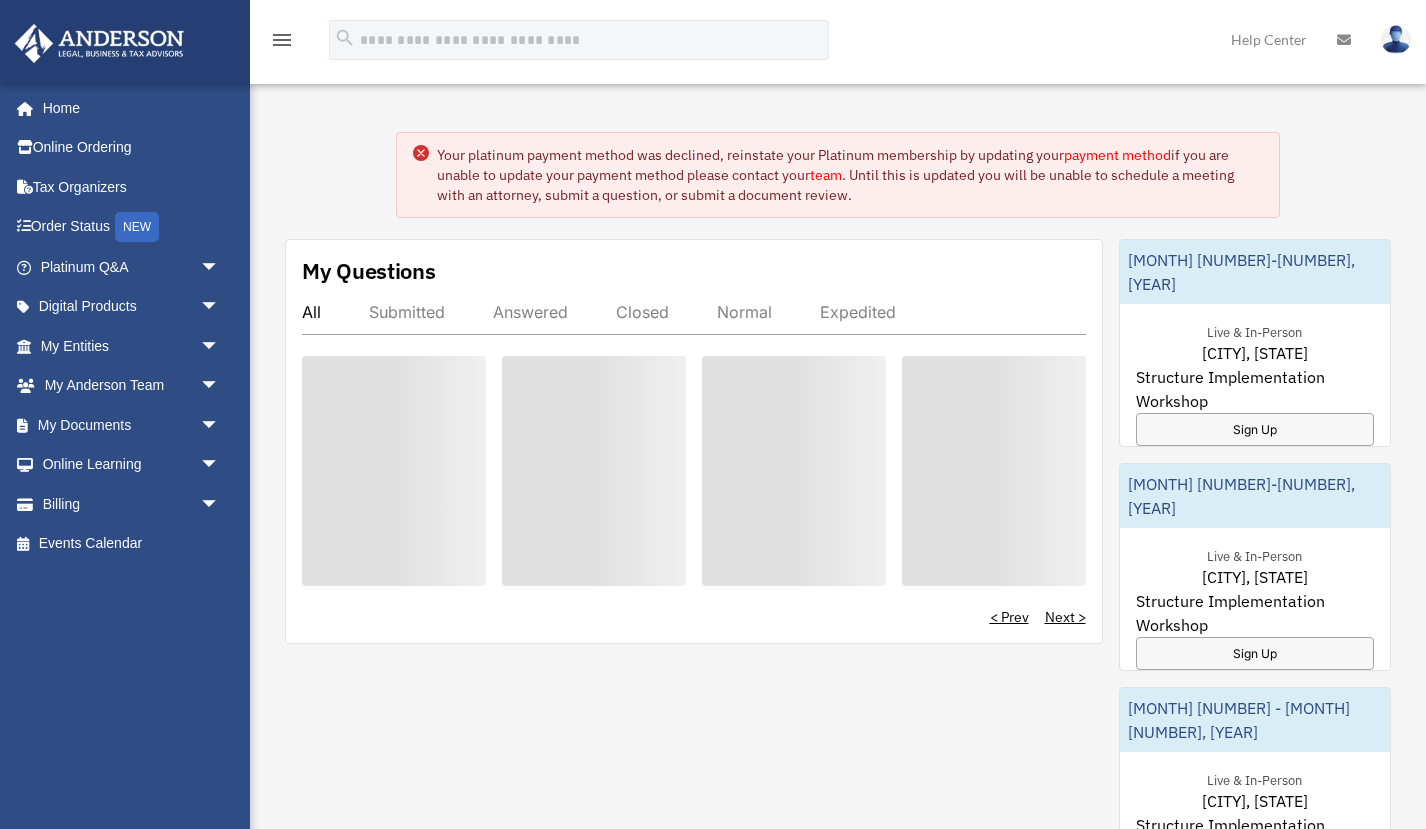 scroll, scrollTop: 0, scrollLeft: 0, axis: both 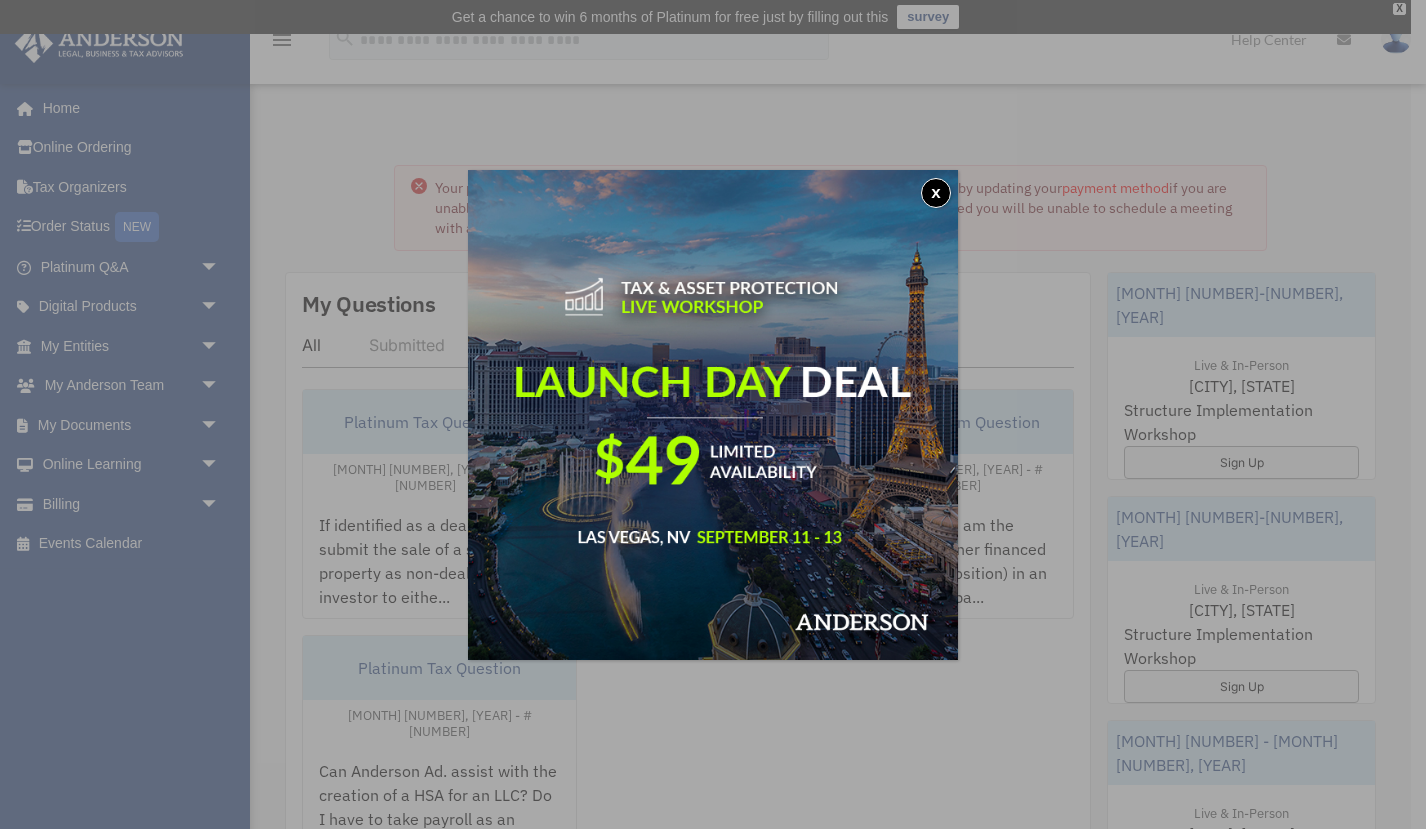 click on "x" at bounding box center (713, 414) 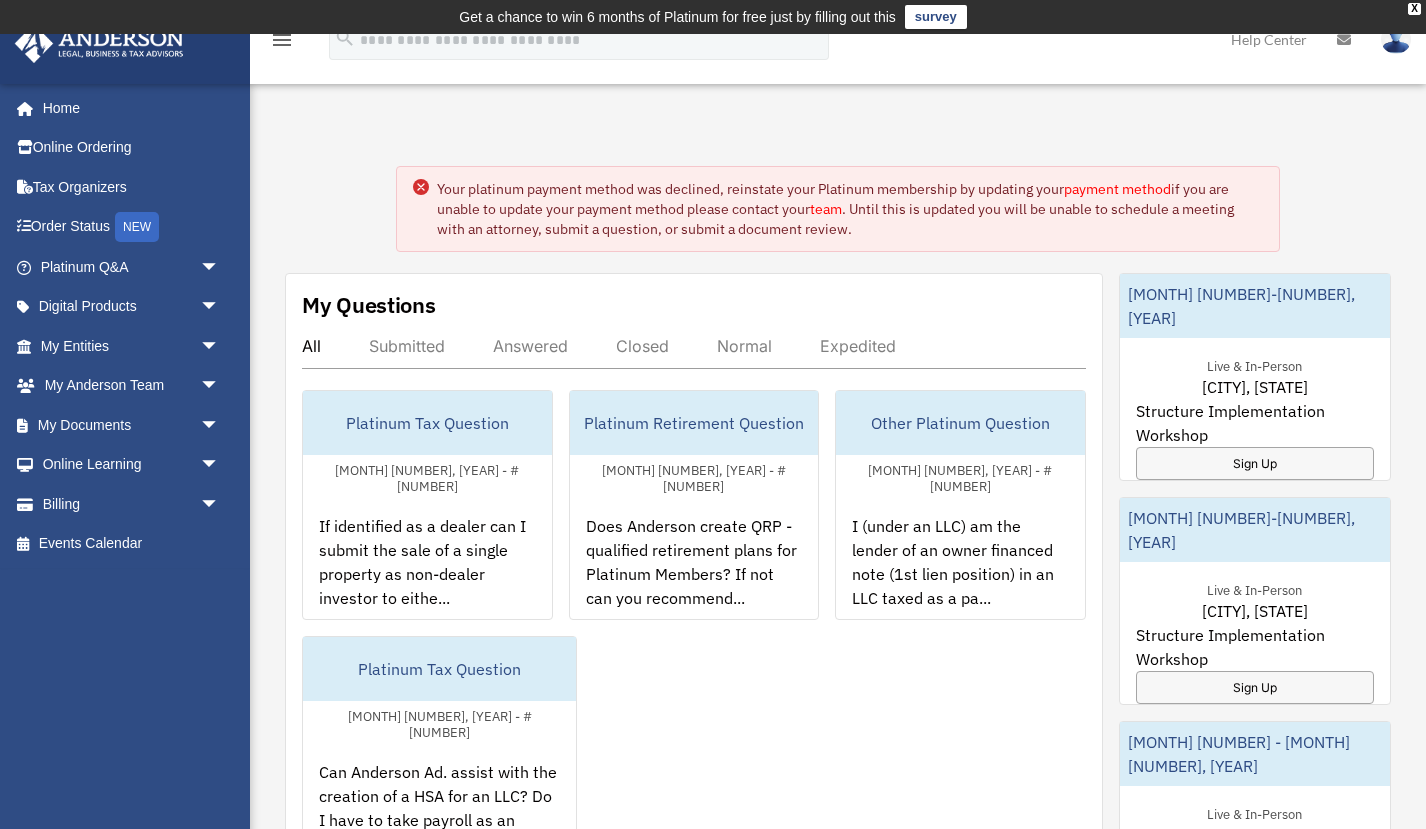 click on "payment method" at bounding box center (1117, 189) 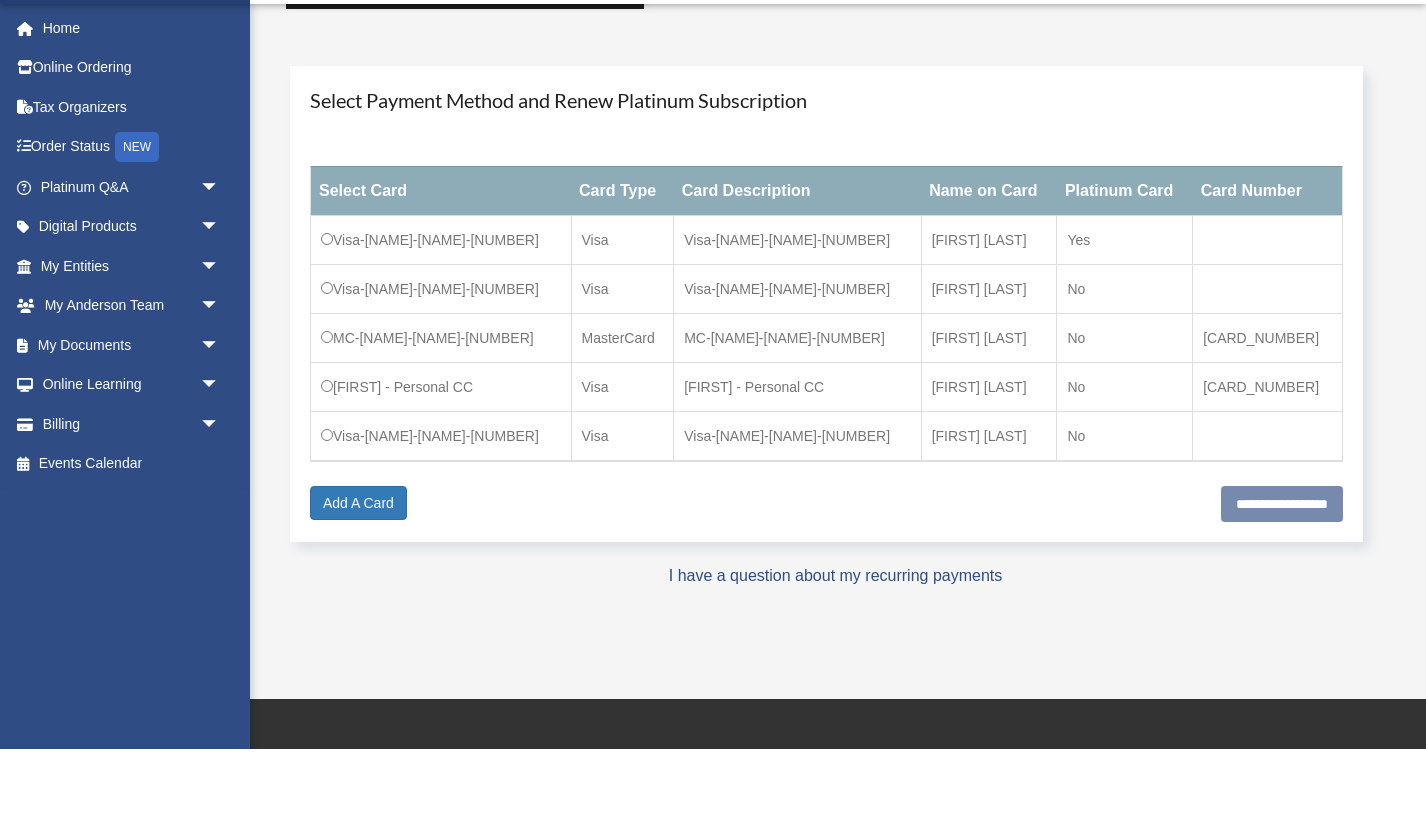 scroll, scrollTop: 213, scrollLeft: 0, axis: vertical 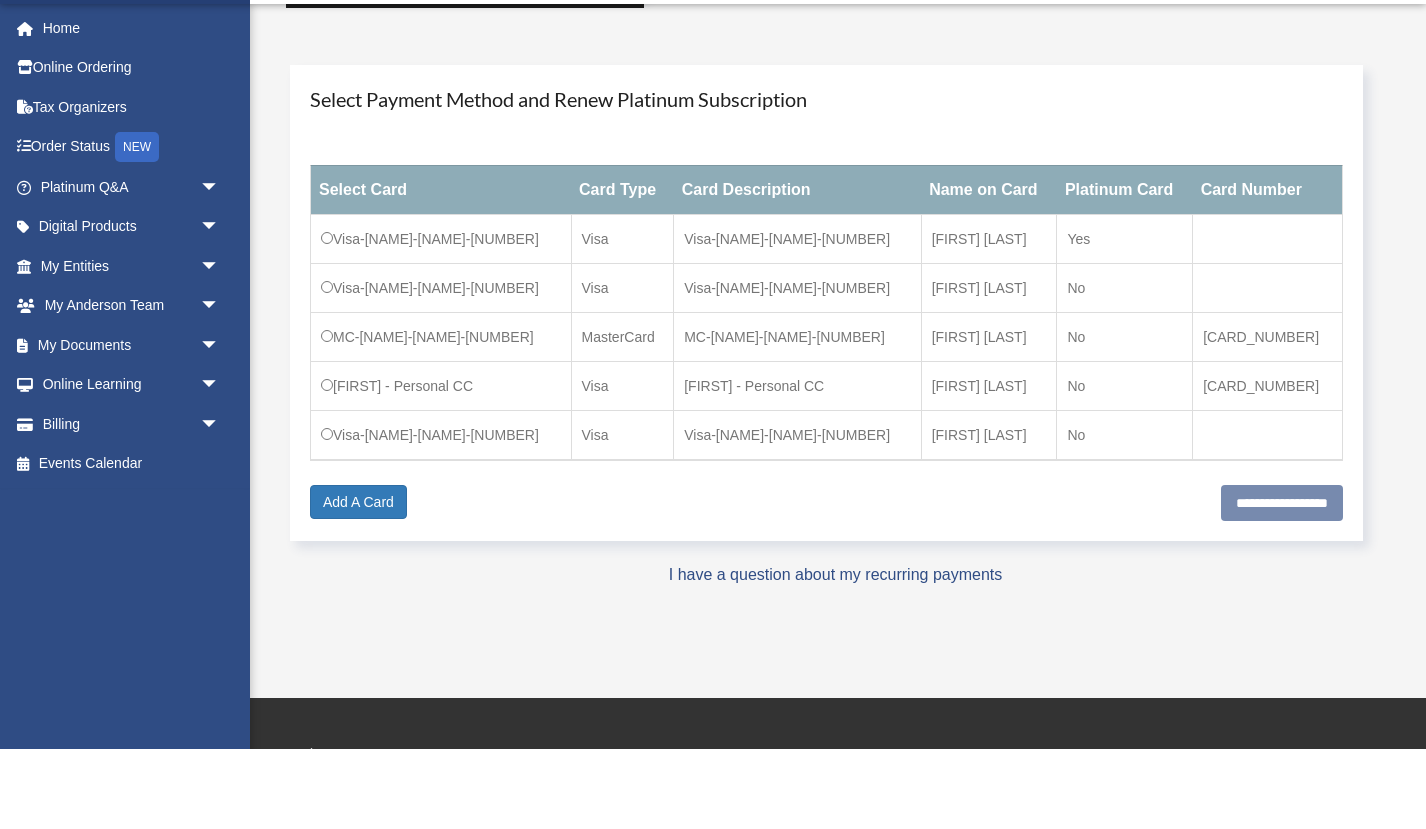 click on "**********" at bounding box center (826, 582) 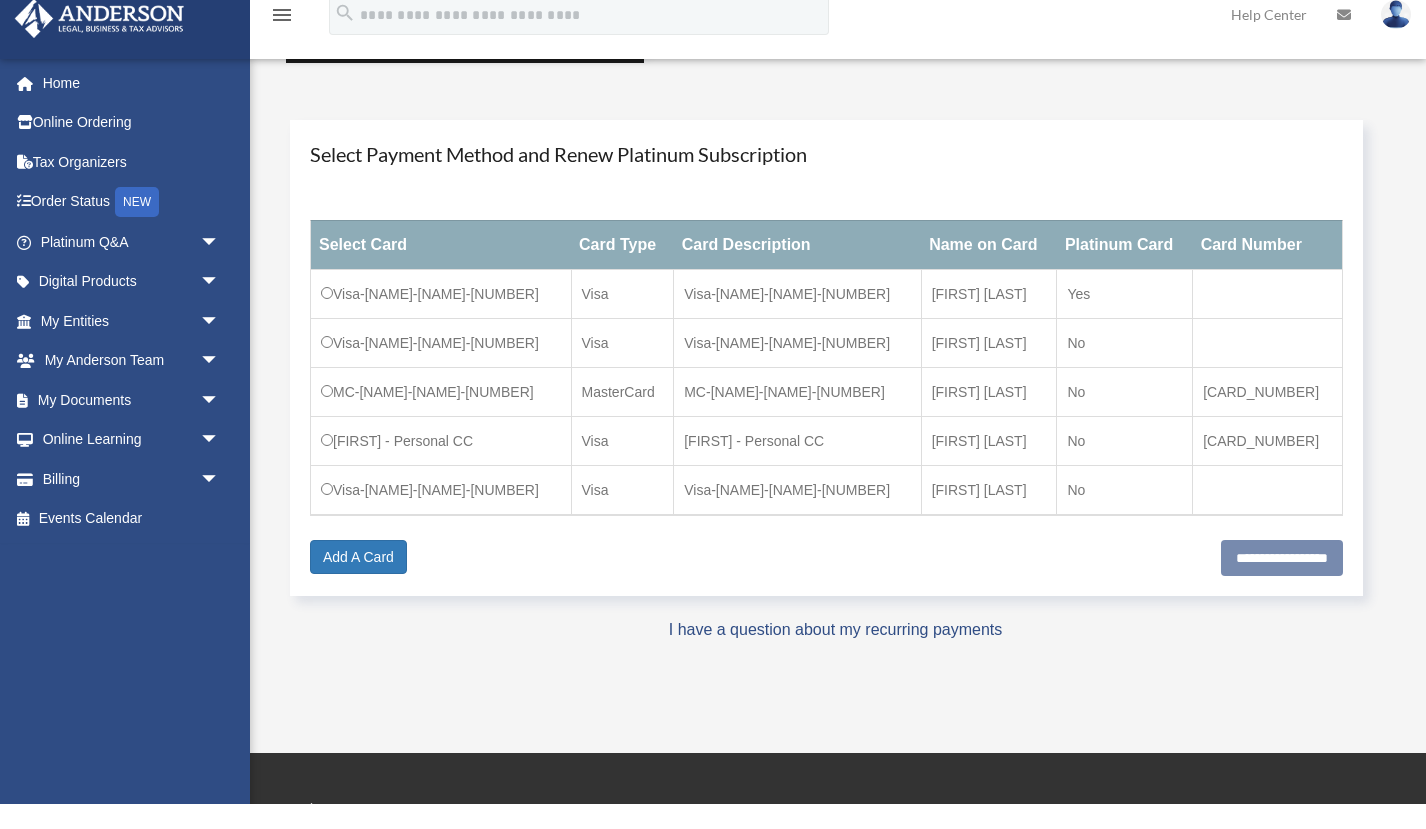 scroll, scrollTop: 213, scrollLeft: 0, axis: vertical 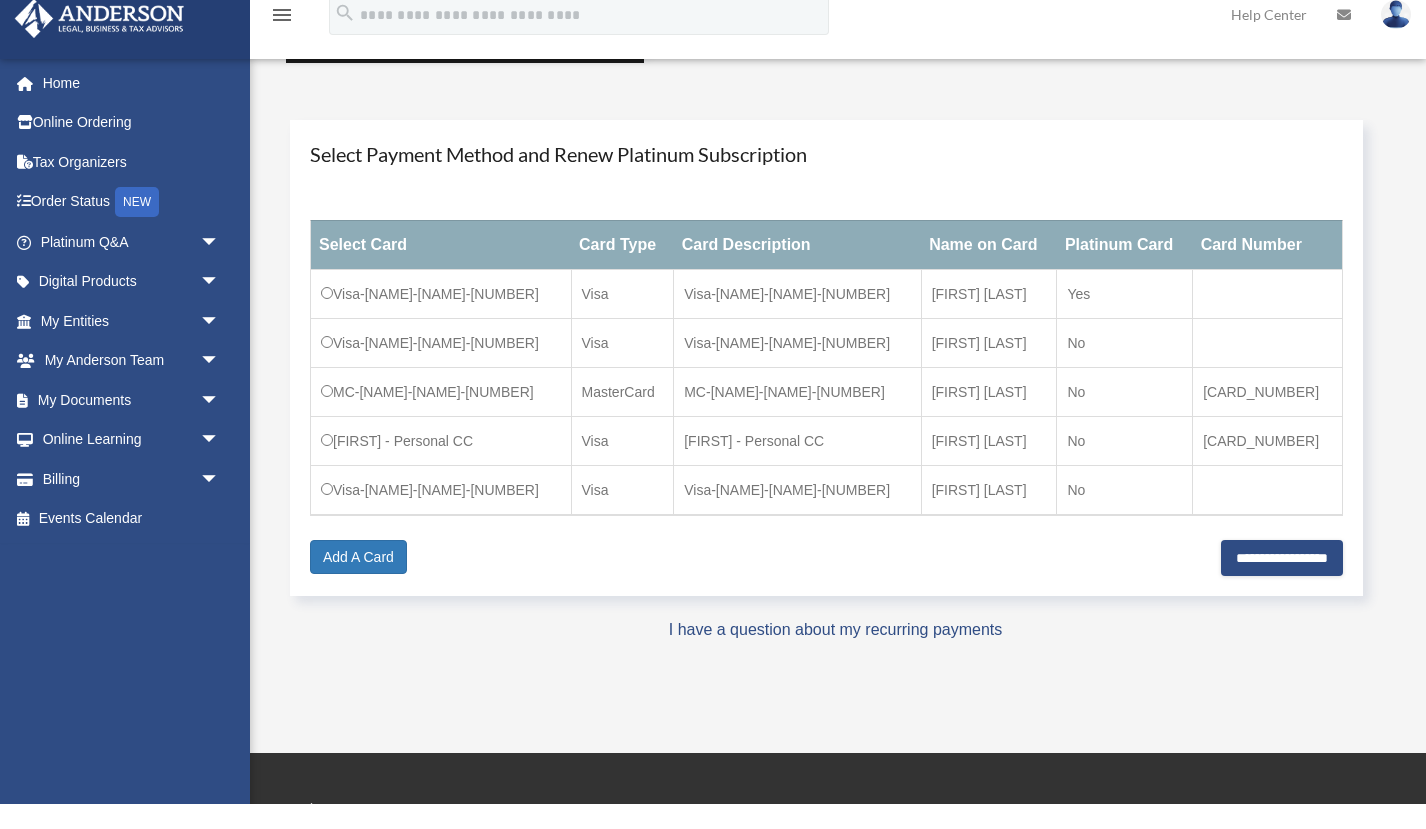 click on "Visa-[FIRST]-[LAST]-[NUMBER]" at bounding box center [797, 318] 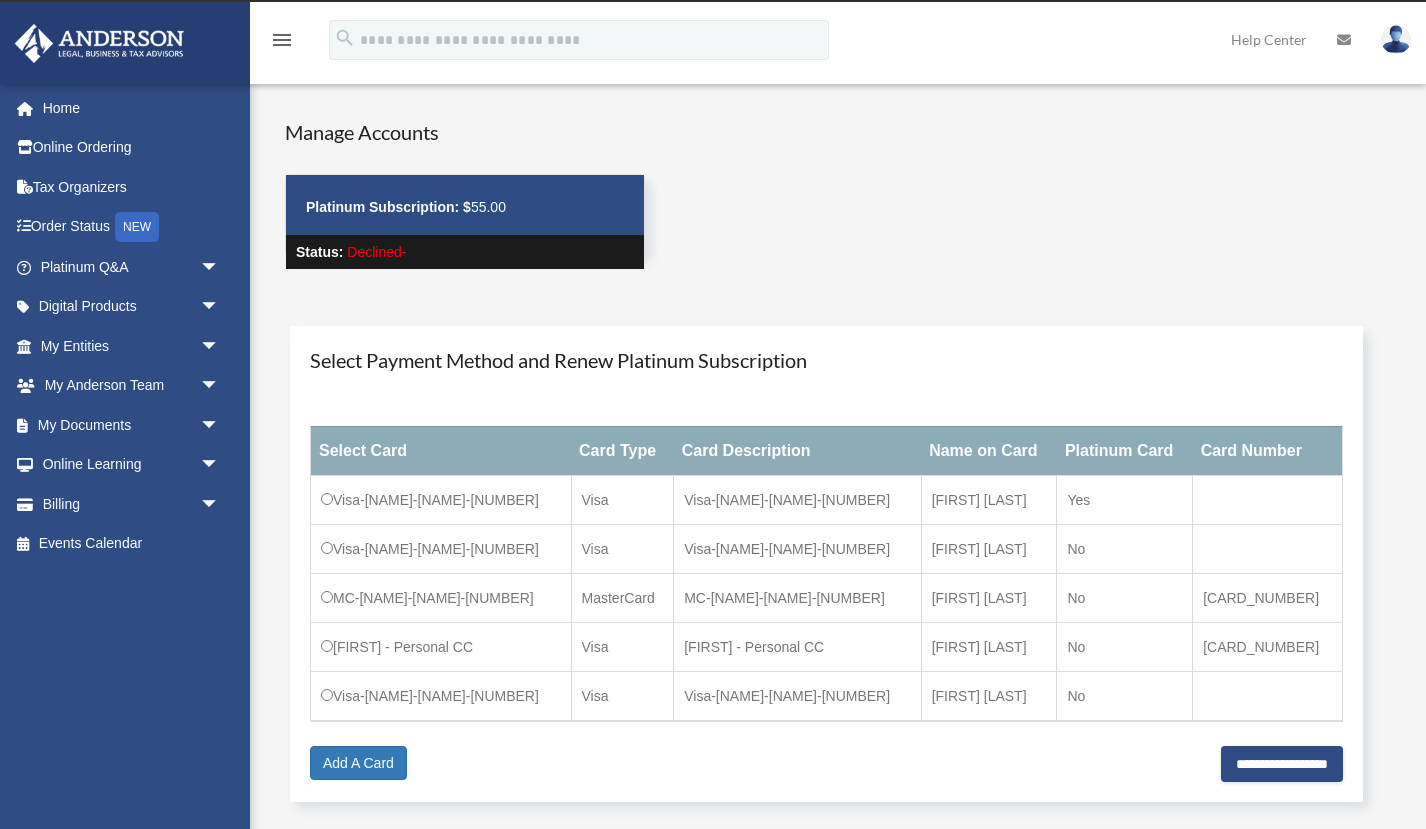 scroll, scrollTop: 31, scrollLeft: 0, axis: vertical 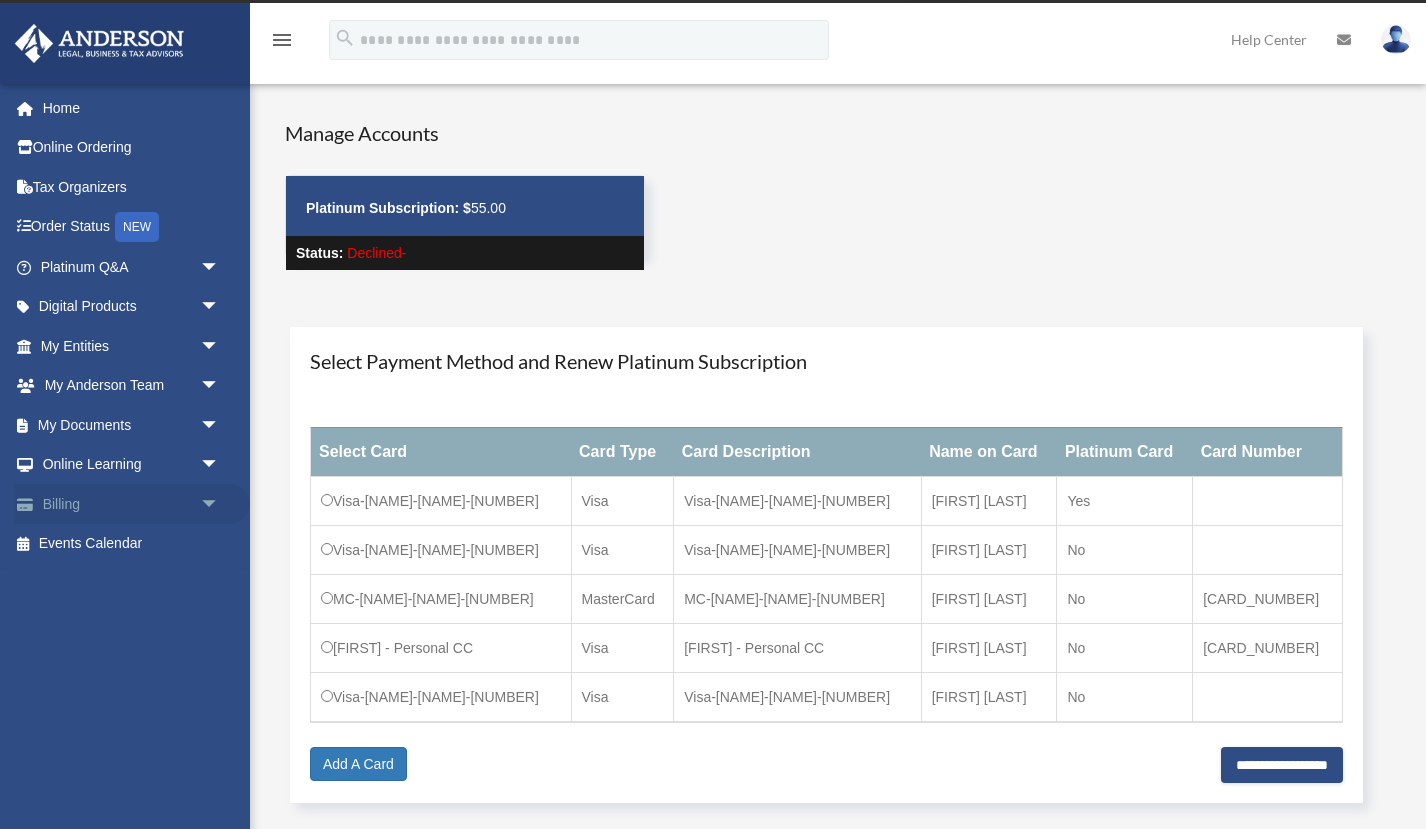 click on "Billing arrow_drop_down" at bounding box center (132, 504) 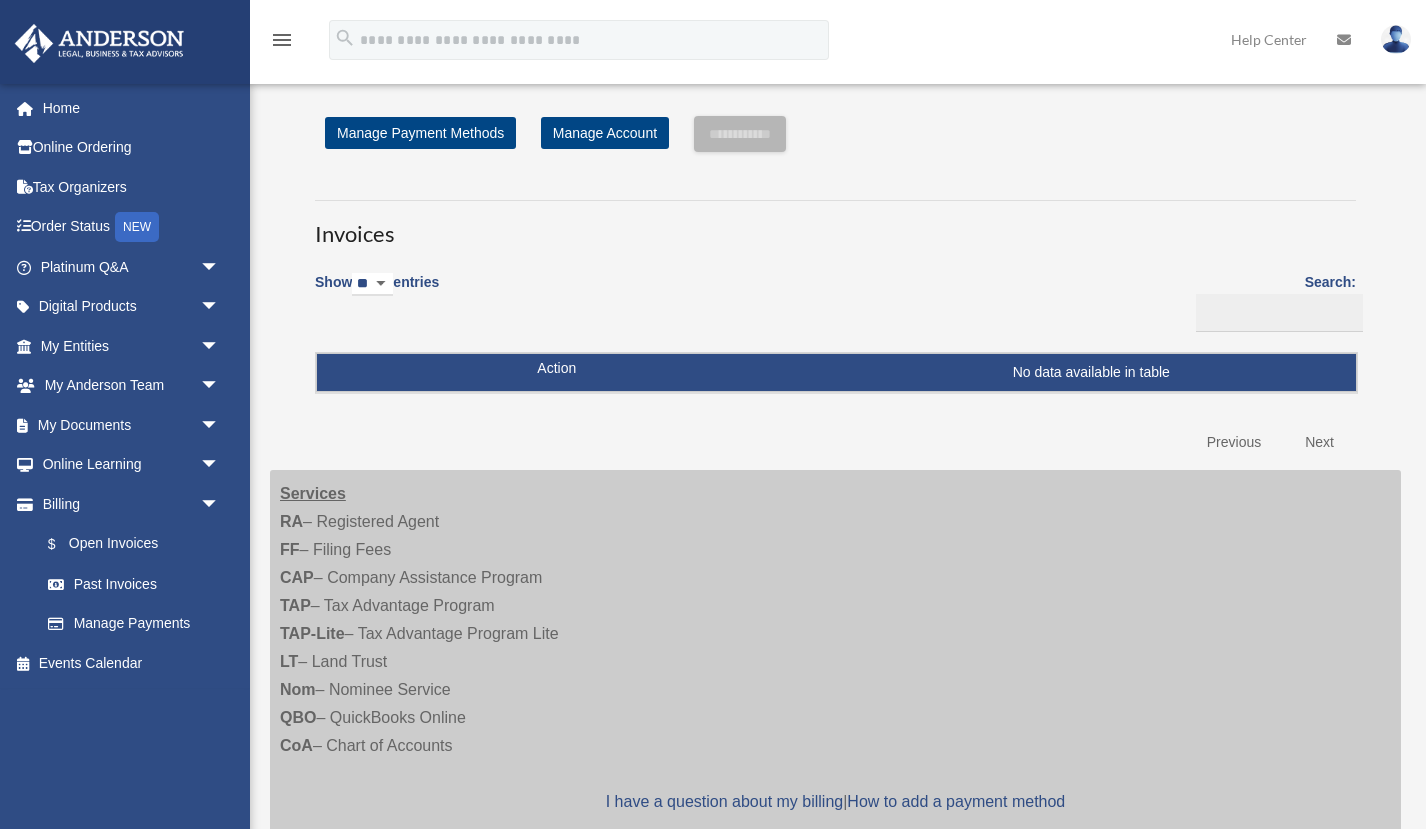 scroll, scrollTop: 0, scrollLeft: 0, axis: both 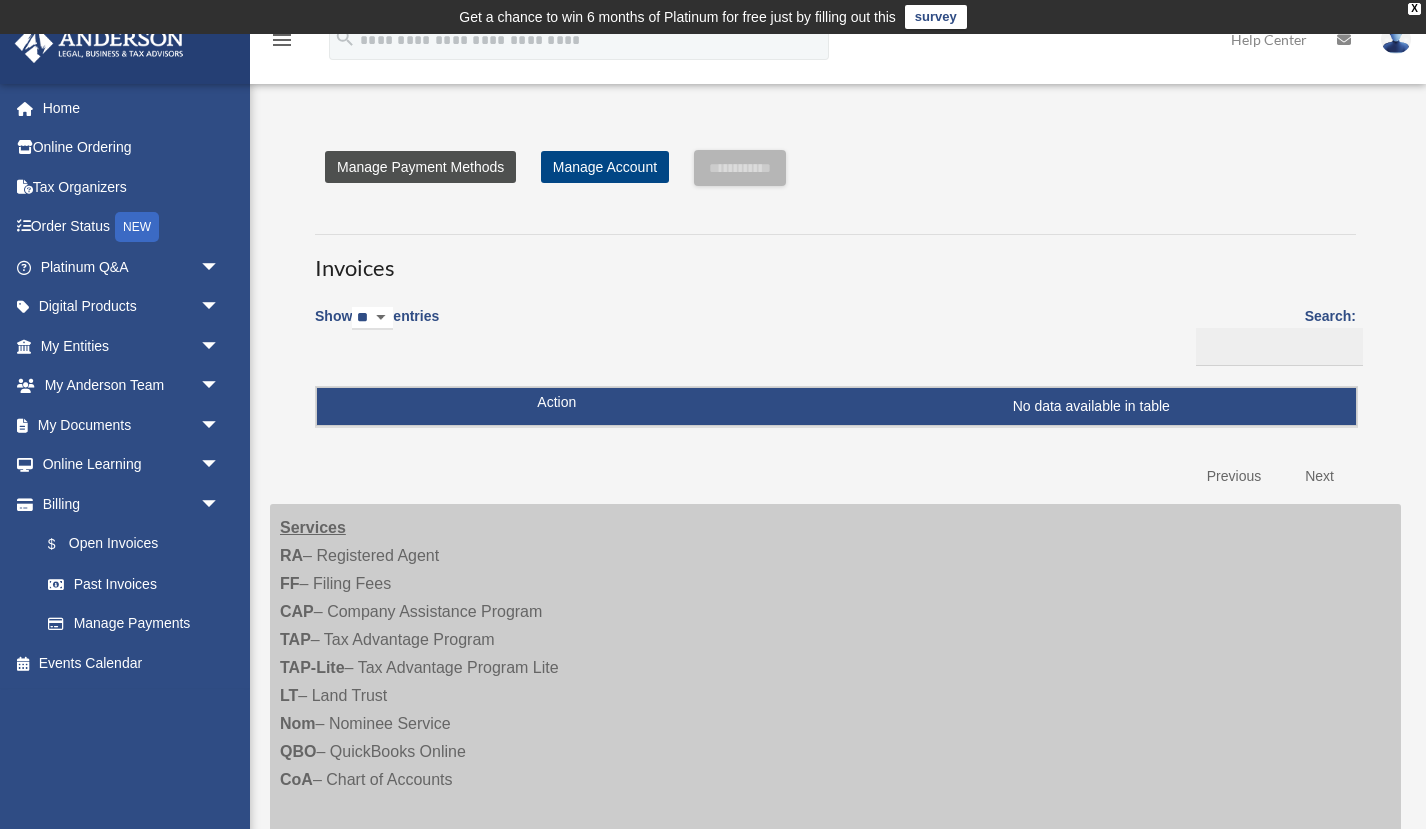 click on "Manage Payment Methods" at bounding box center (420, 167) 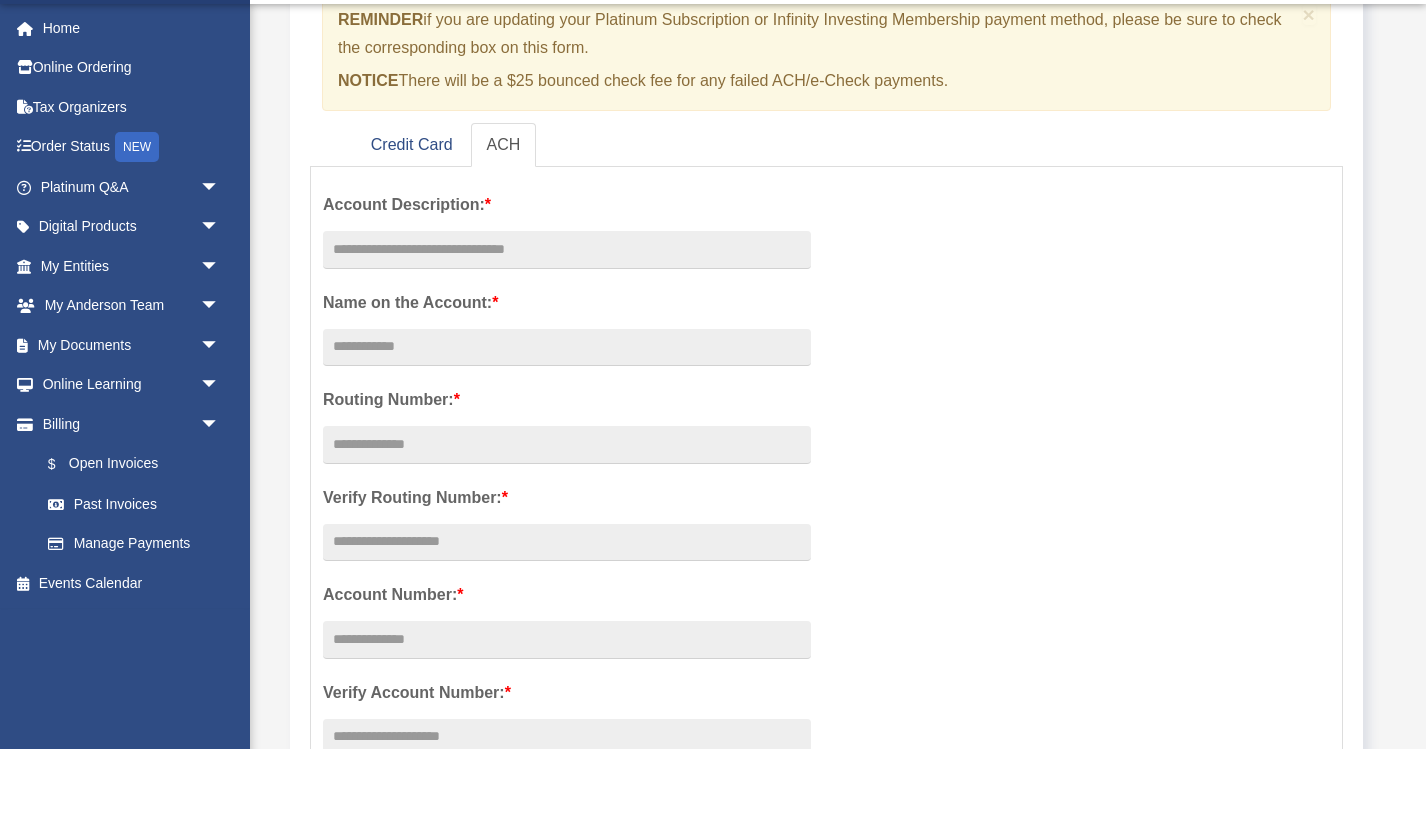 scroll, scrollTop: 236, scrollLeft: 0, axis: vertical 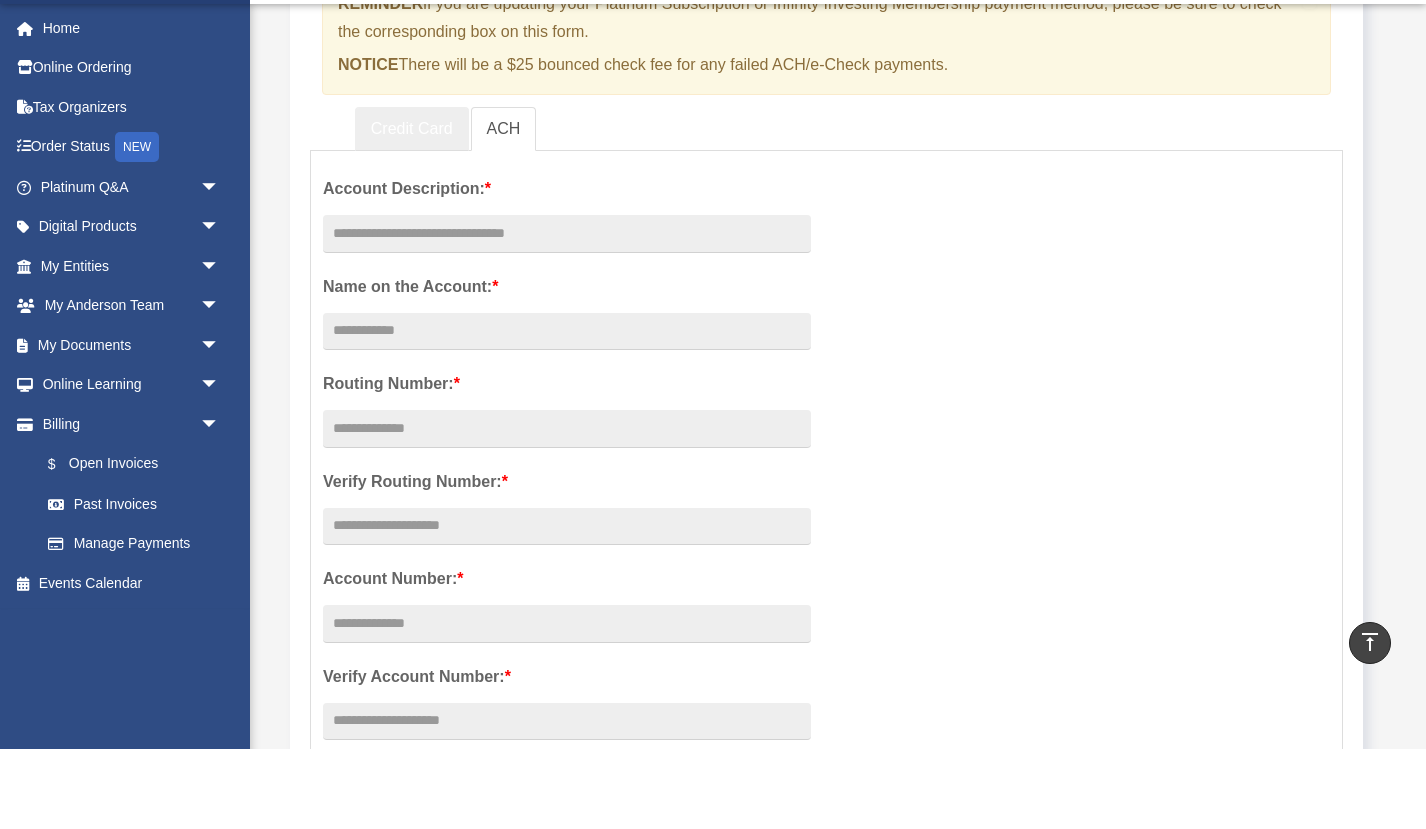 click on "Credit Card" at bounding box center [412, 209] 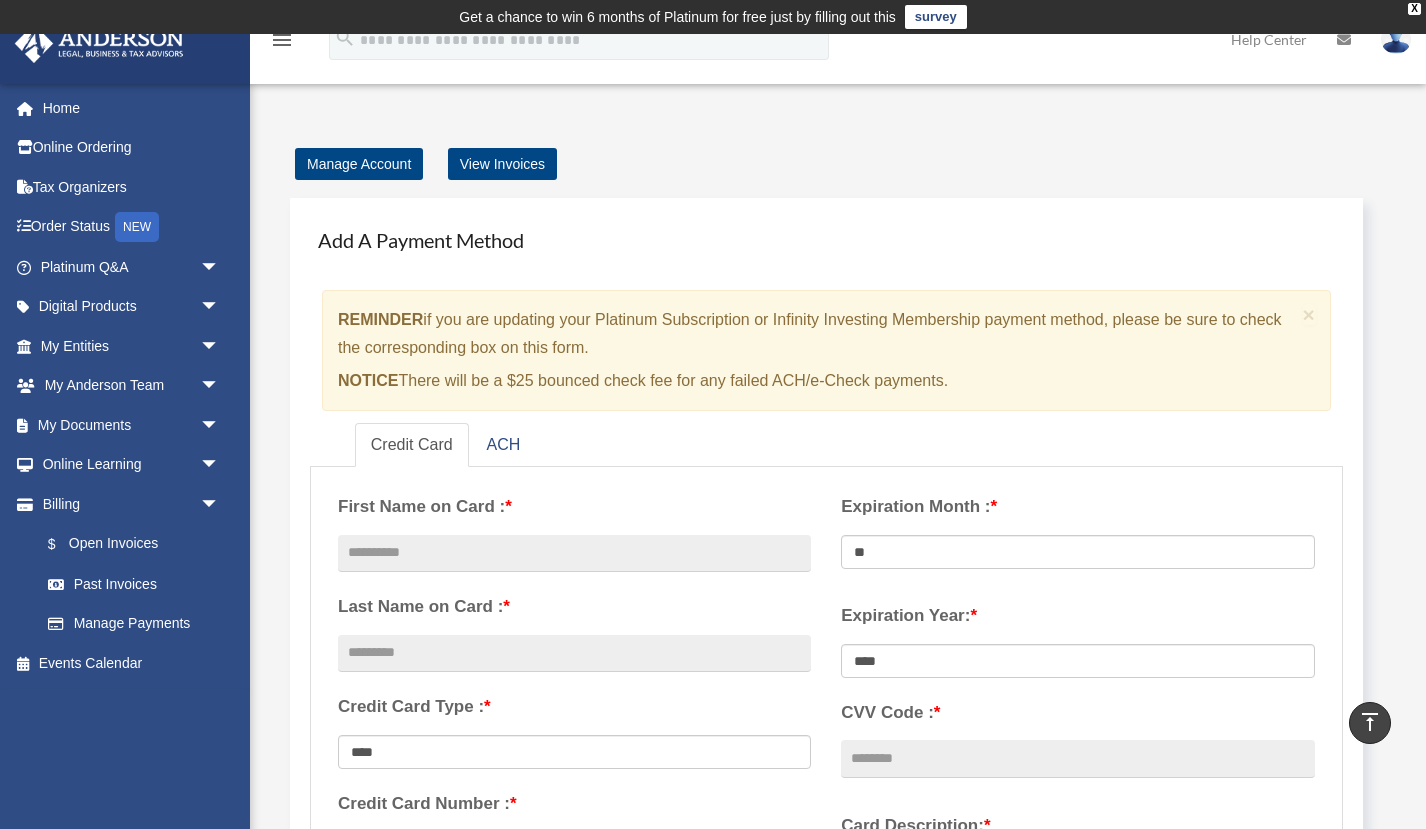 scroll, scrollTop: 0, scrollLeft: 0, axis: both 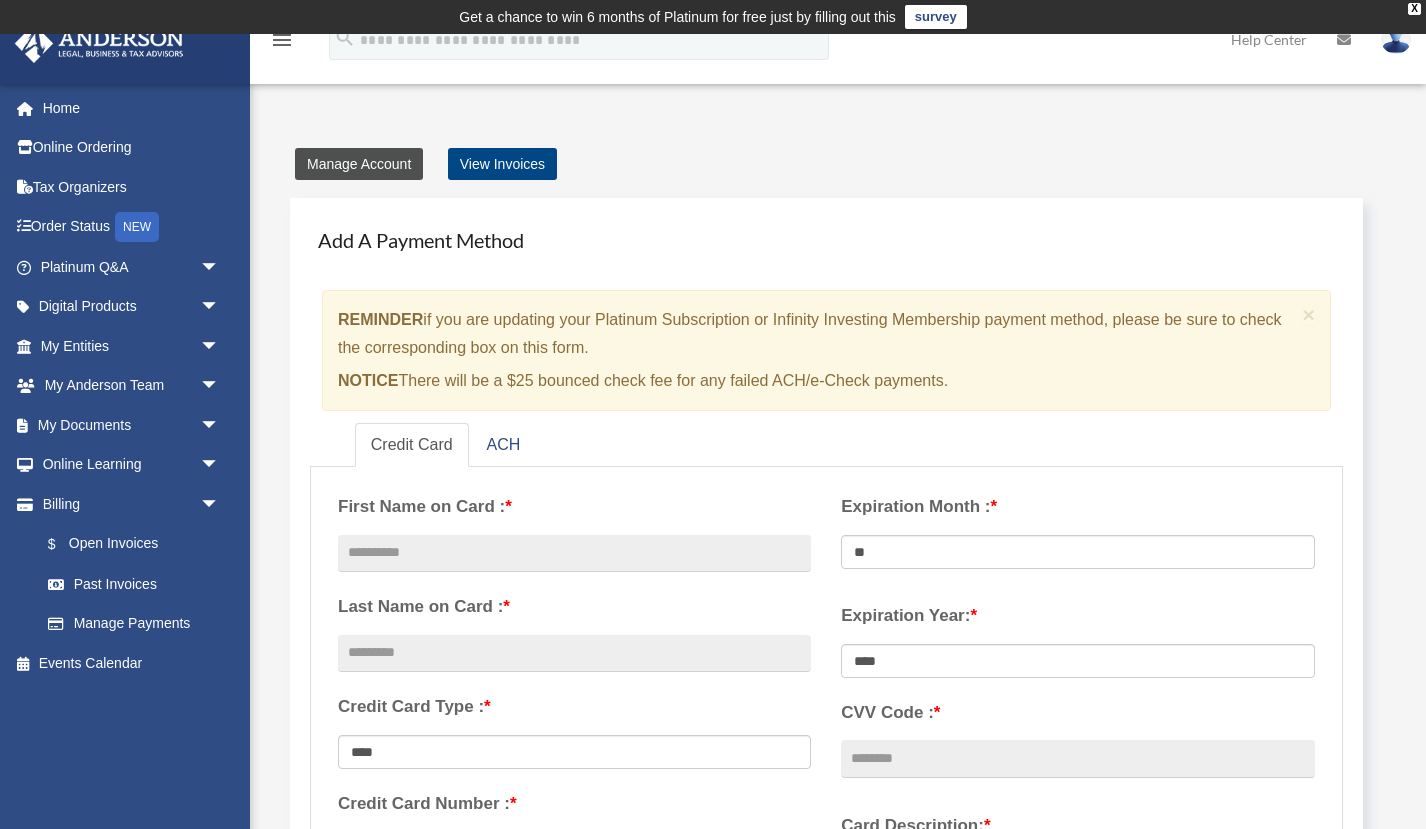 click on "Manage Account" at bounding box center (359, 164) 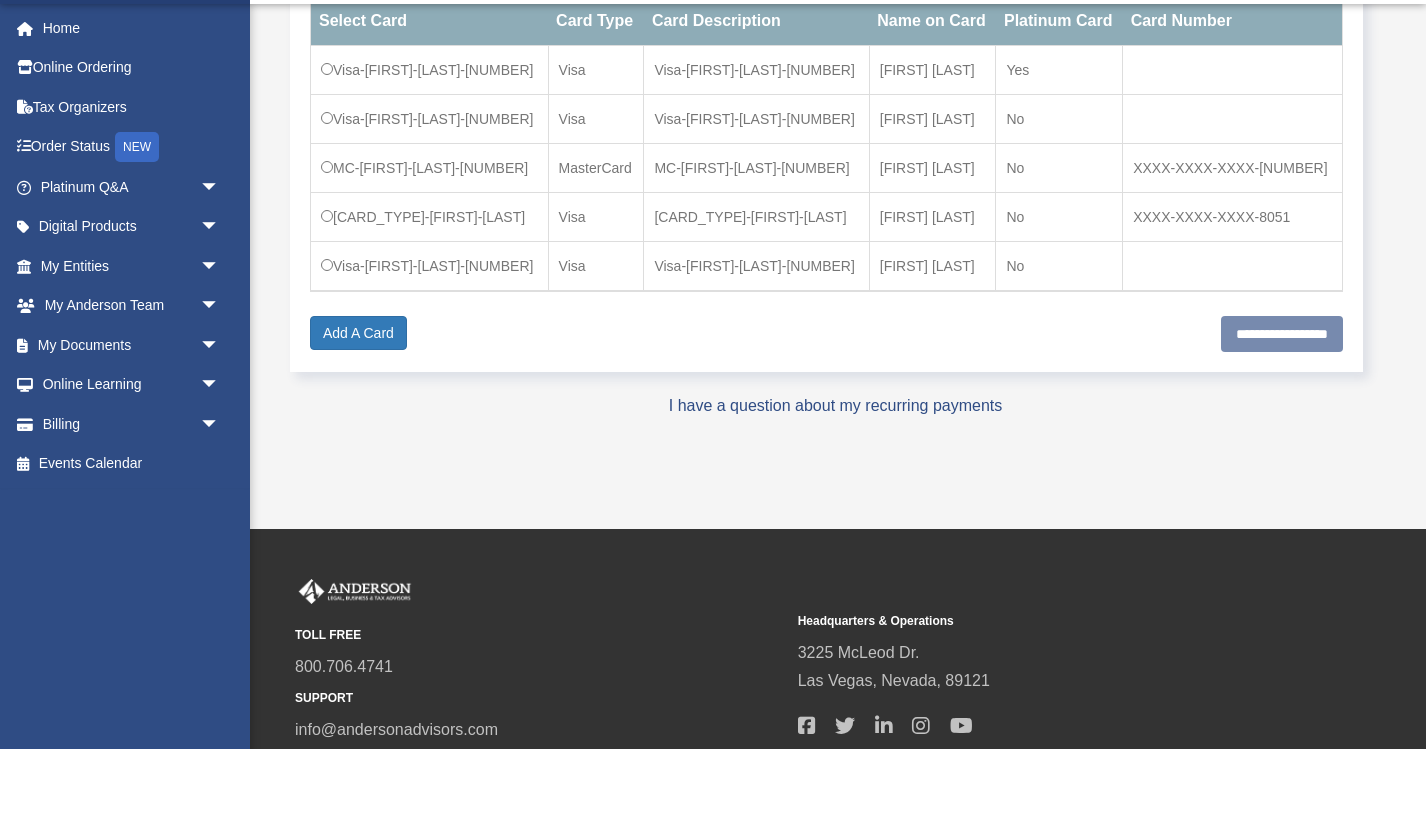 scroll, scrollTop: 383, scrollLeft: 0, axis: vertical 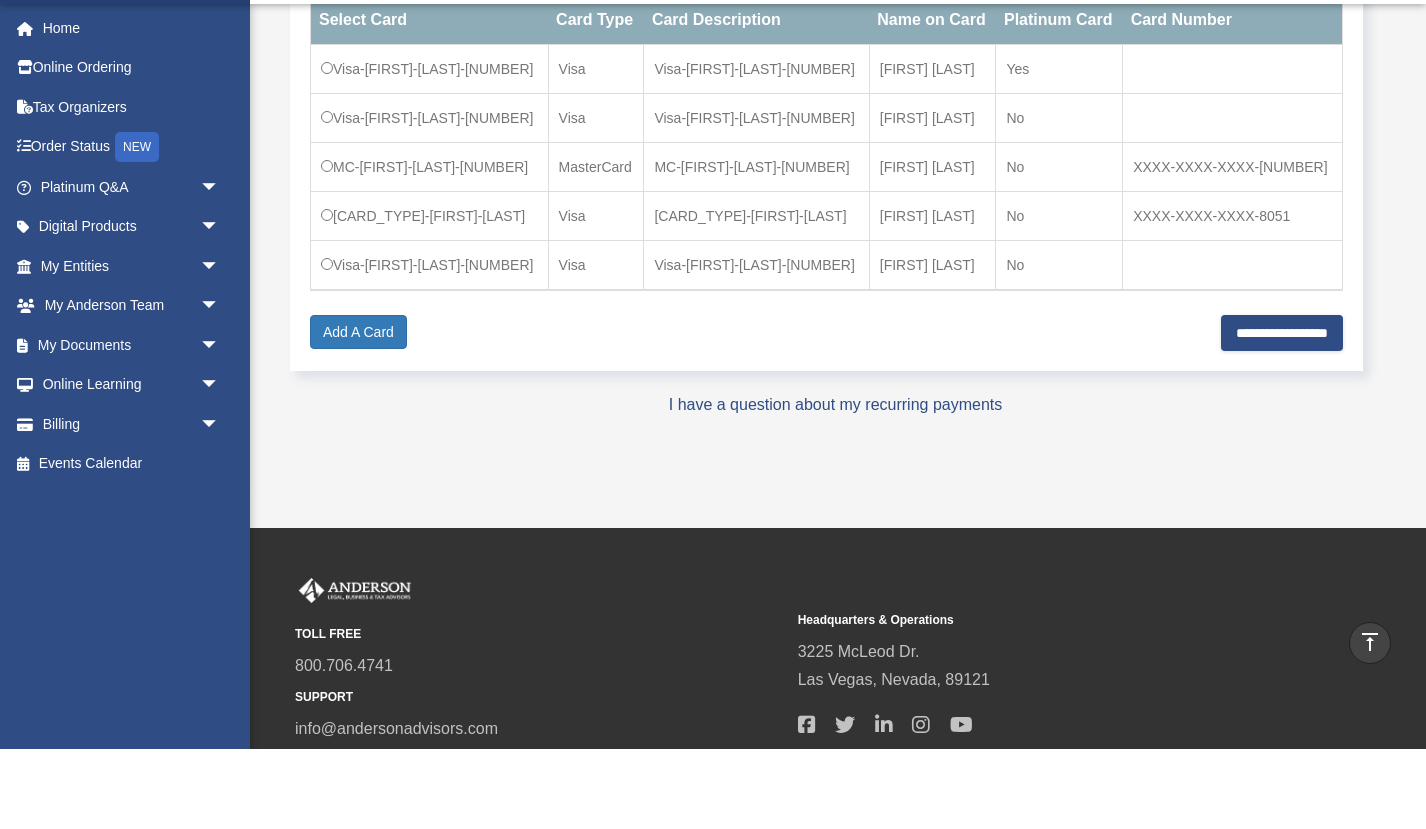 click on "**********" at bounding box center (1282, 413) 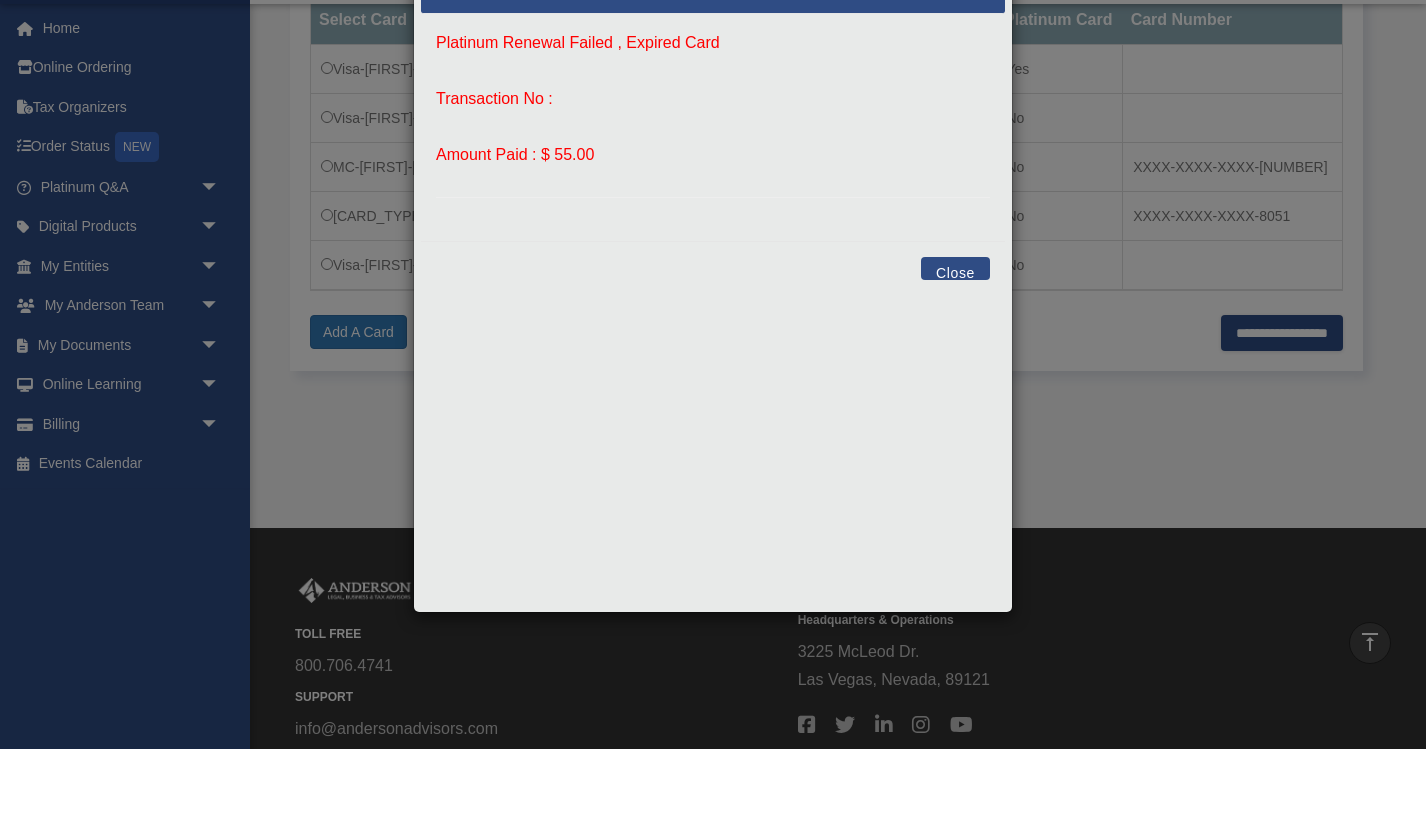 click on "Close" at bounding box center [955, 348] 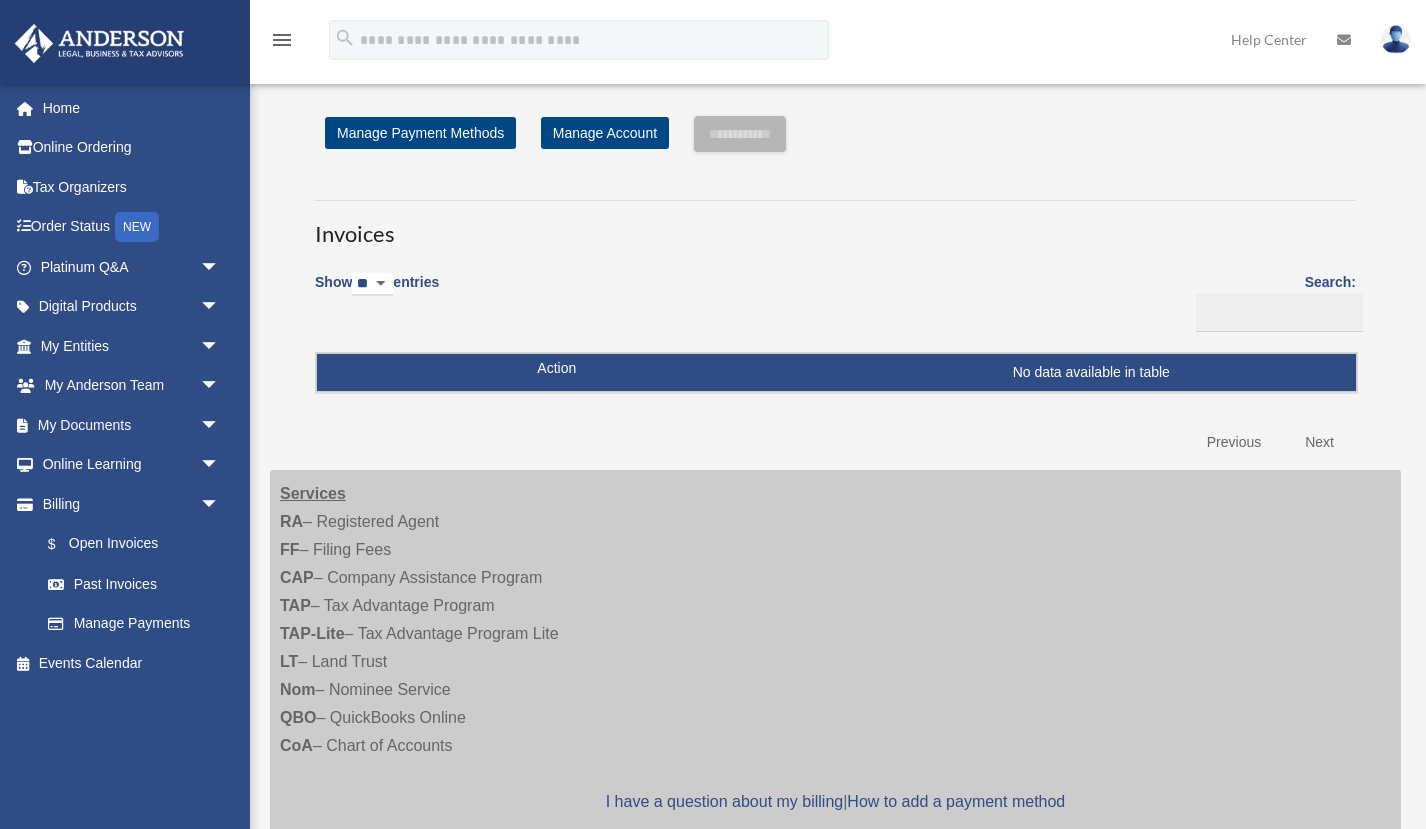 scroll, scrollTop: 0, scrollLeft: 0, axis: both 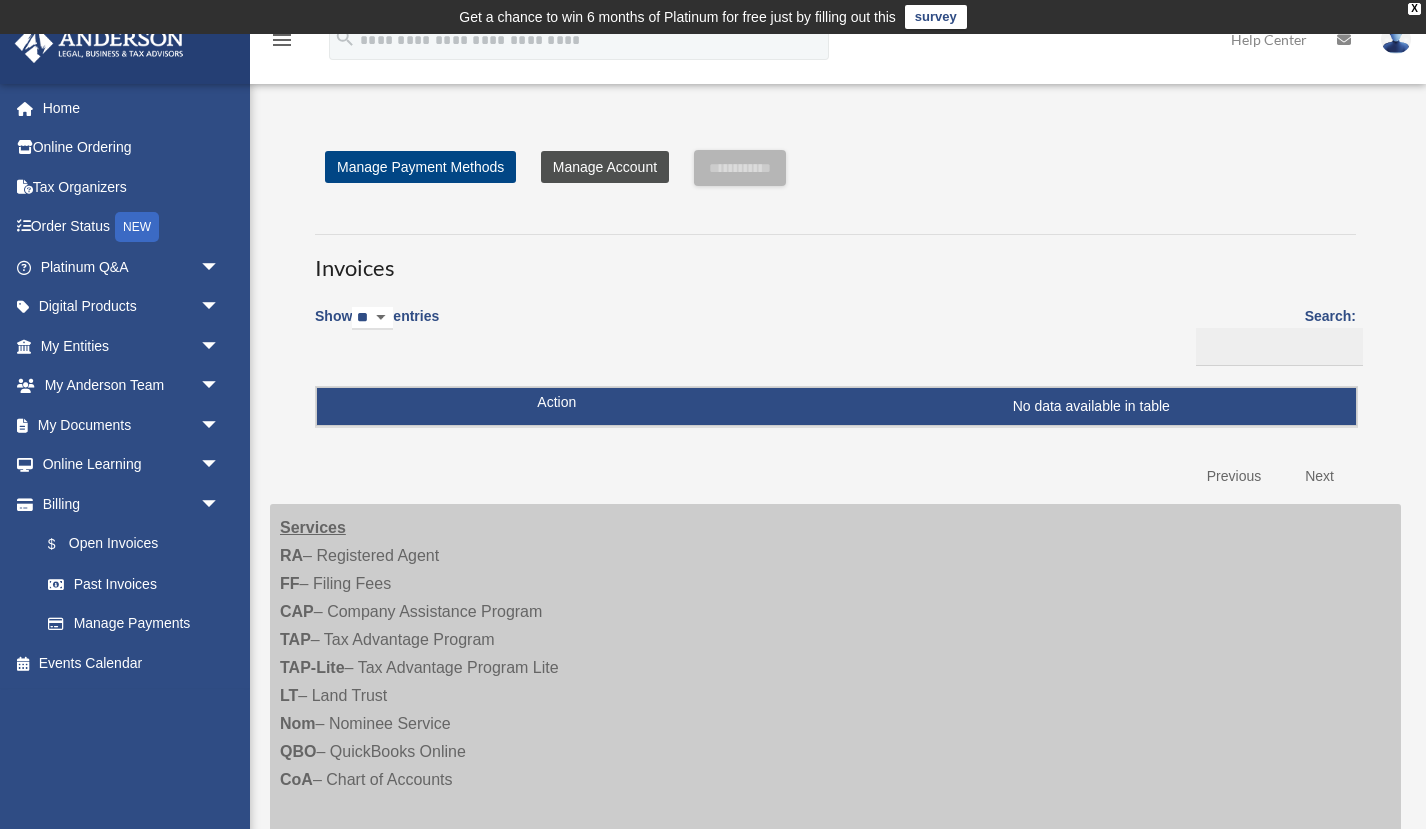 click on "Manage Account" at bounding box center [605, 167] 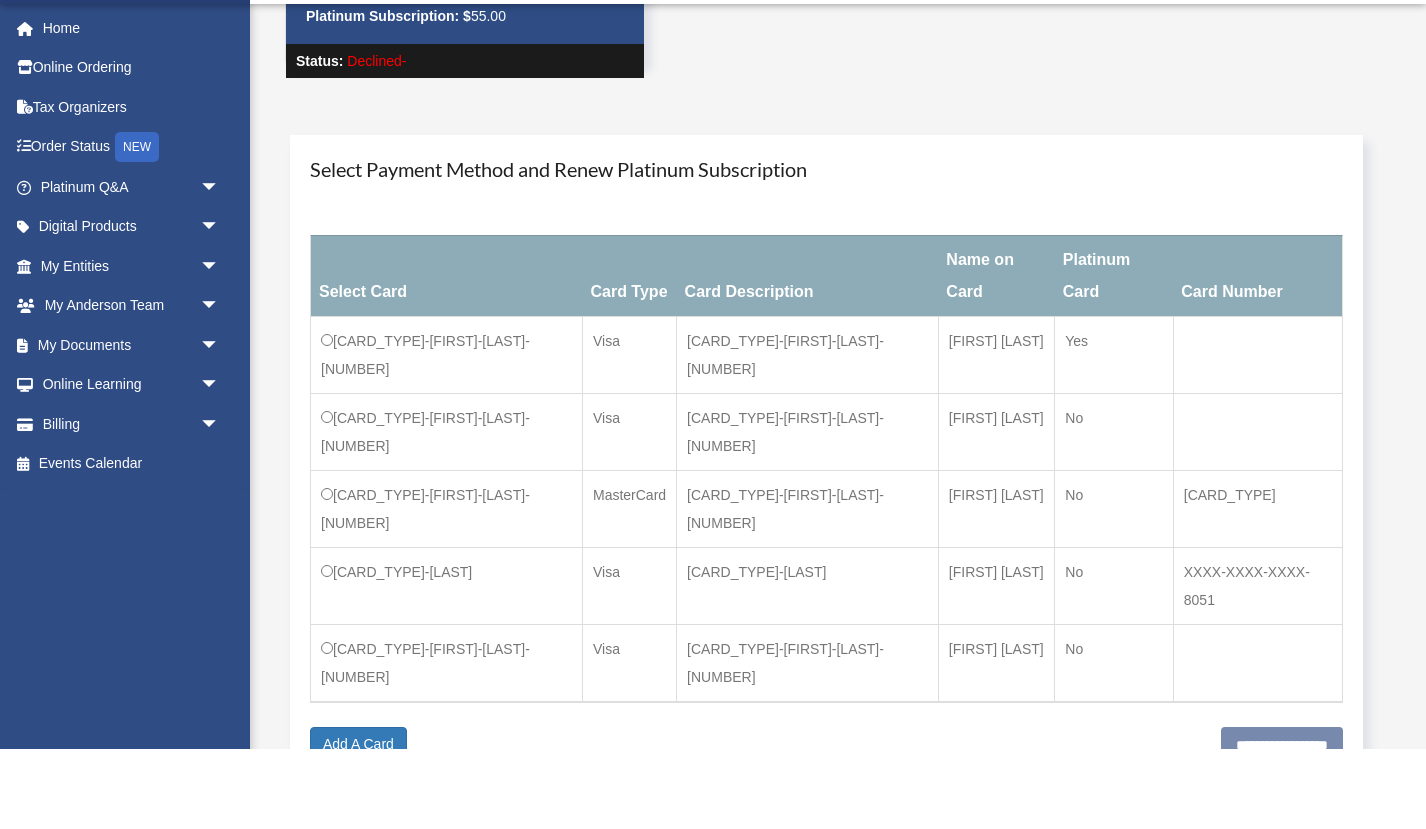 scroll, scrollTop: 147, scrollLeft: 0, axis: vertical 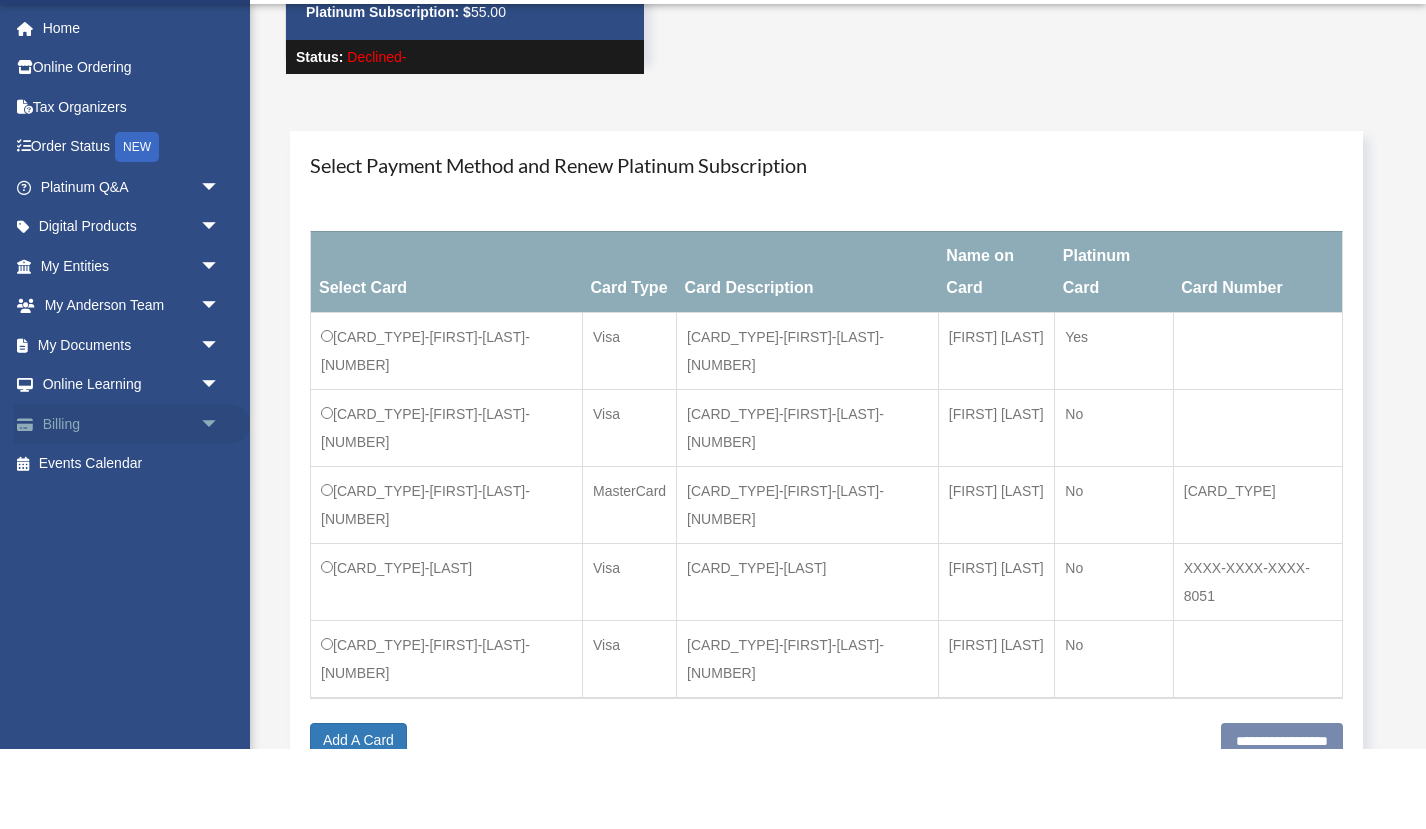click on "Billing arrow_drop_down" at bounding box center [132, 504] 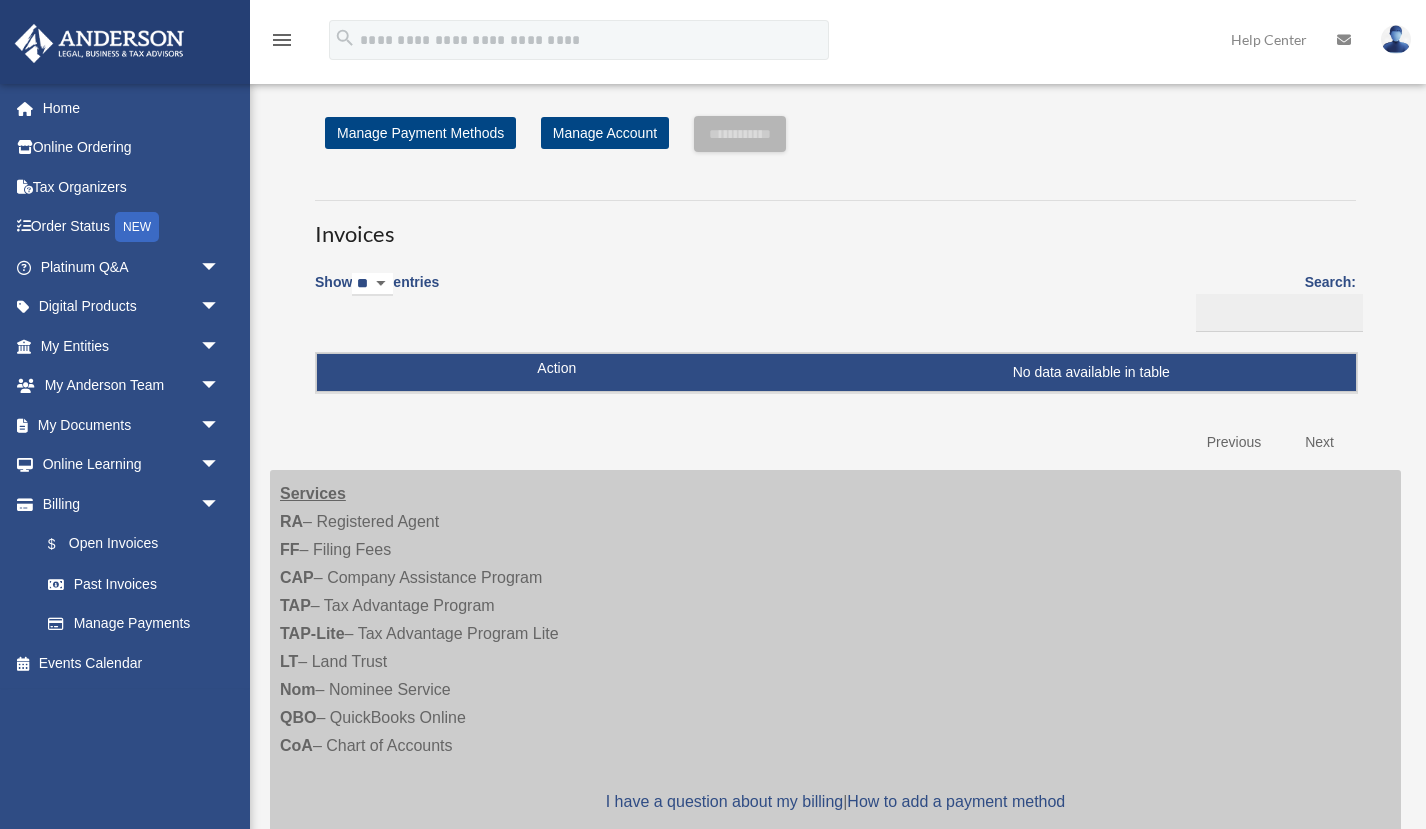 scroll, scrollTop: 0, scrollLeft: 0, axis: both 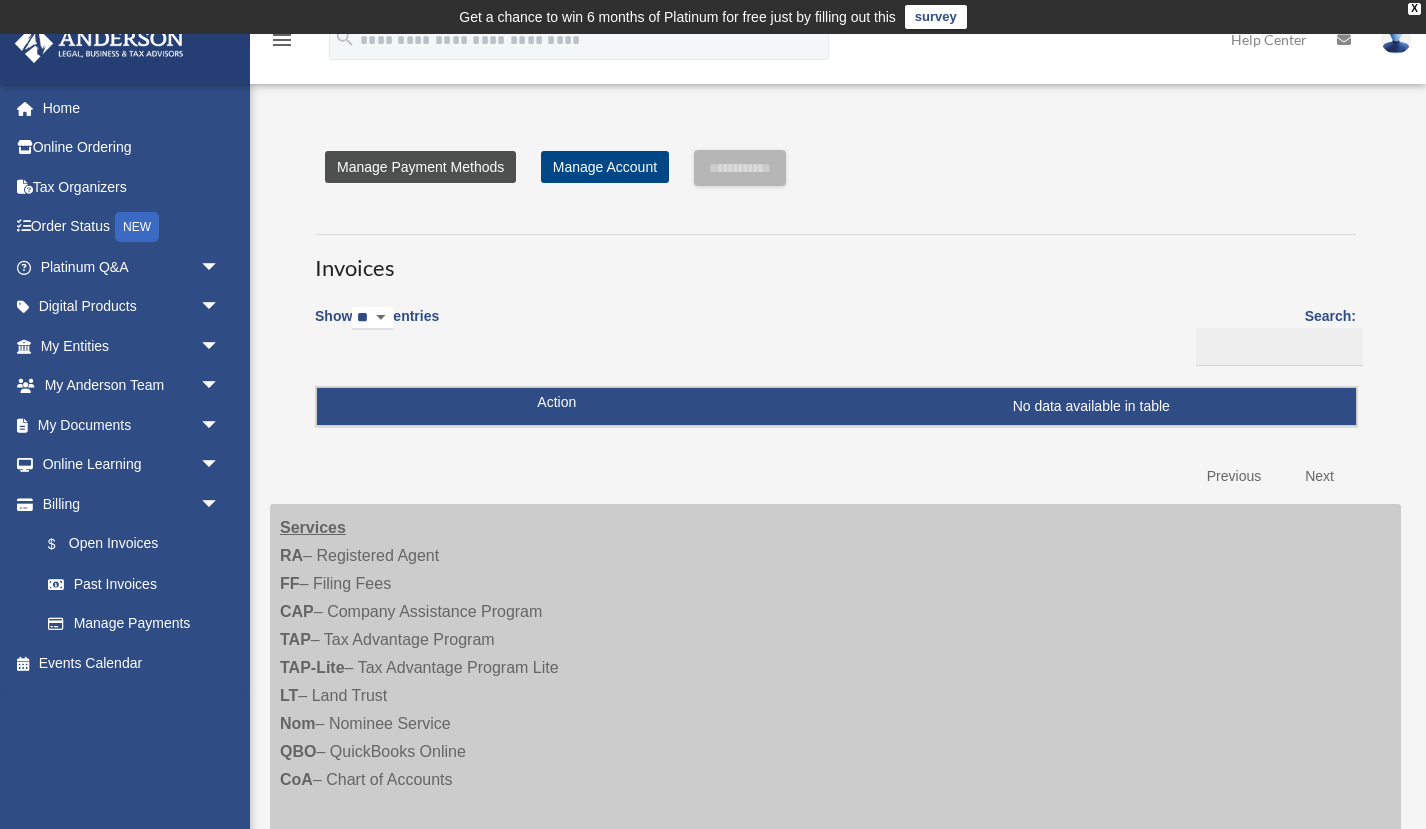 click on "Manage Payment Methods" at bounding box center (420, 167) 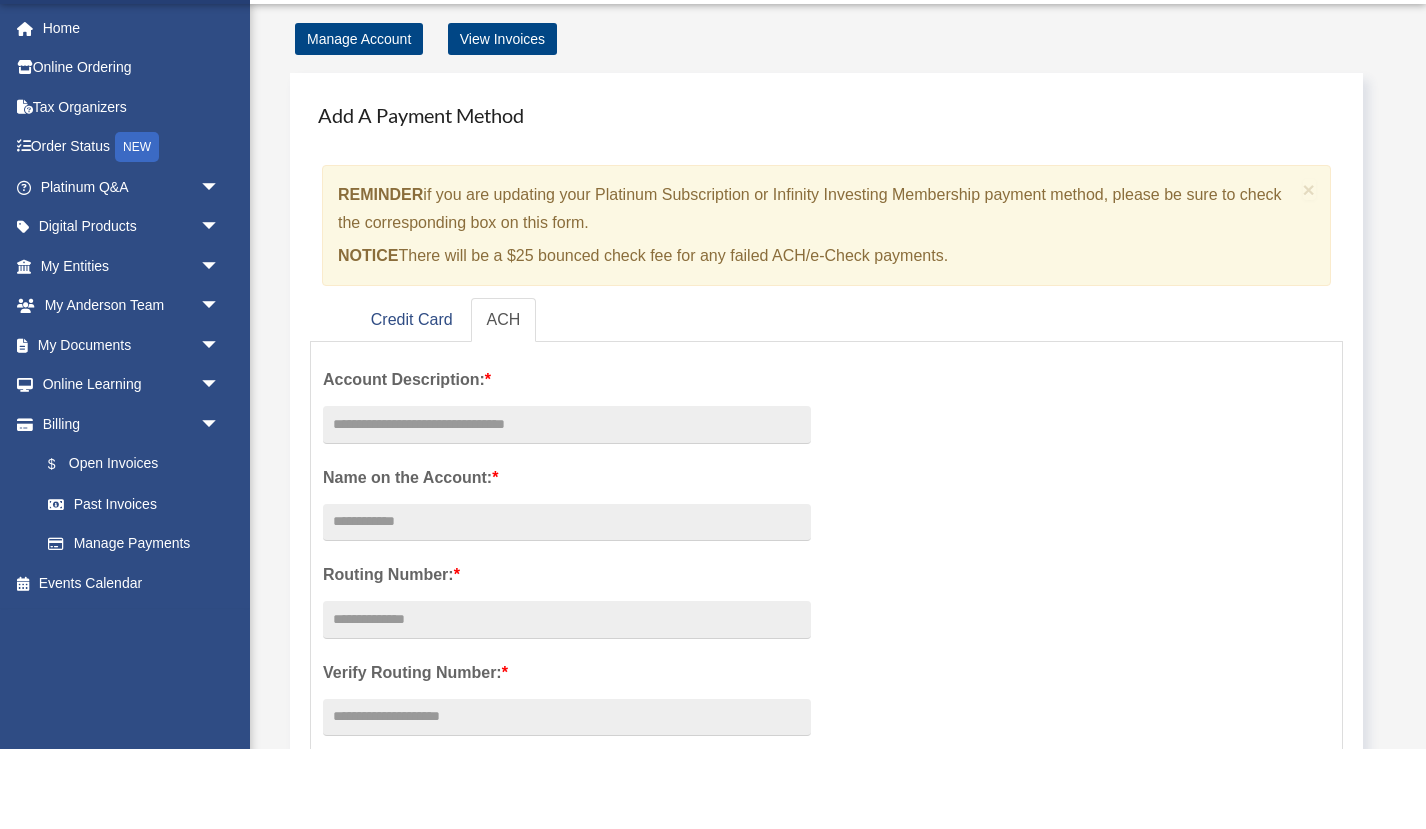 scroll, scrollTop: 117, scrollLeft: 0, axis: vertical 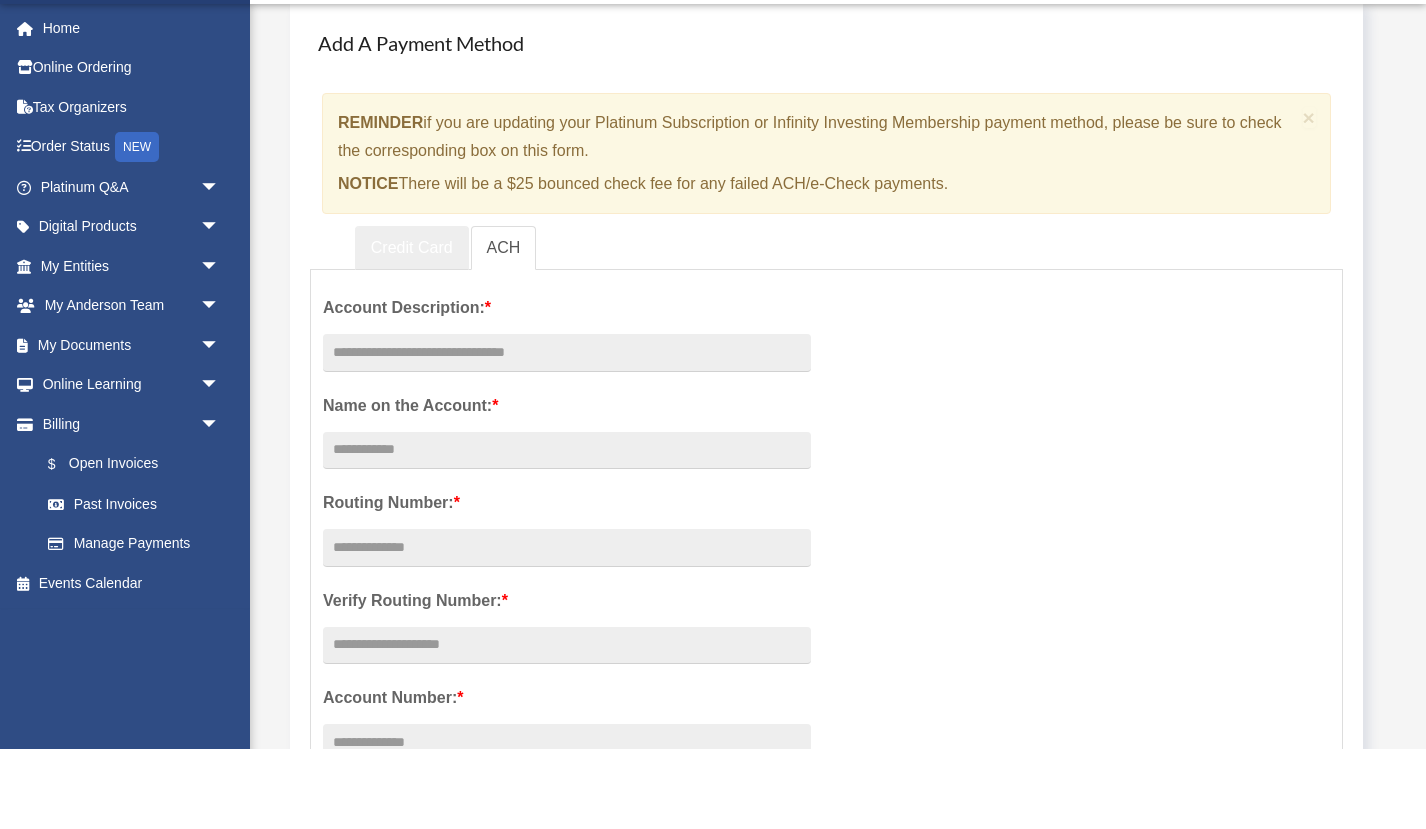 click on "Credit Card" at bounding box center [412, 328] 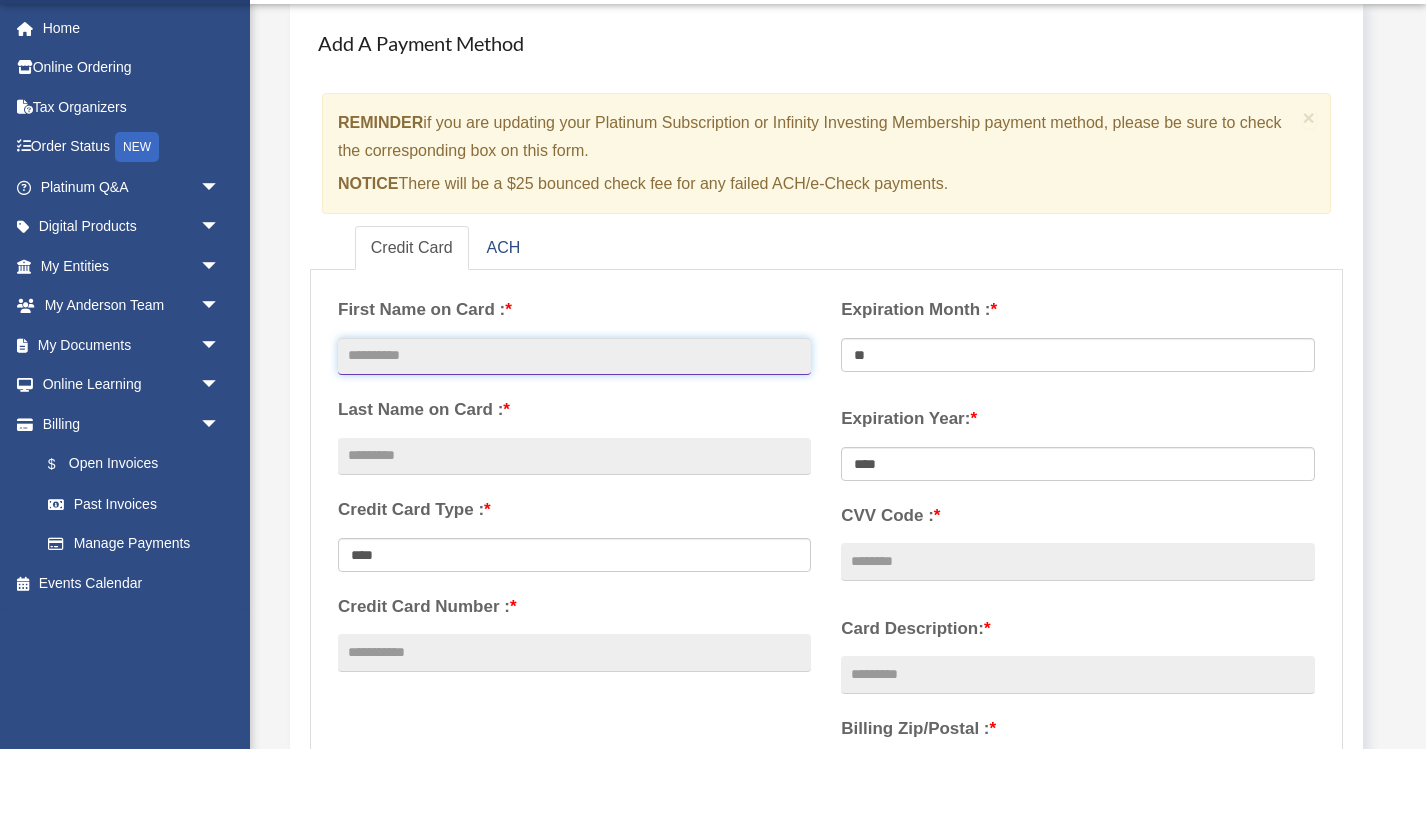 click at bounding box center (574, 437) 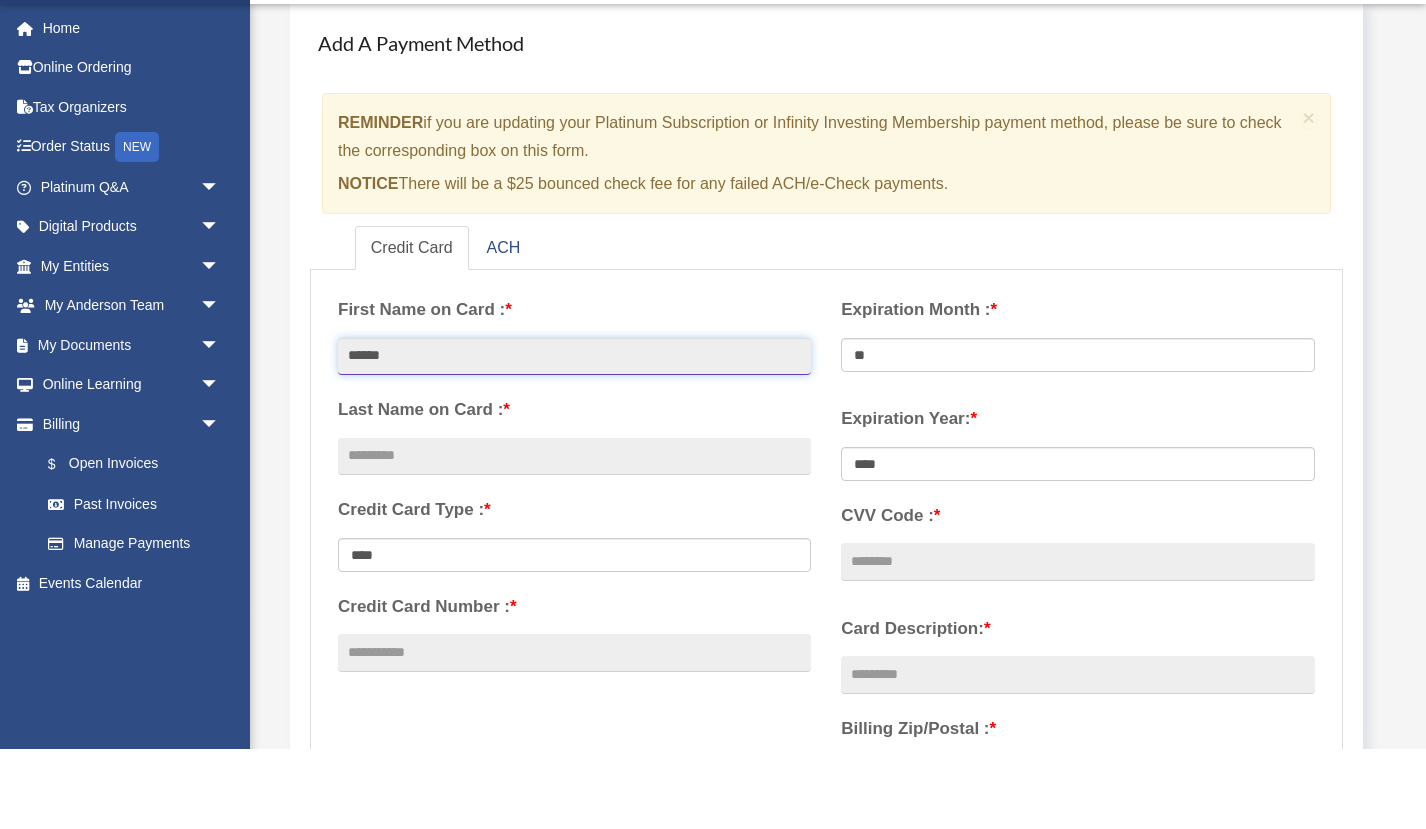 type on "******" 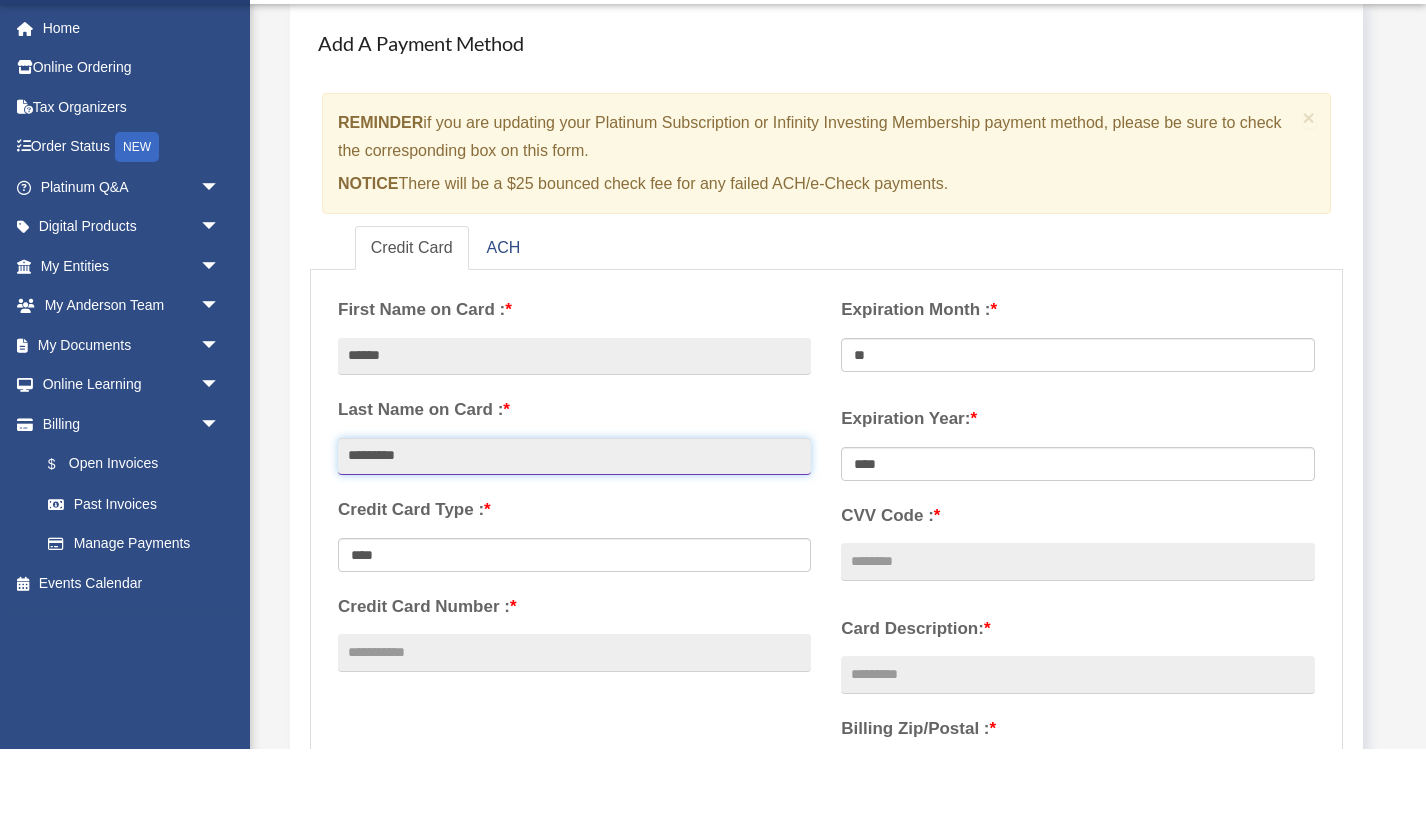 type on "*********" 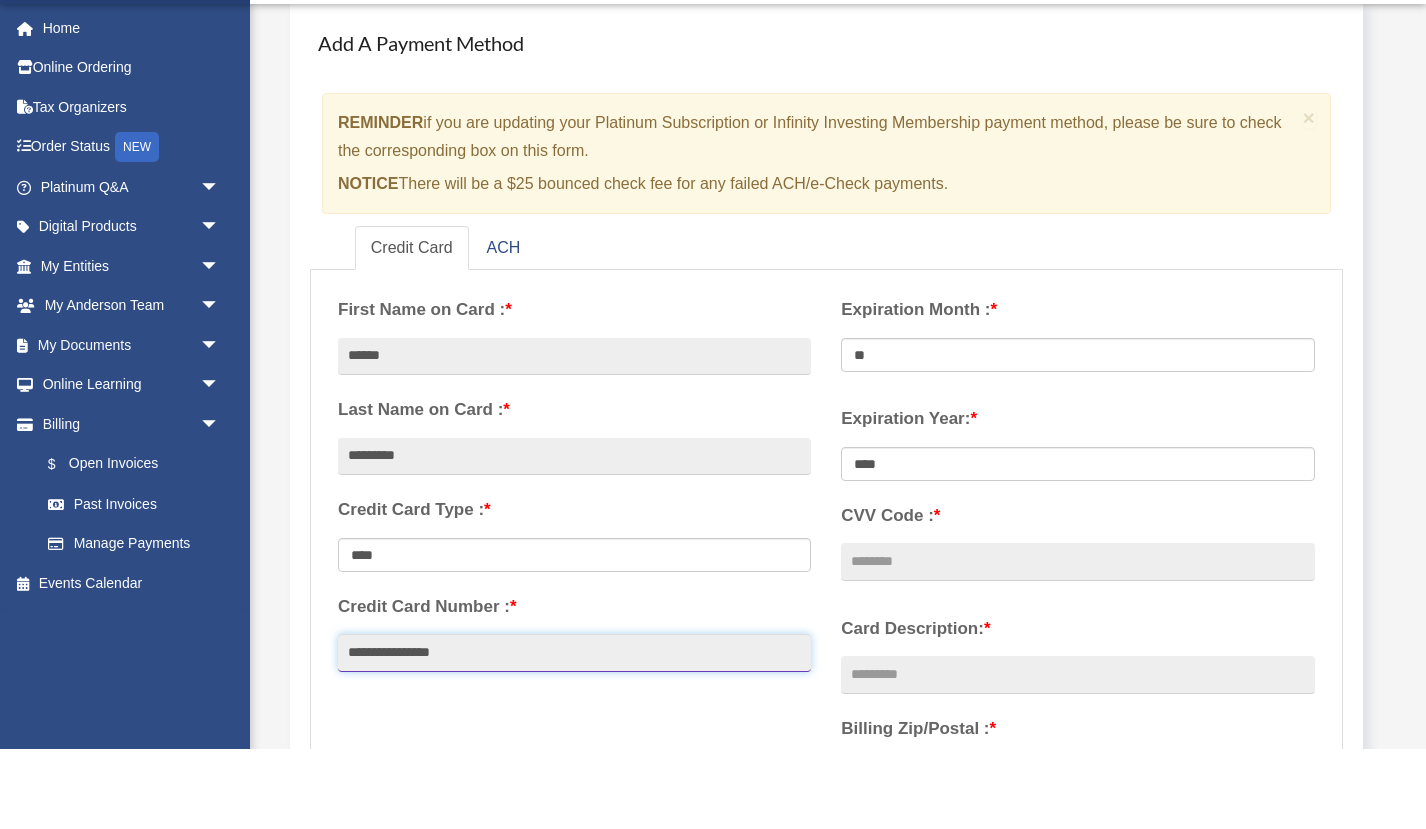 type on "**********" 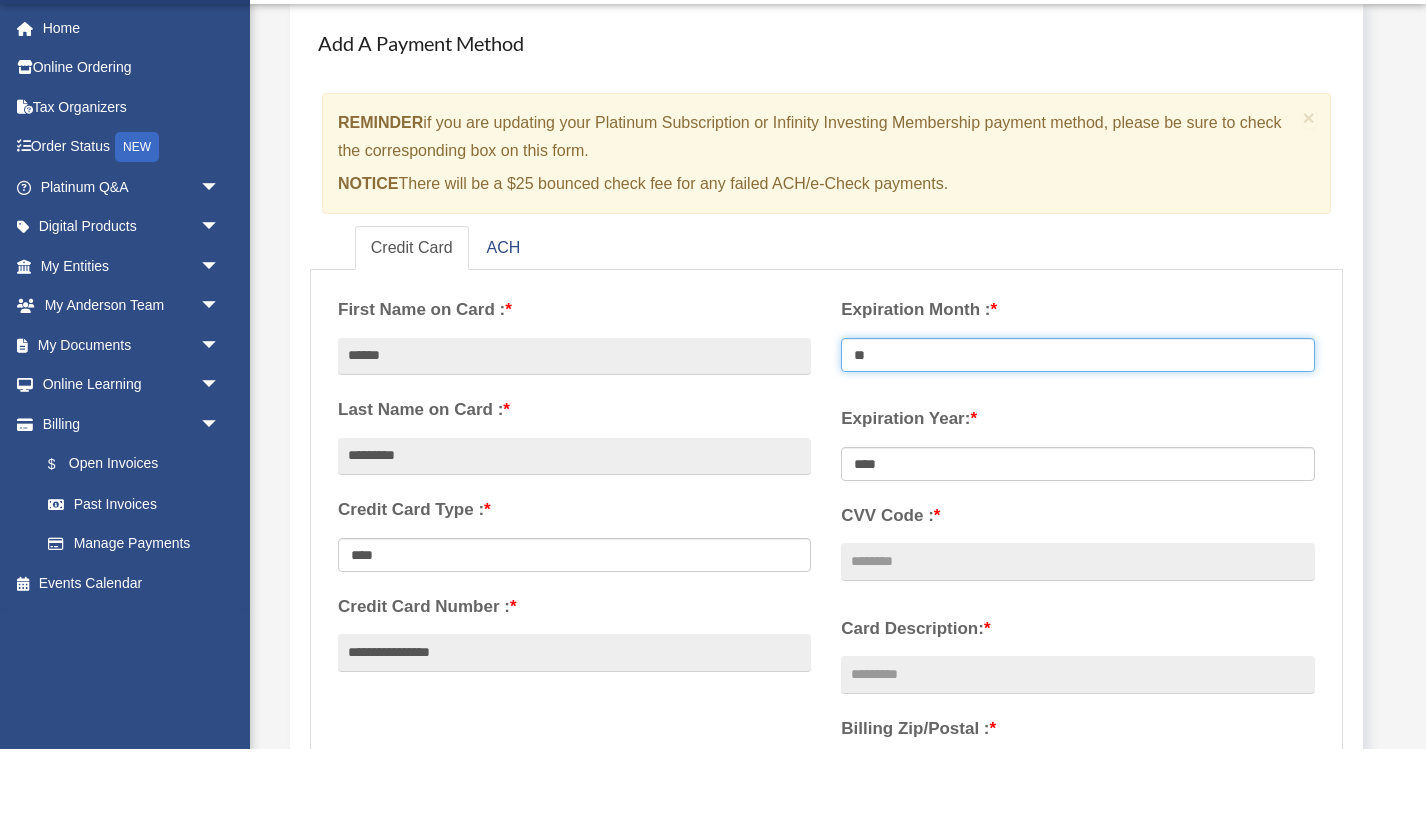 select on "**" 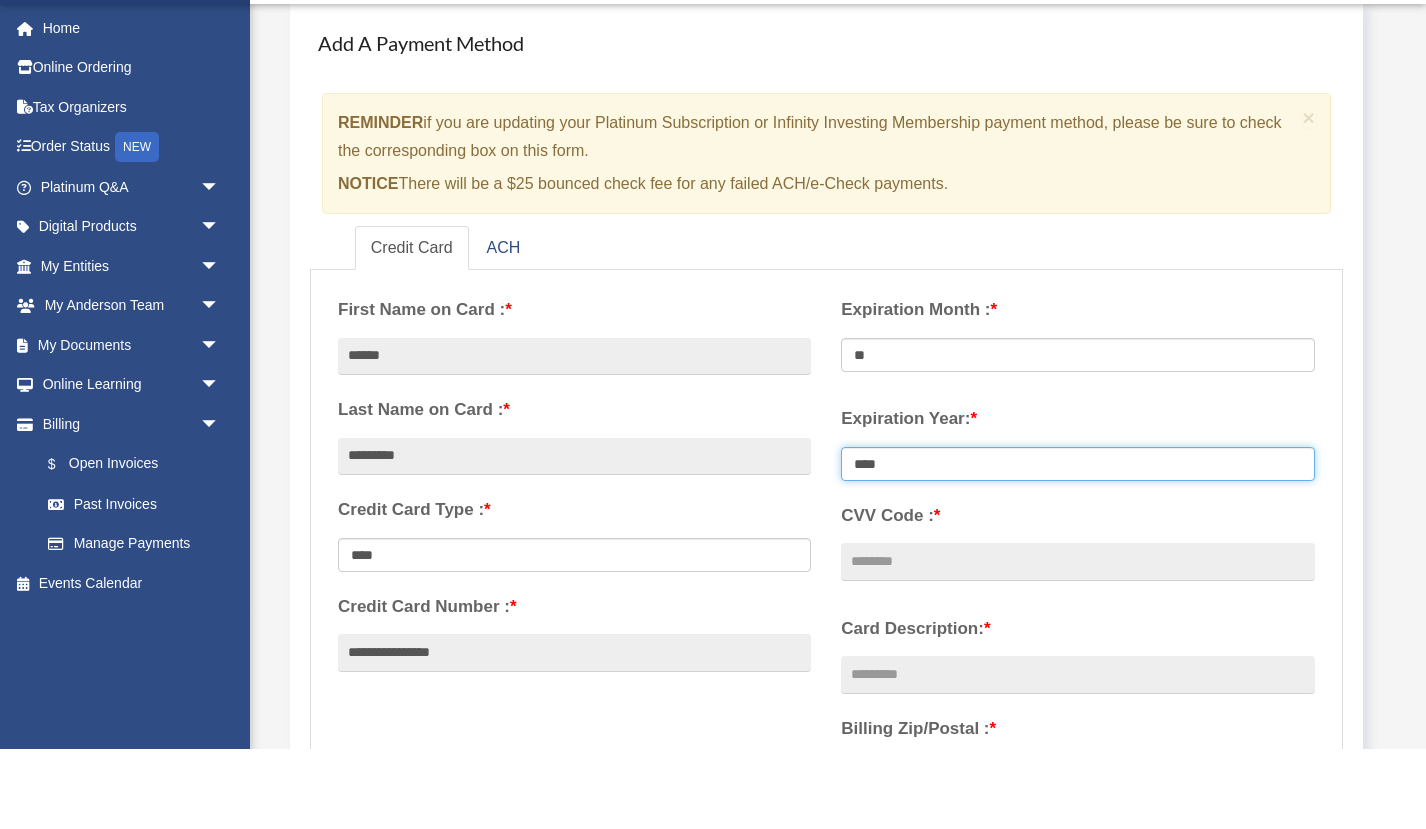 select on "****" 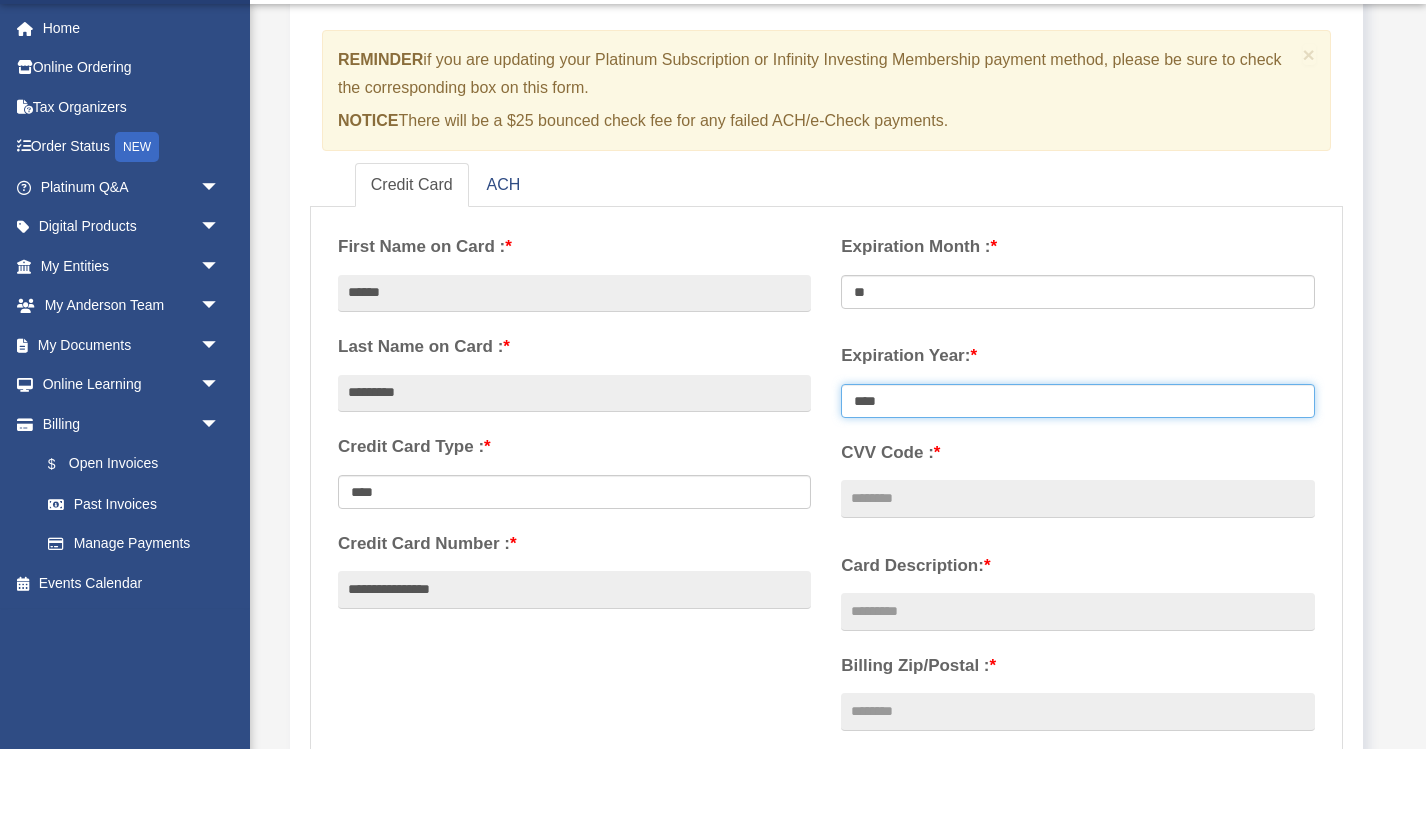 scroll, scrollTop: 213, scrollLeft: 0, axis: vertical 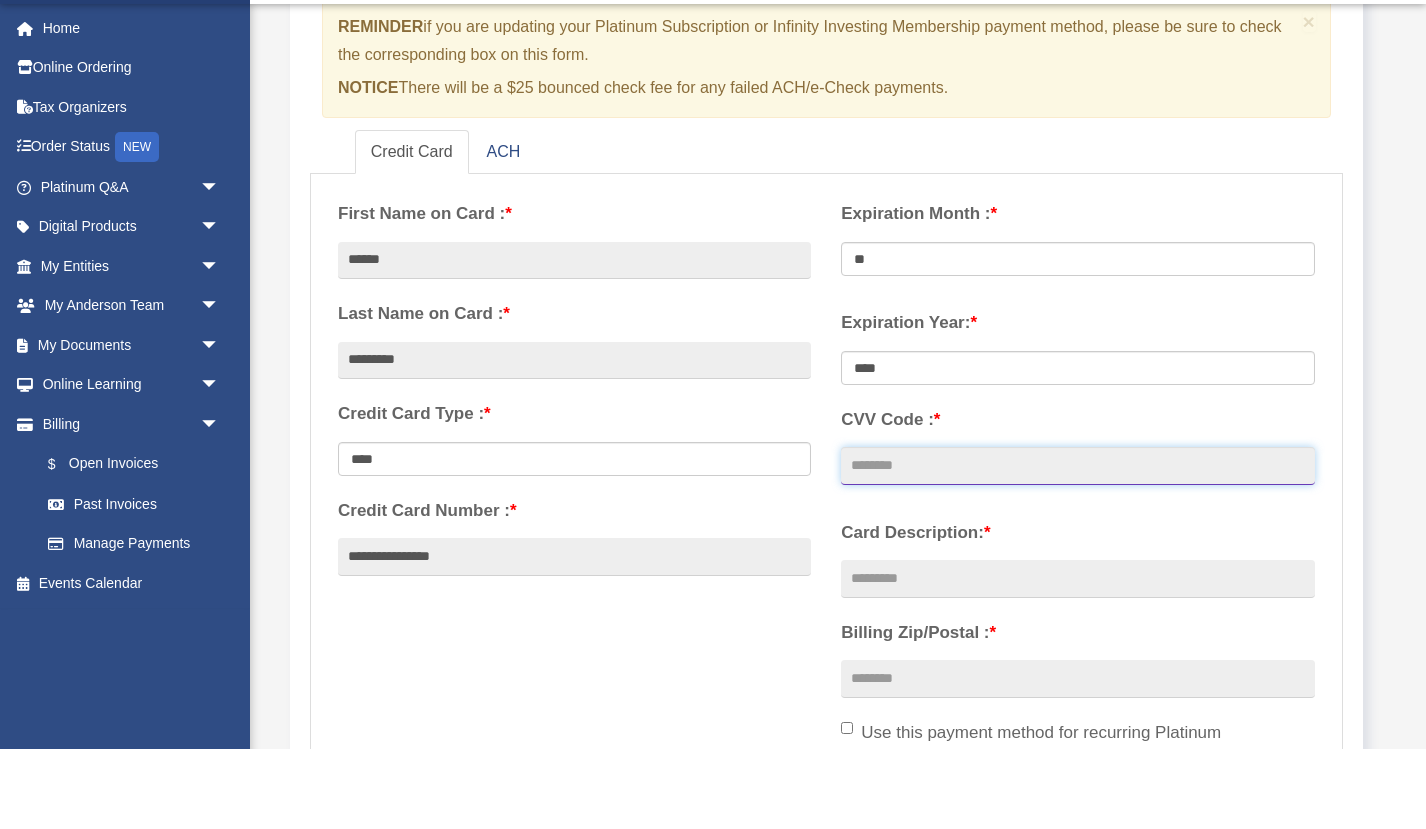 click on "CVV Code : *" at bounding box center (1077, 546) 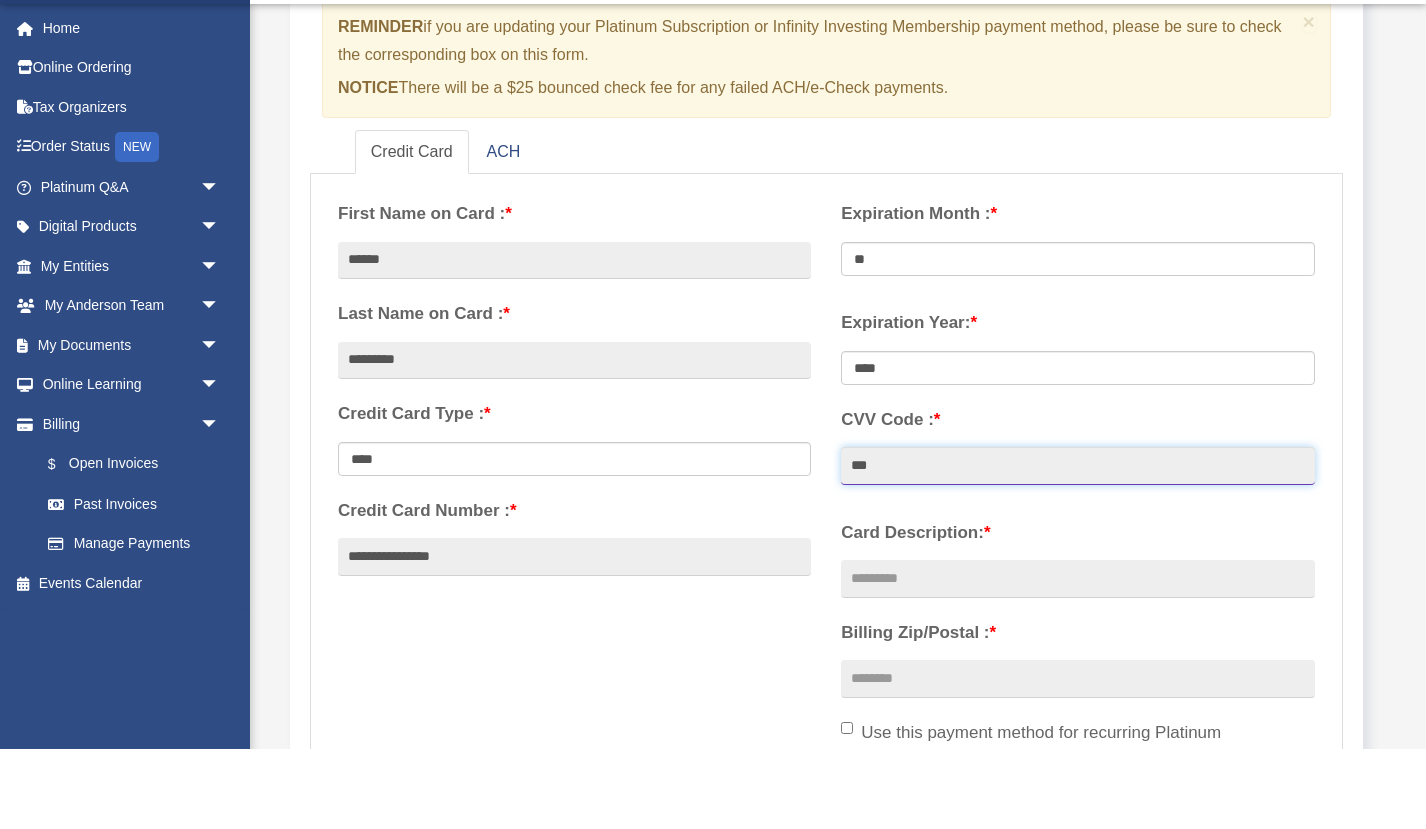 type on "***" 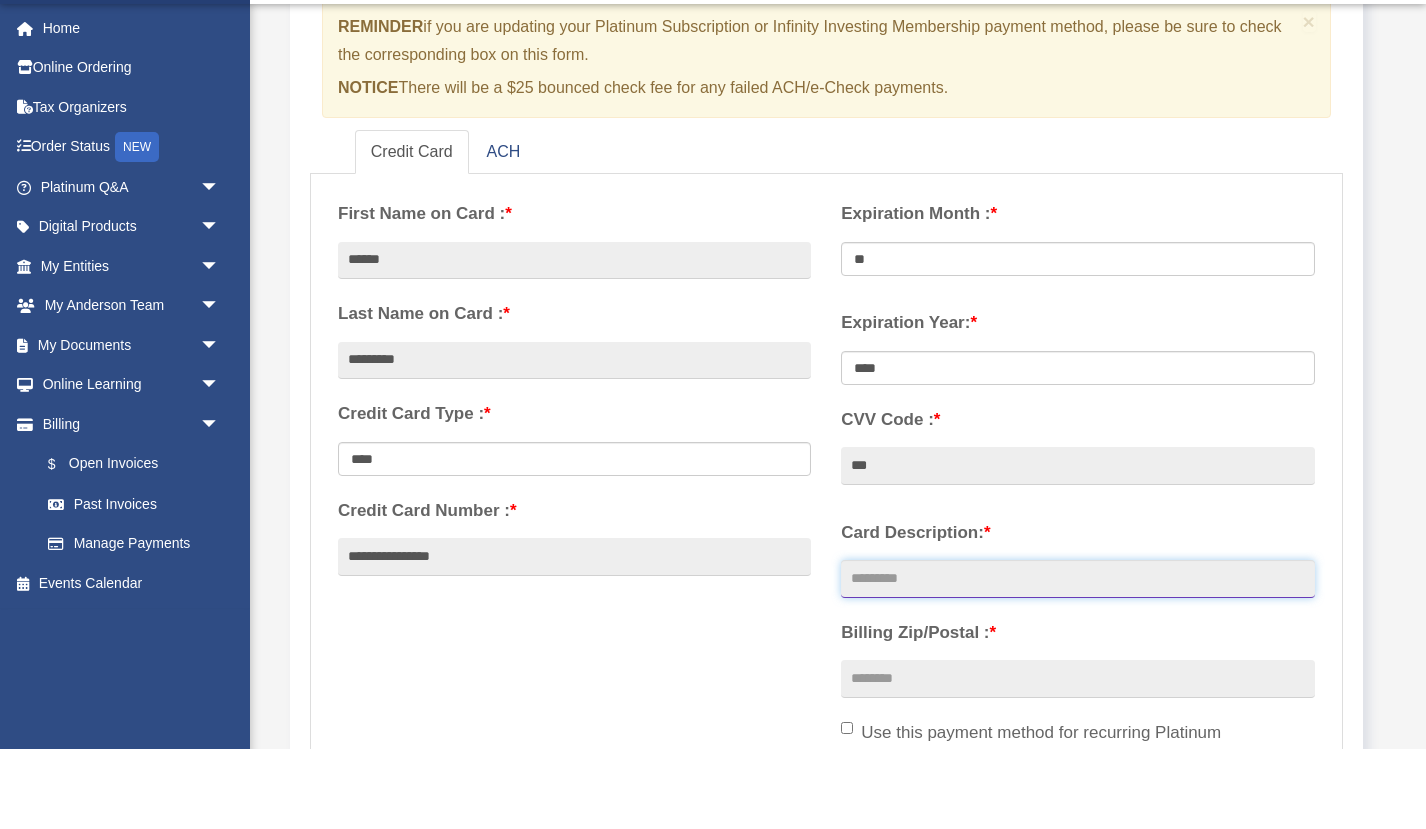 click on "Card Description: *" at bounding box center (1077, 659) 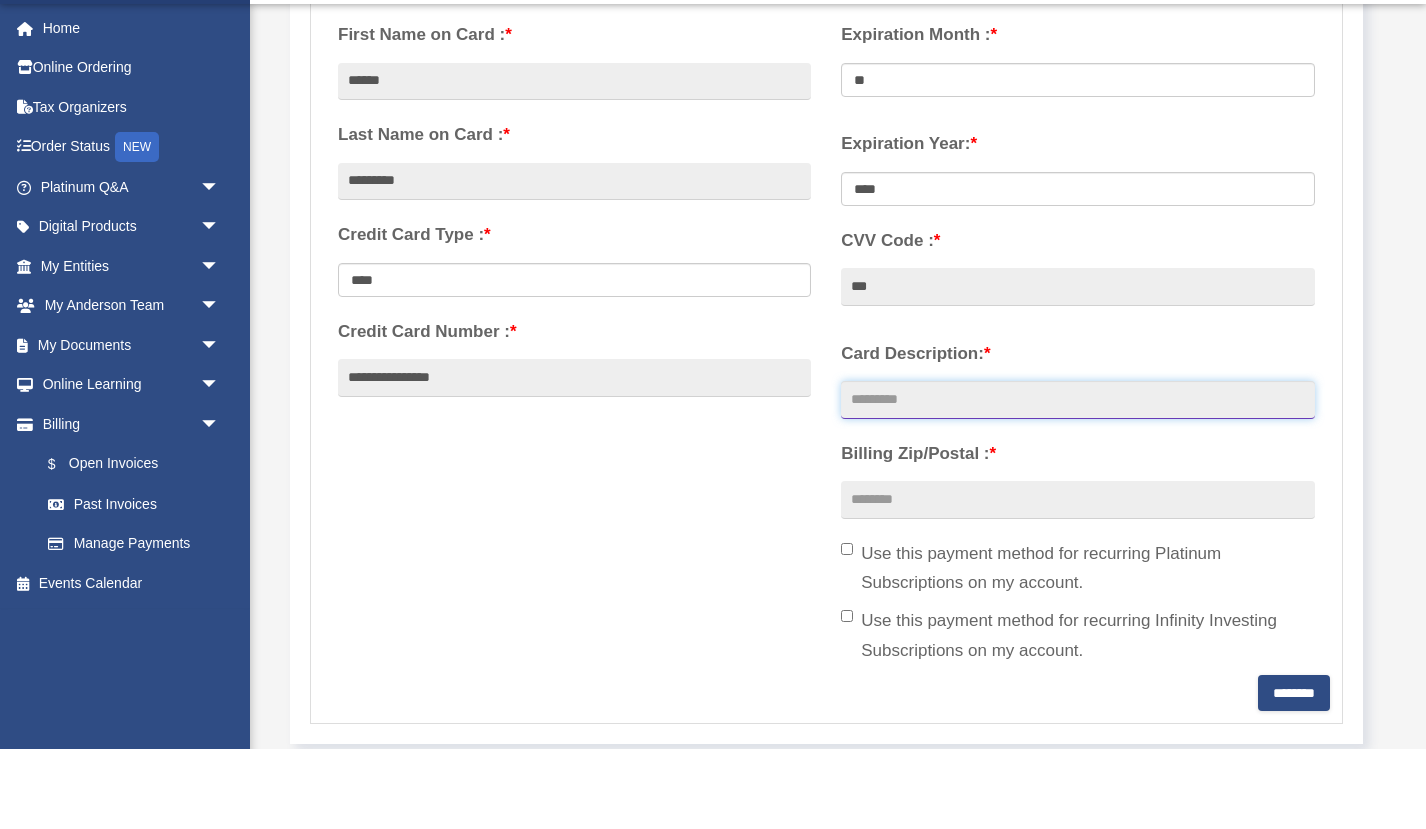 scroll, scrollTop: 394, scrollLeft: 0, axis: vertical 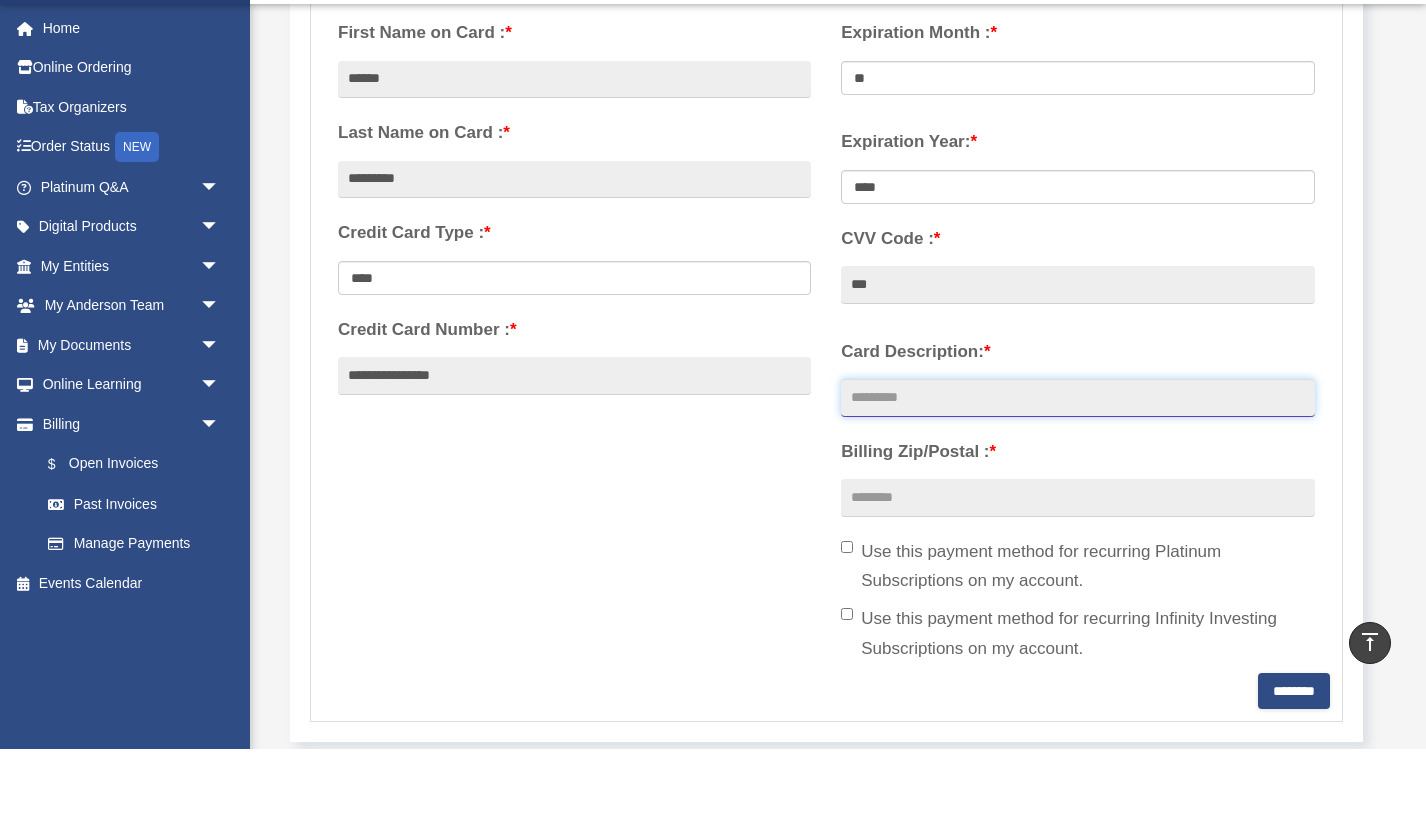 type on "*" 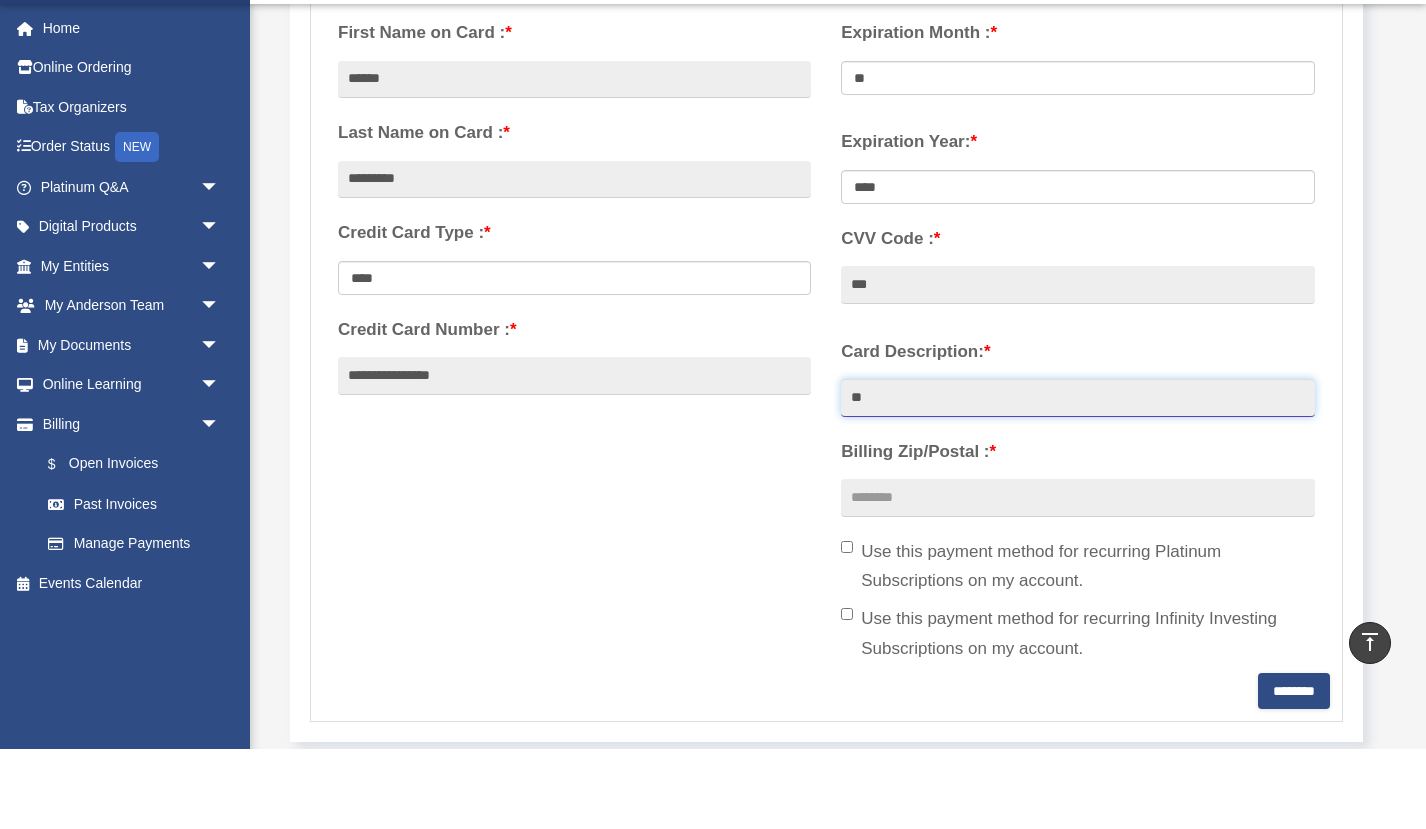type on "*" 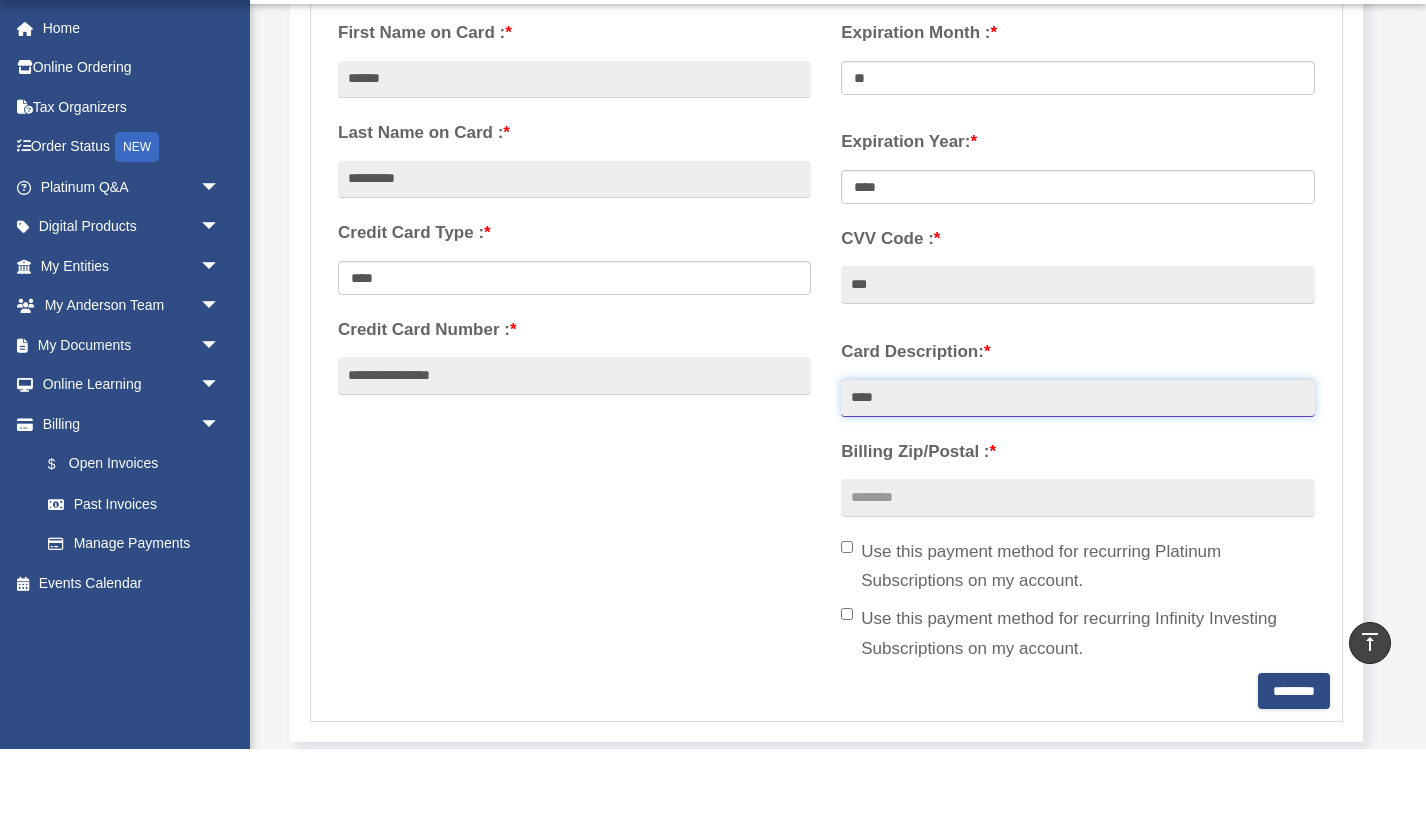 type on "***" 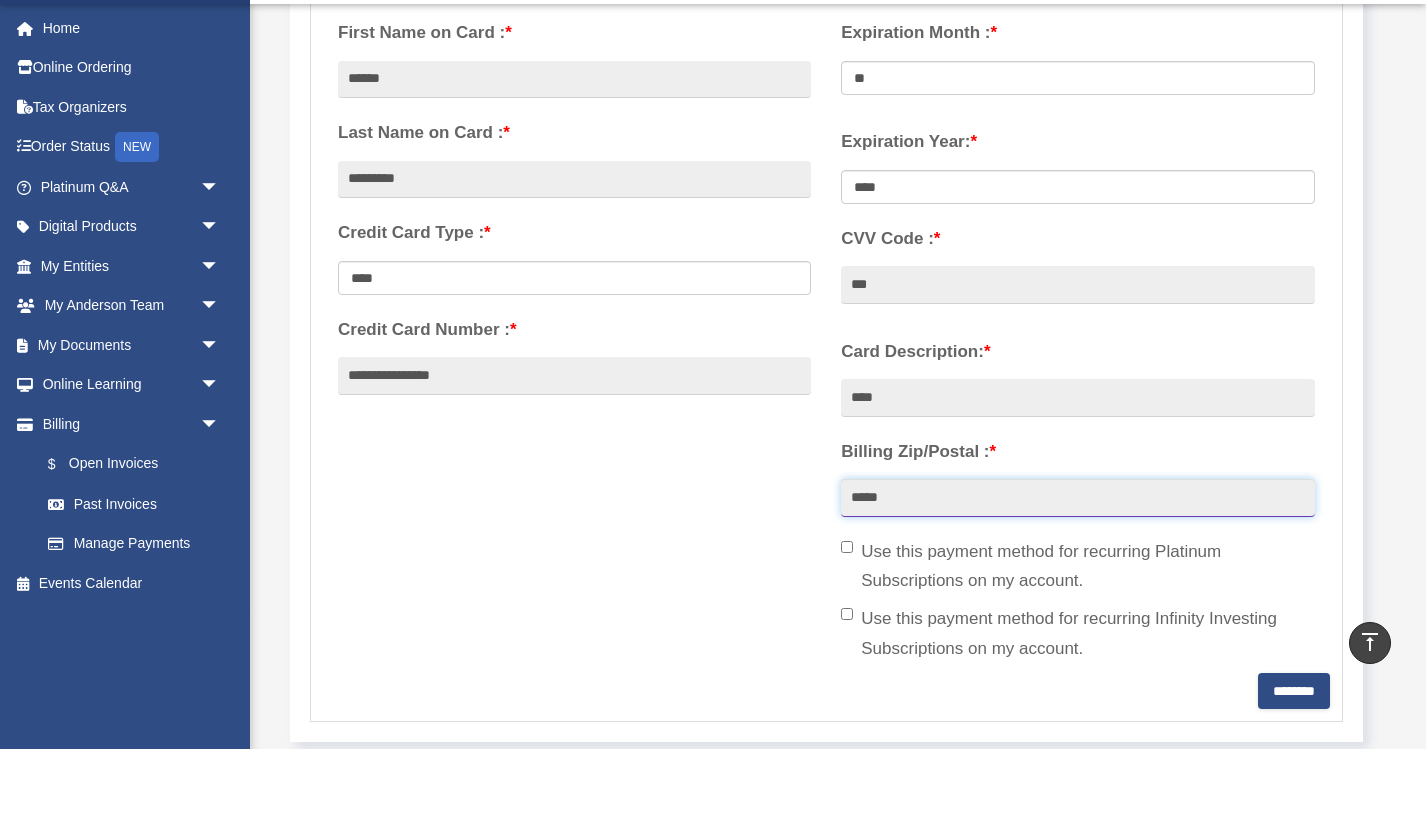 type on "*****" 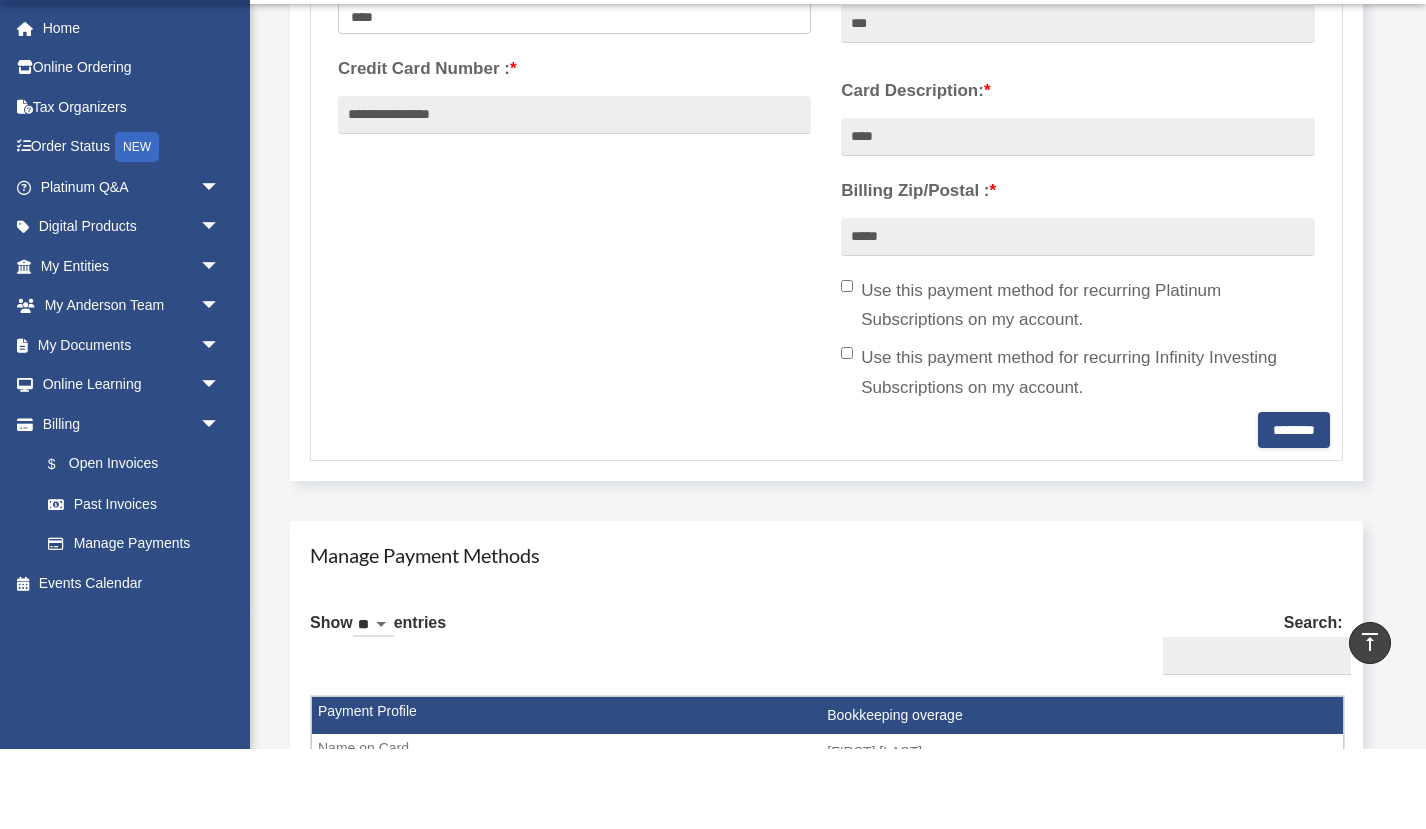 scroll, scrollTop: 661, scrollLeft: 0, axis: vertical 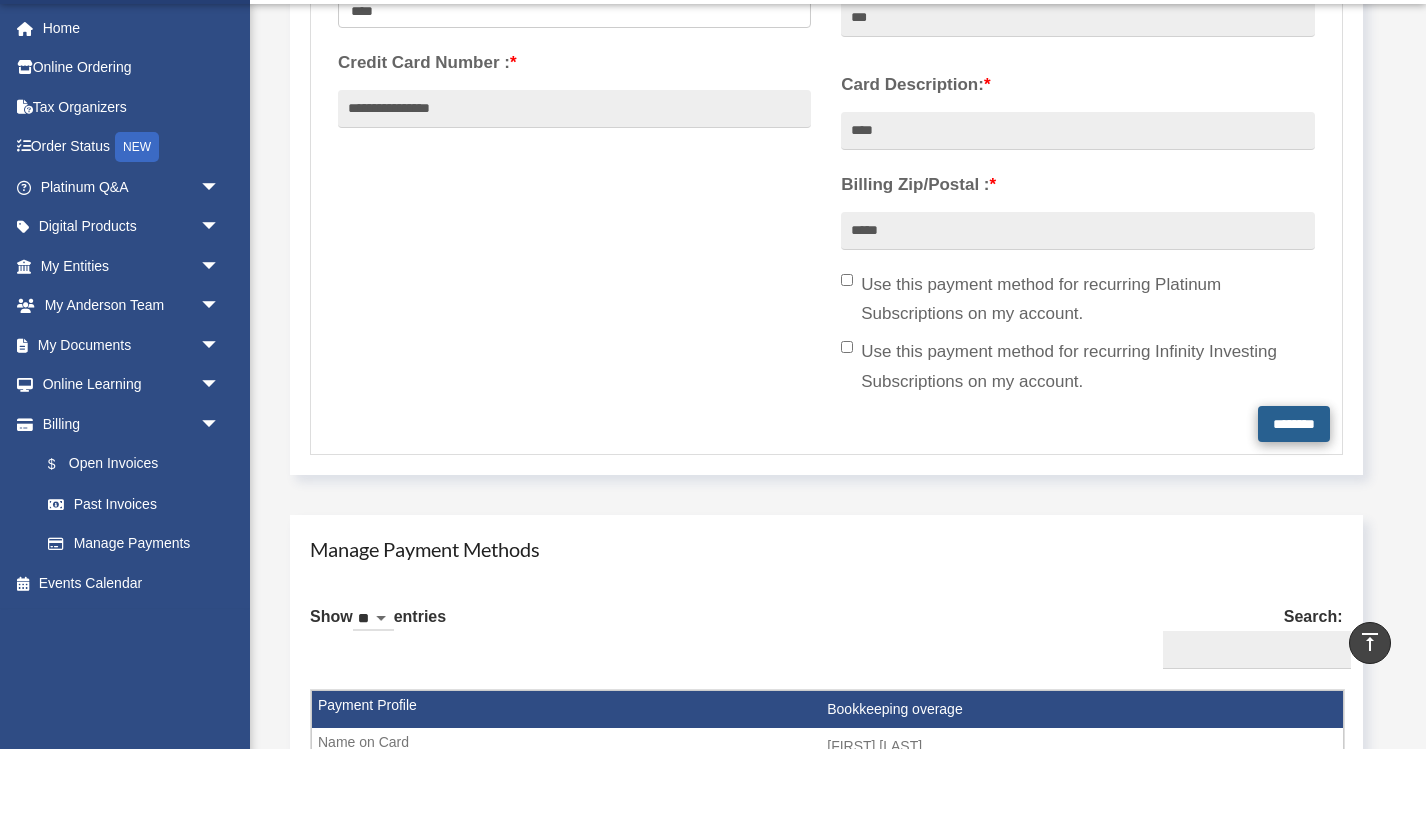 click on "********" at bounding box center [1294, 504] 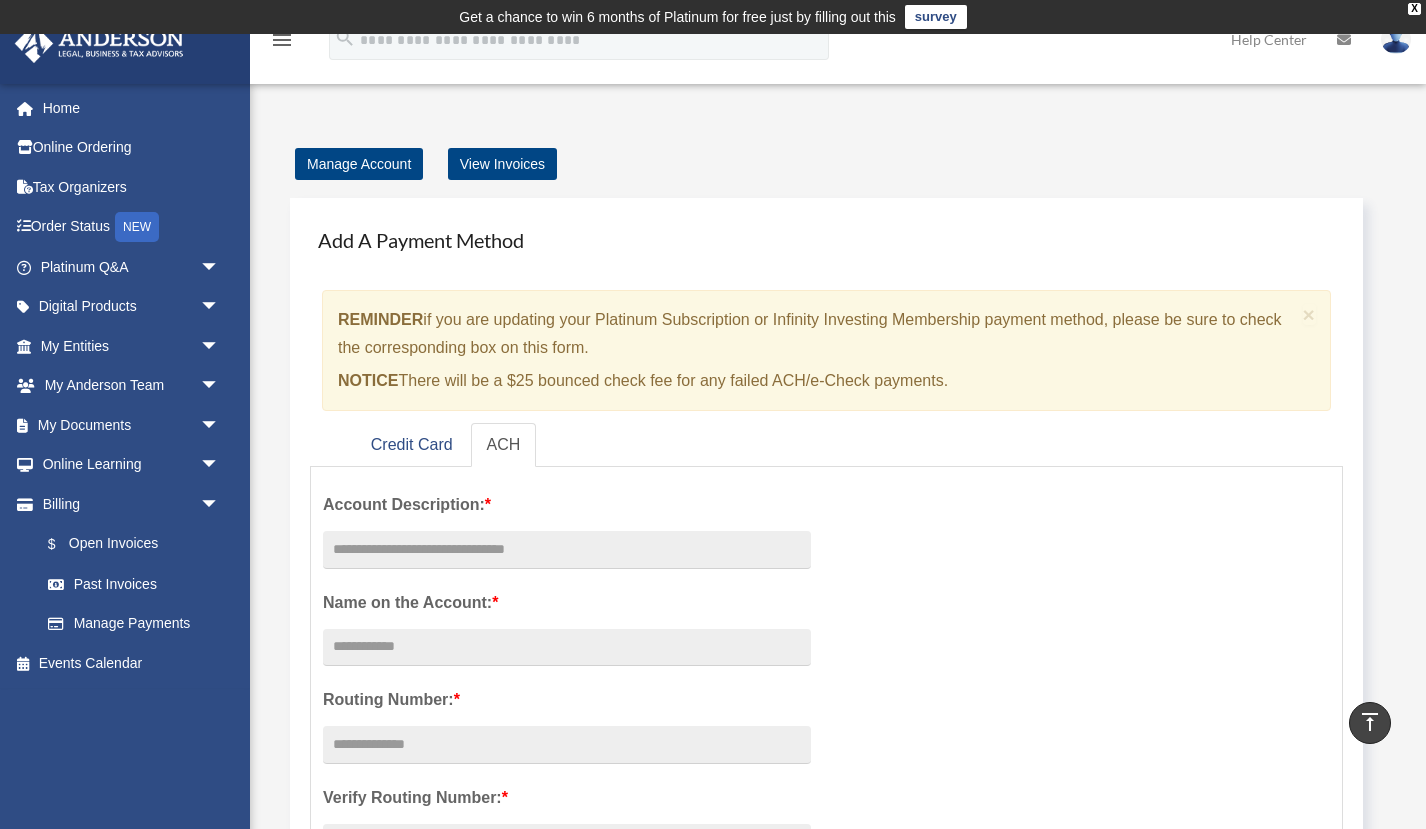scroll, scrollTop: 0, scrollLeft: 0, axis: both 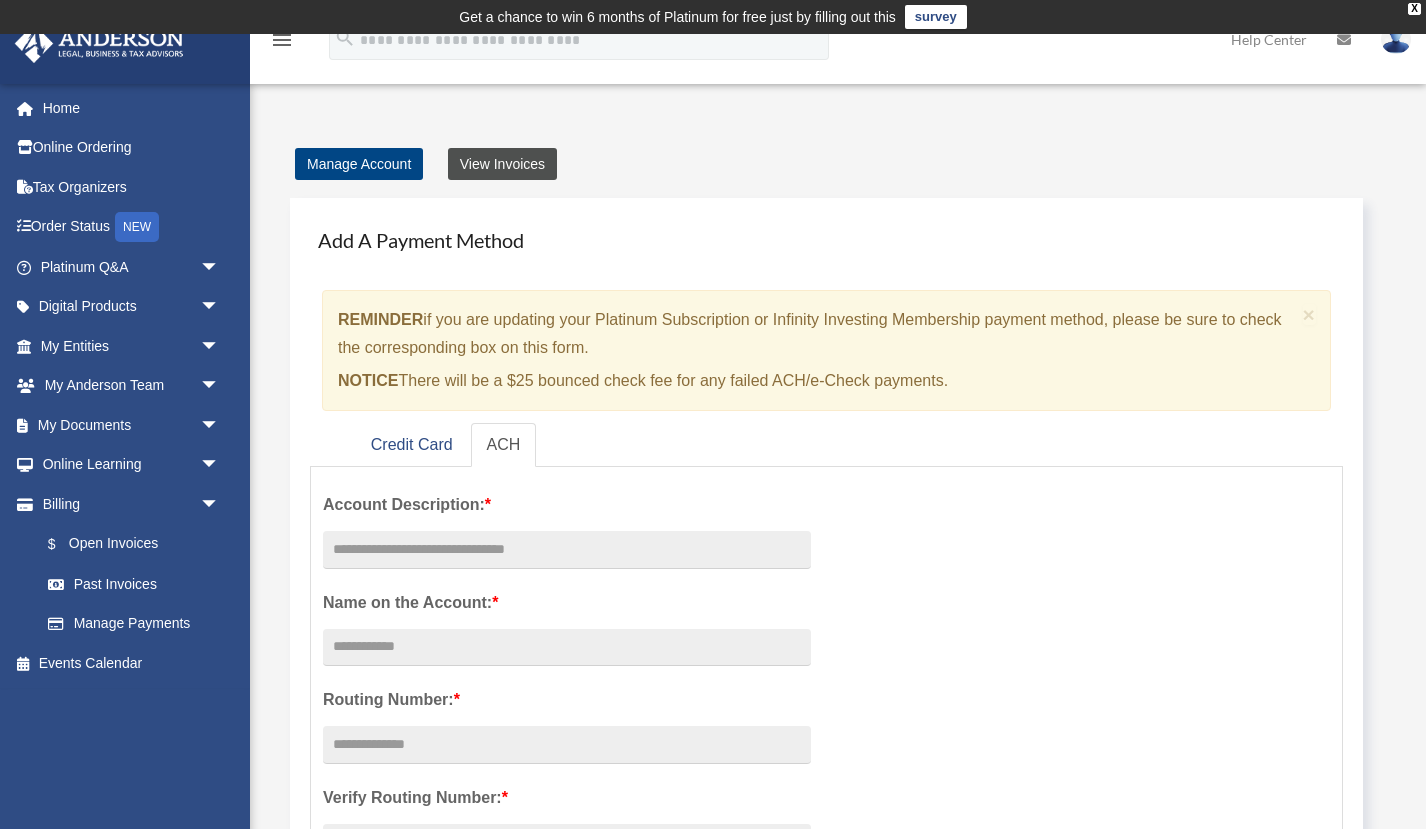 click on "View Invoices" at bounding box center [502, 164] 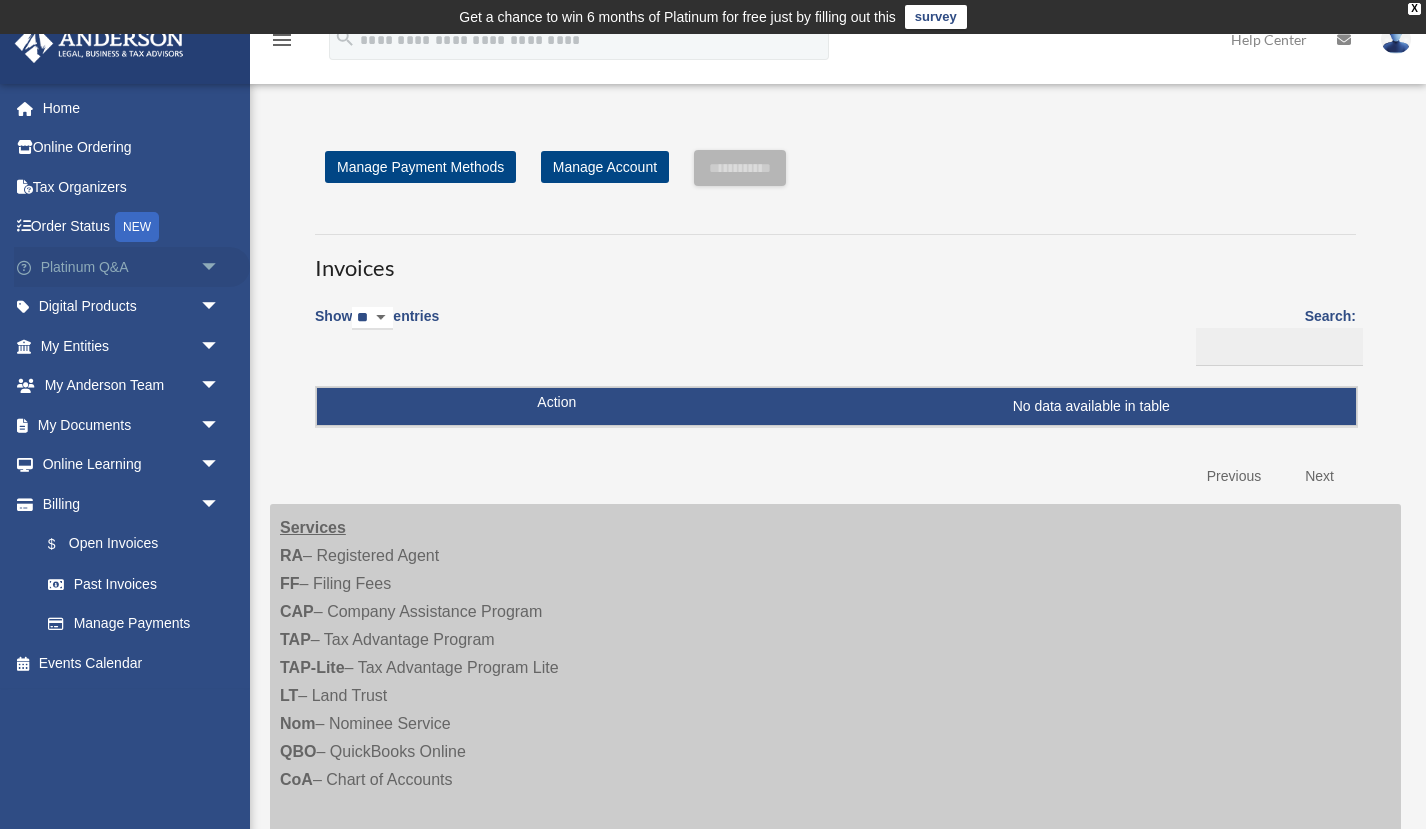 scroll, scrollTop: 0, scrollLeft: 0, axis: both 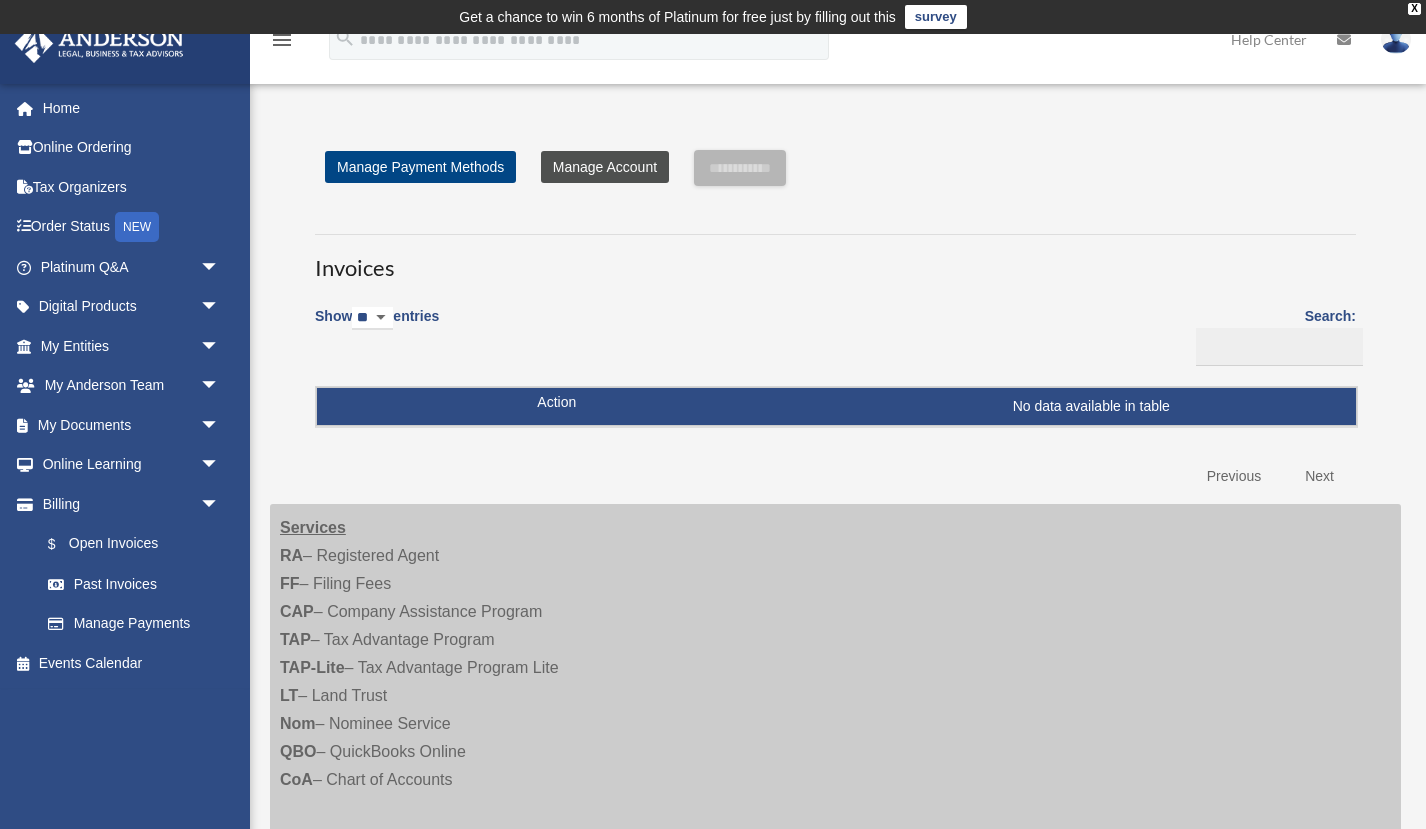 click on "Manage Account" at bounding box center (605, 167) 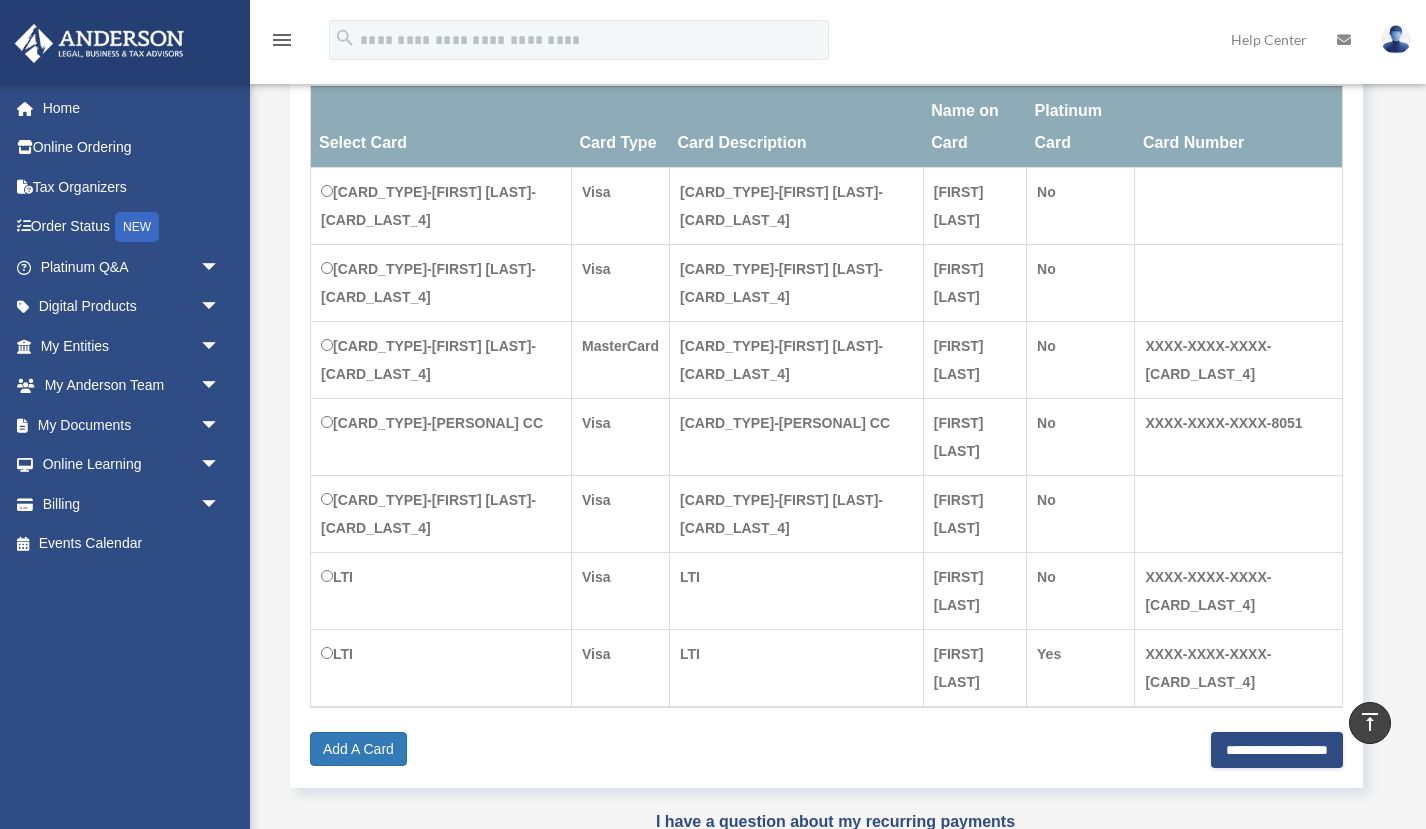 scroll, scrollTop: 367, scrollLeft: 0, axis: vertical 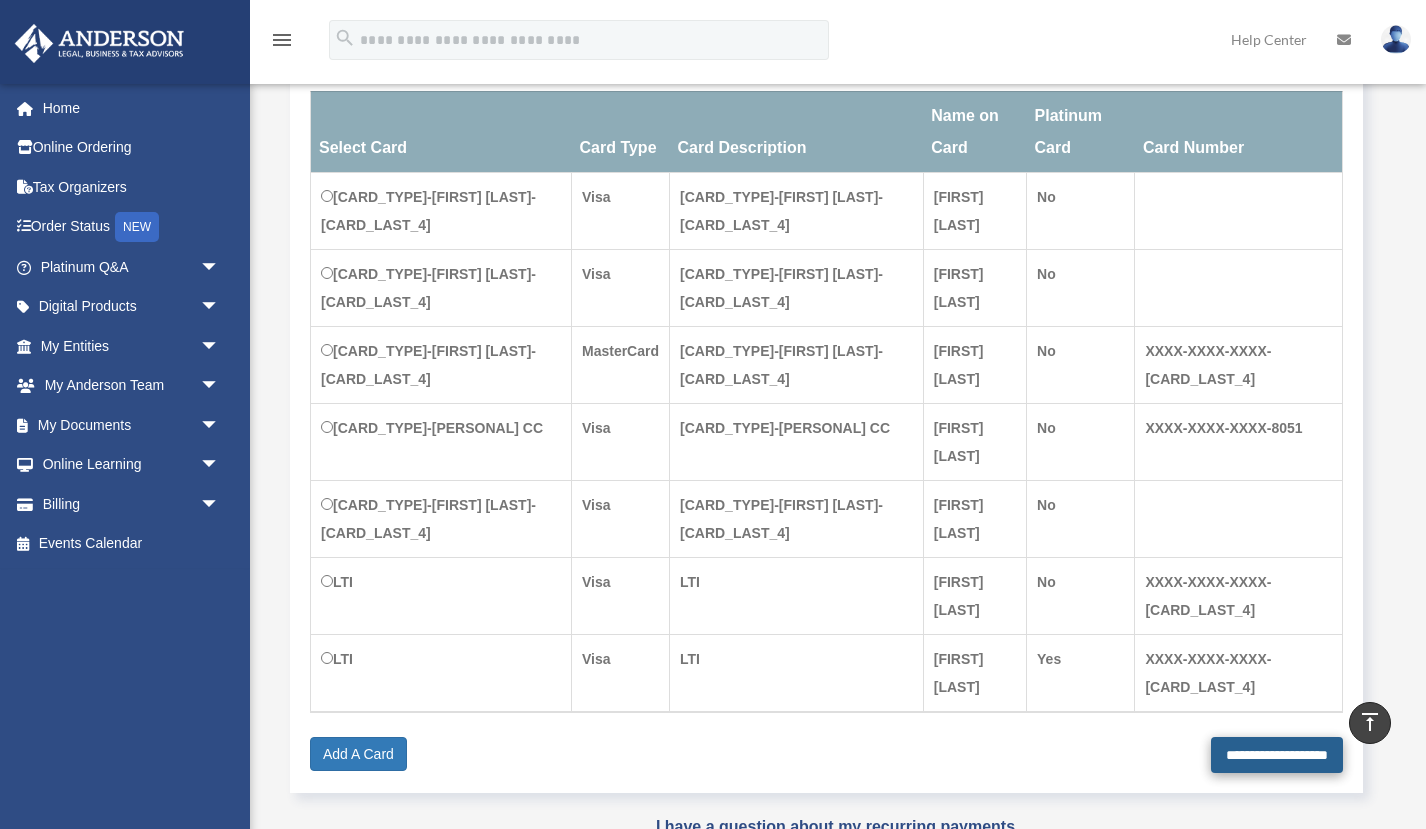 click on "**********" at bounding box center [1277, 755] 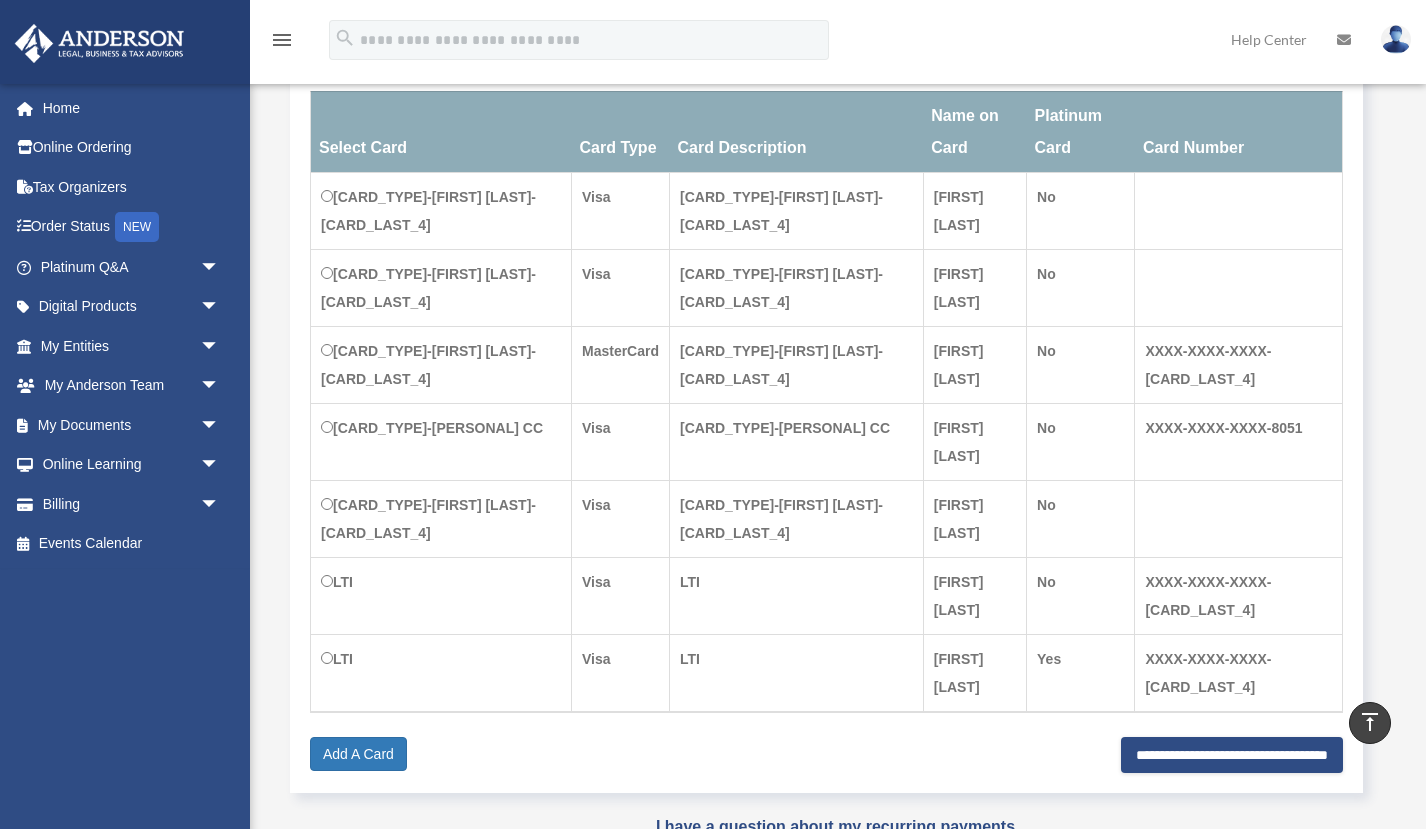 type on "**********" 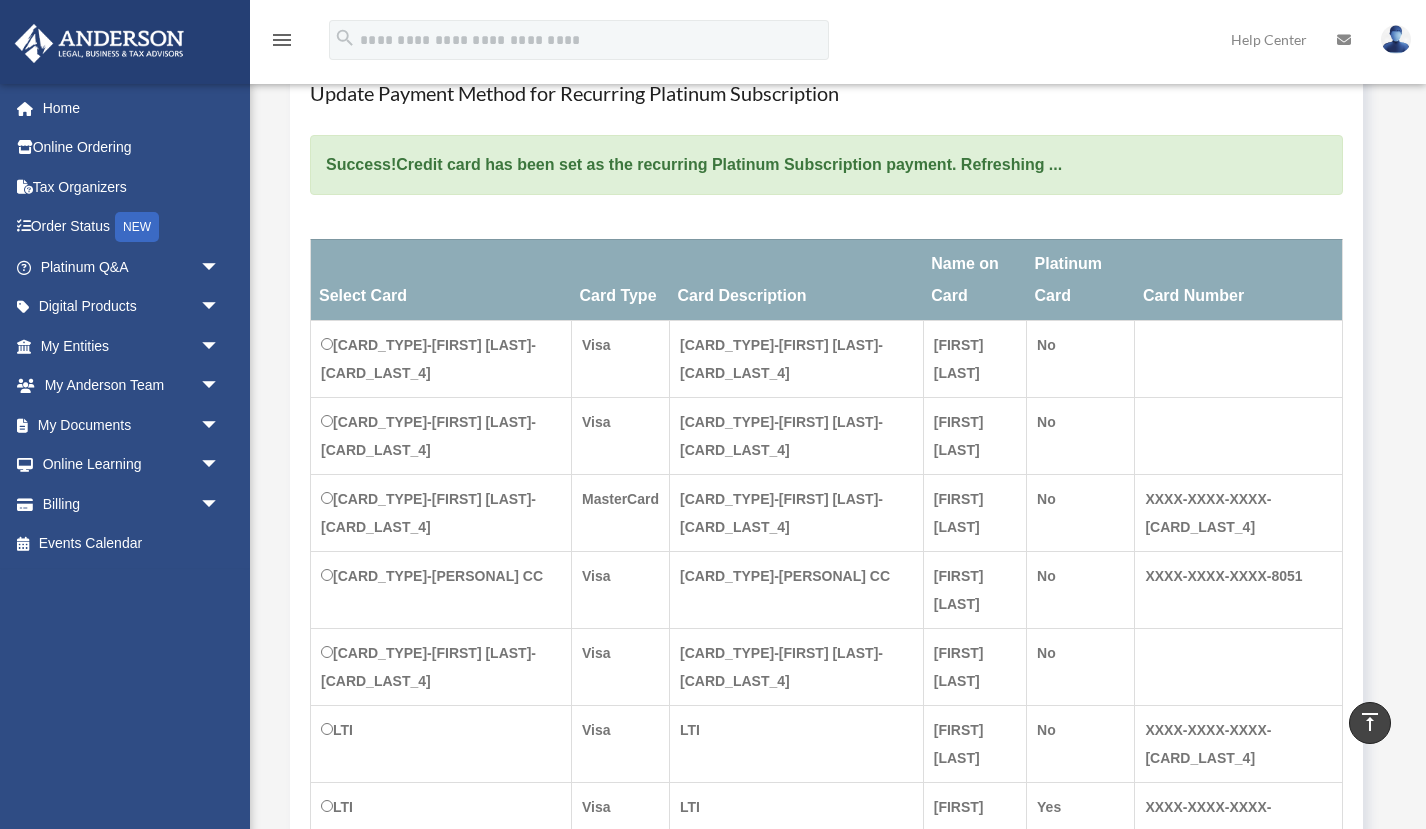 scroll, scrollTop: 298, scrollLeft: 0, axis: vertical 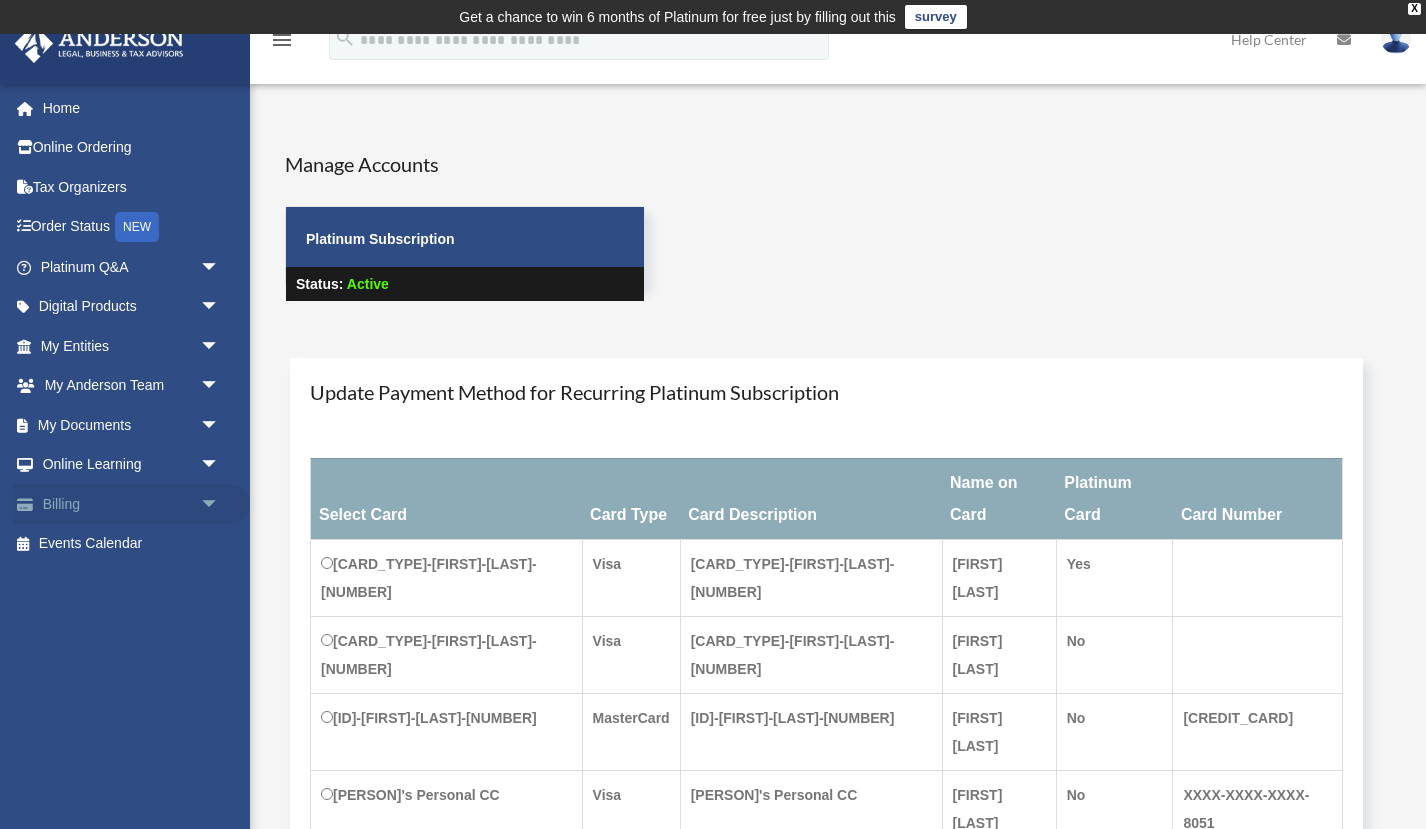 click on "Billing arrow_drop_down" at bounding box center (132, 504) 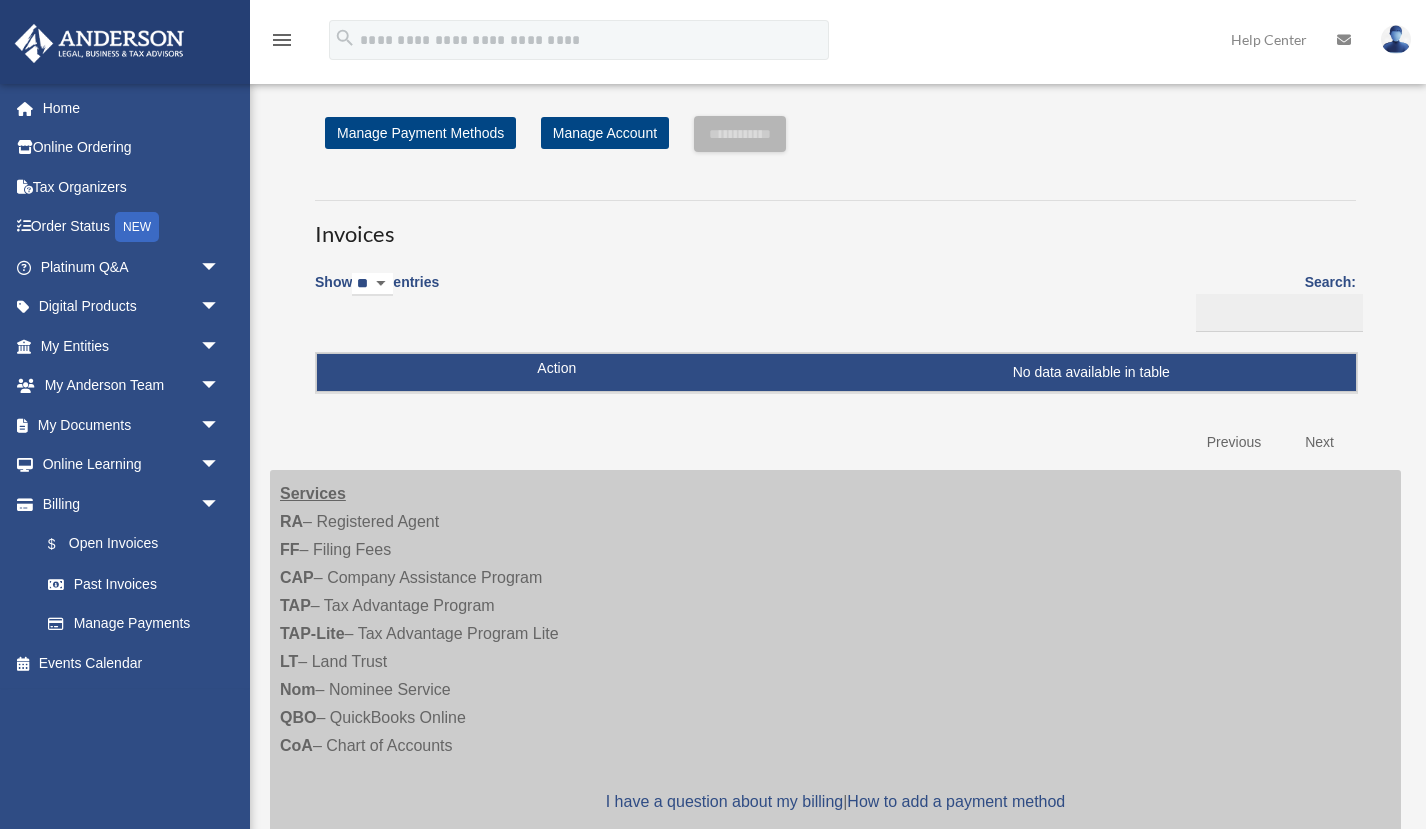 scroll, scrollTop: 0, scrollLeft: 0, axis: both 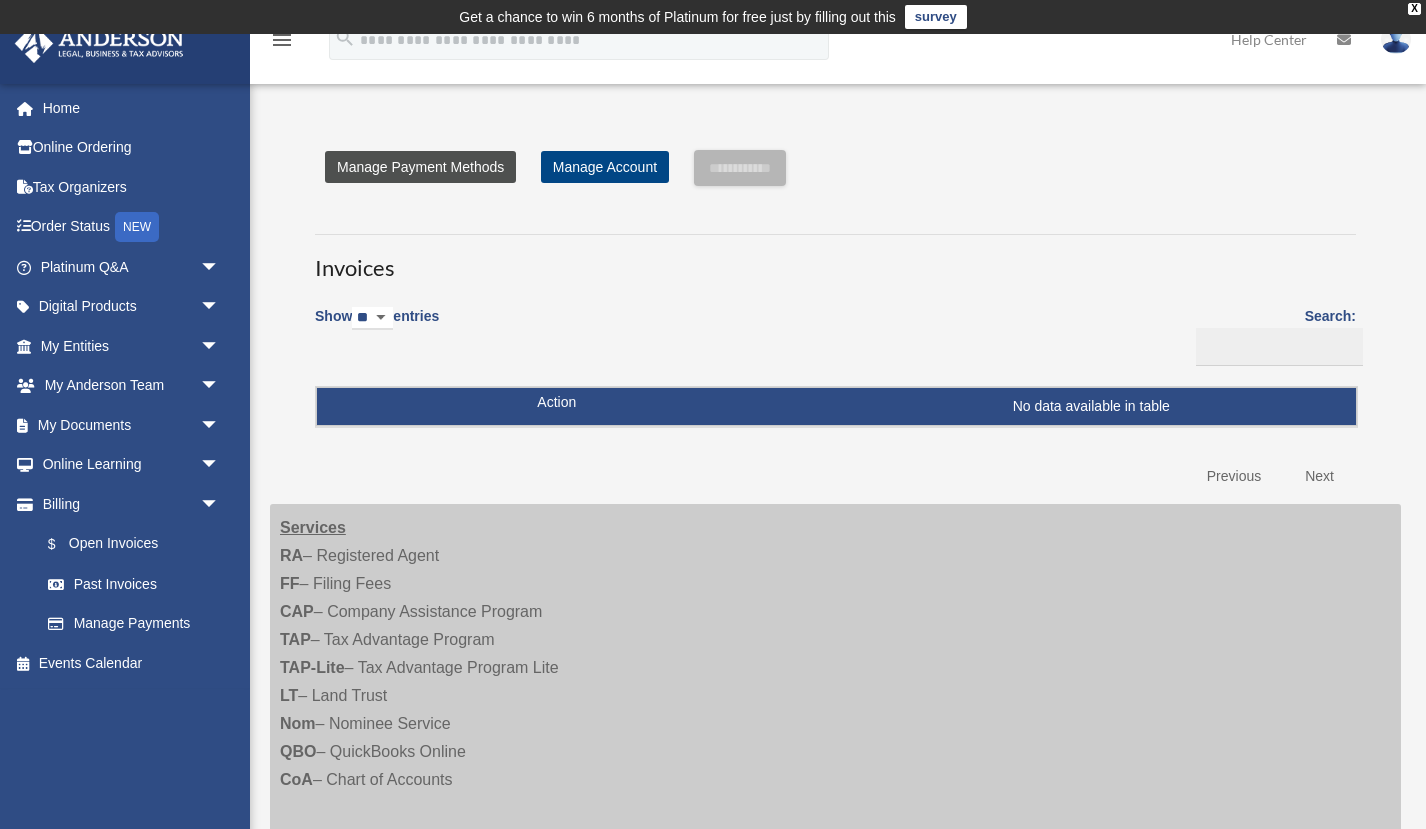 click on "Manage Payment Methods" at bounding box center [420, 167] 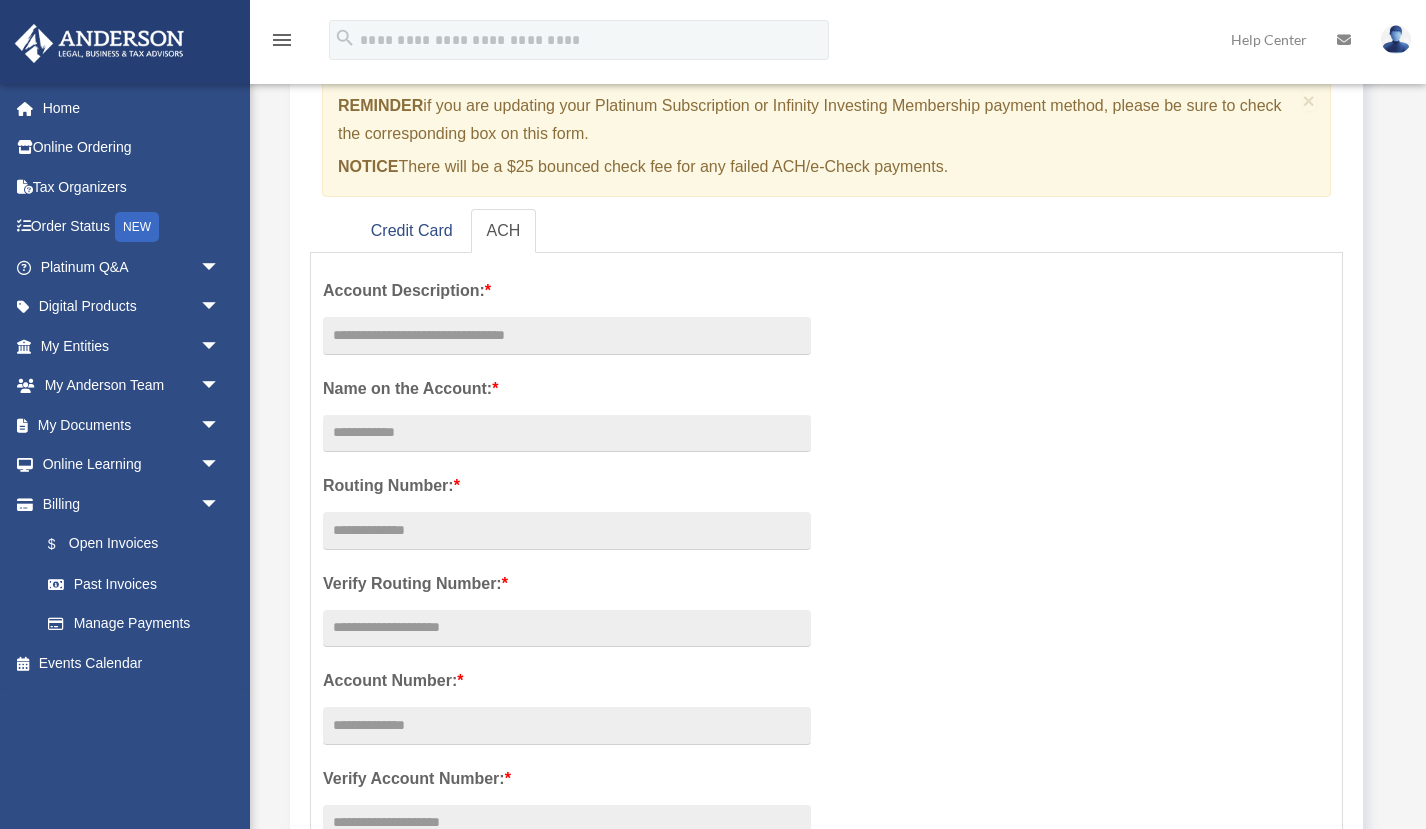 scroll, scrollTop: 151, scrollLeft: 0, axis: vertical 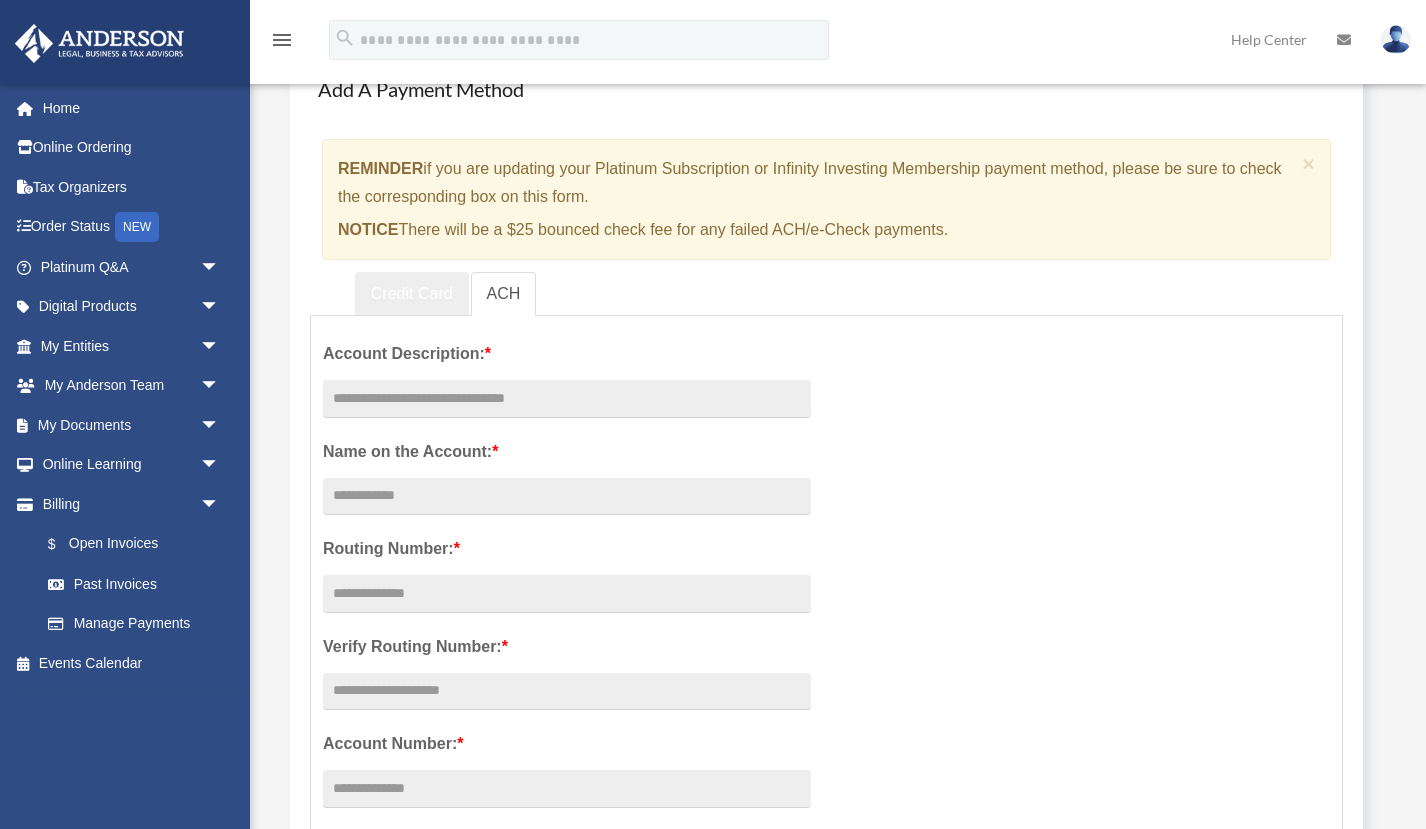 click on "Credit Card" at bounding box center [412, 294] 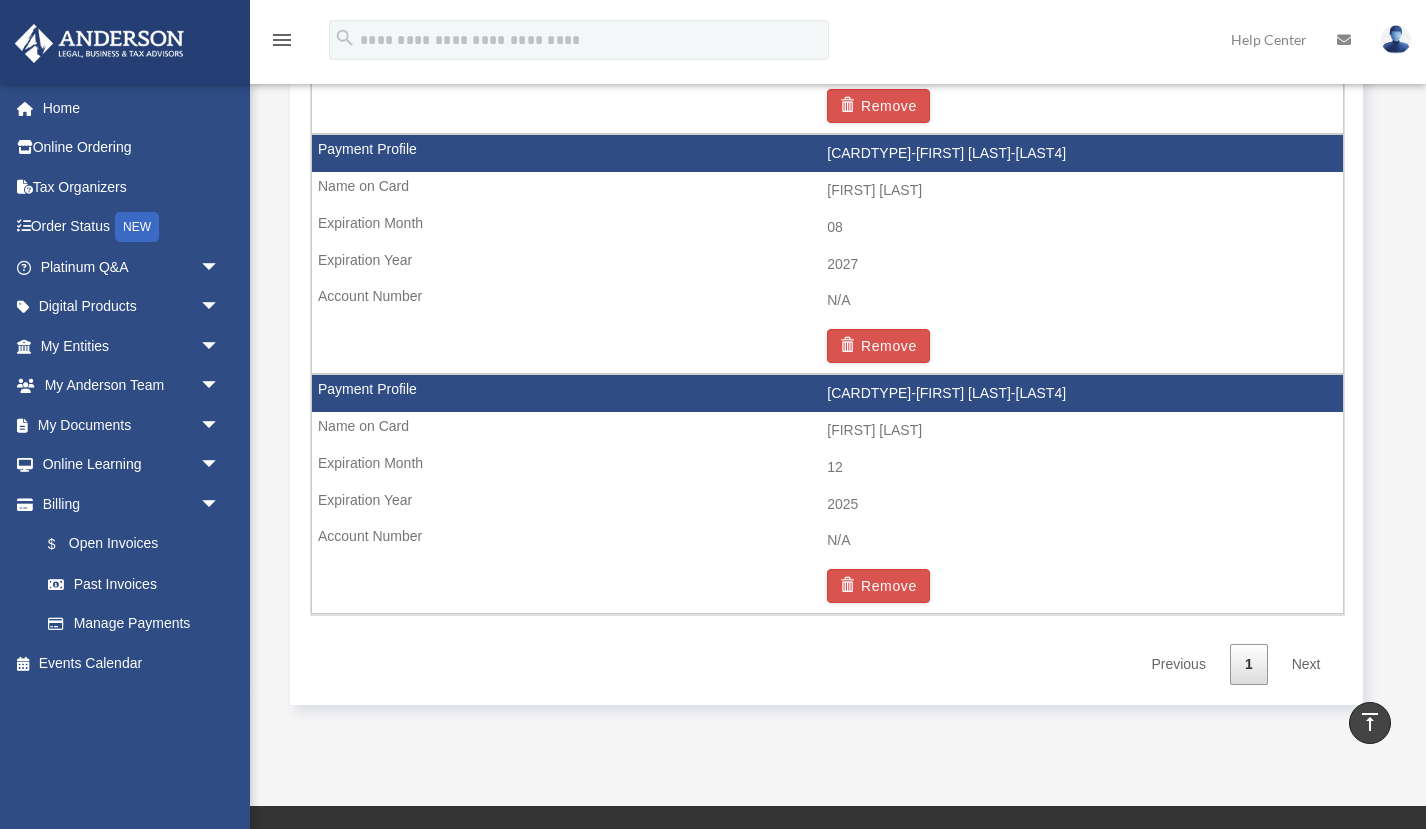 scroll, scrollTop: 2517, scrollLeft: 0, axis: vertical 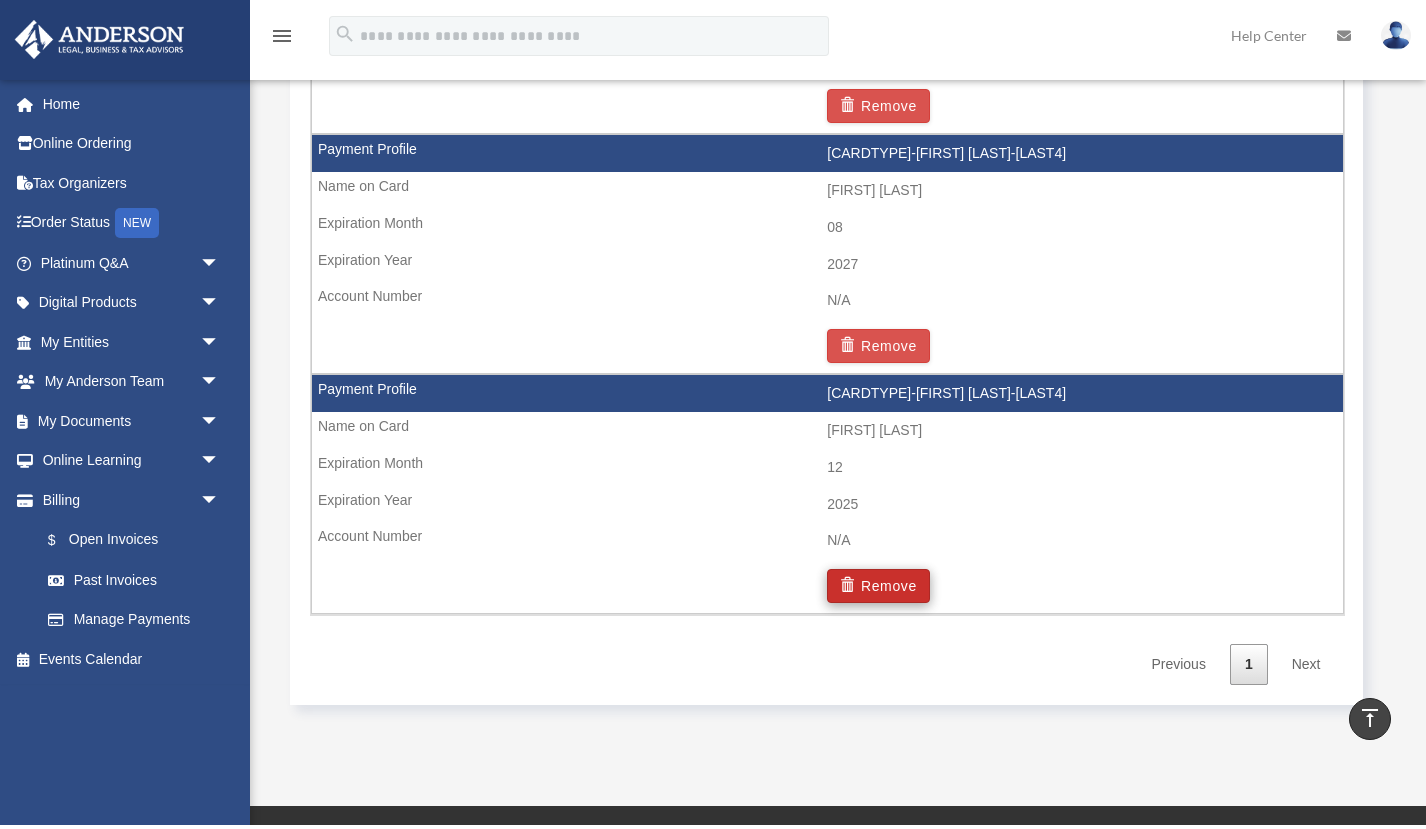 click on "Remove" at bounding box center (878, 590) 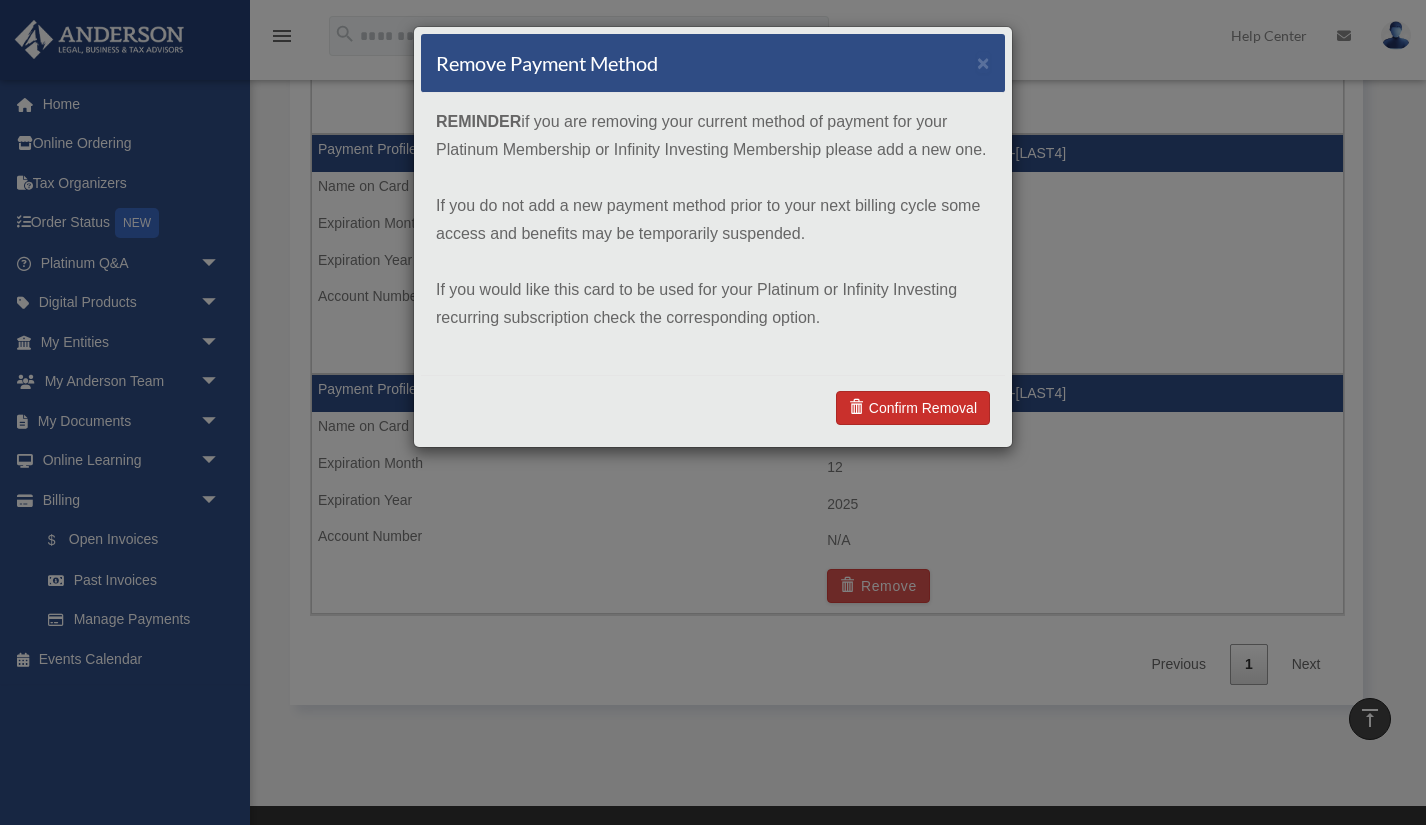 click on "Confirm Removal" at bounding box center [913, 412] 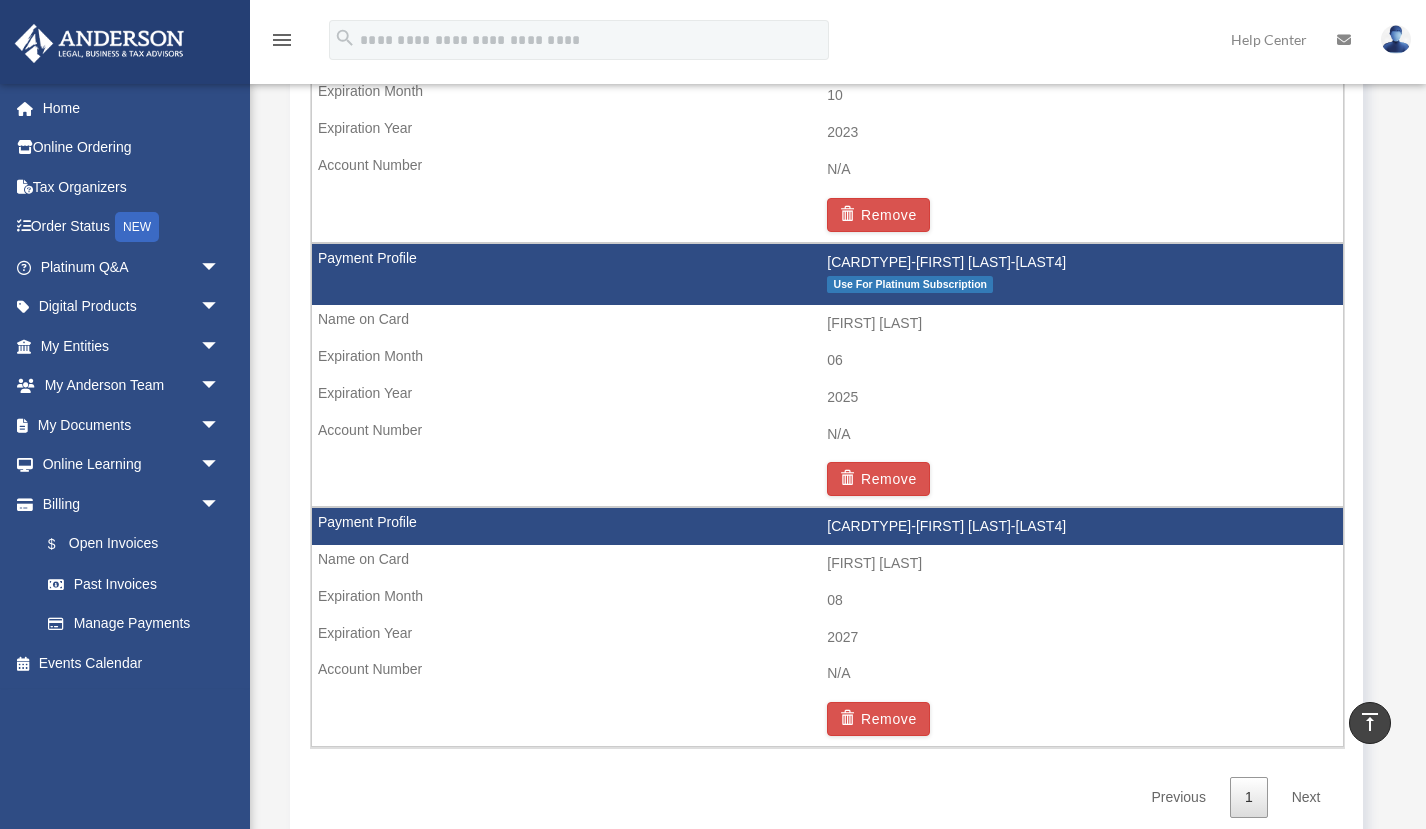 scroll, scrollTop: 2213, scrollLeft: 0, axis: vertical 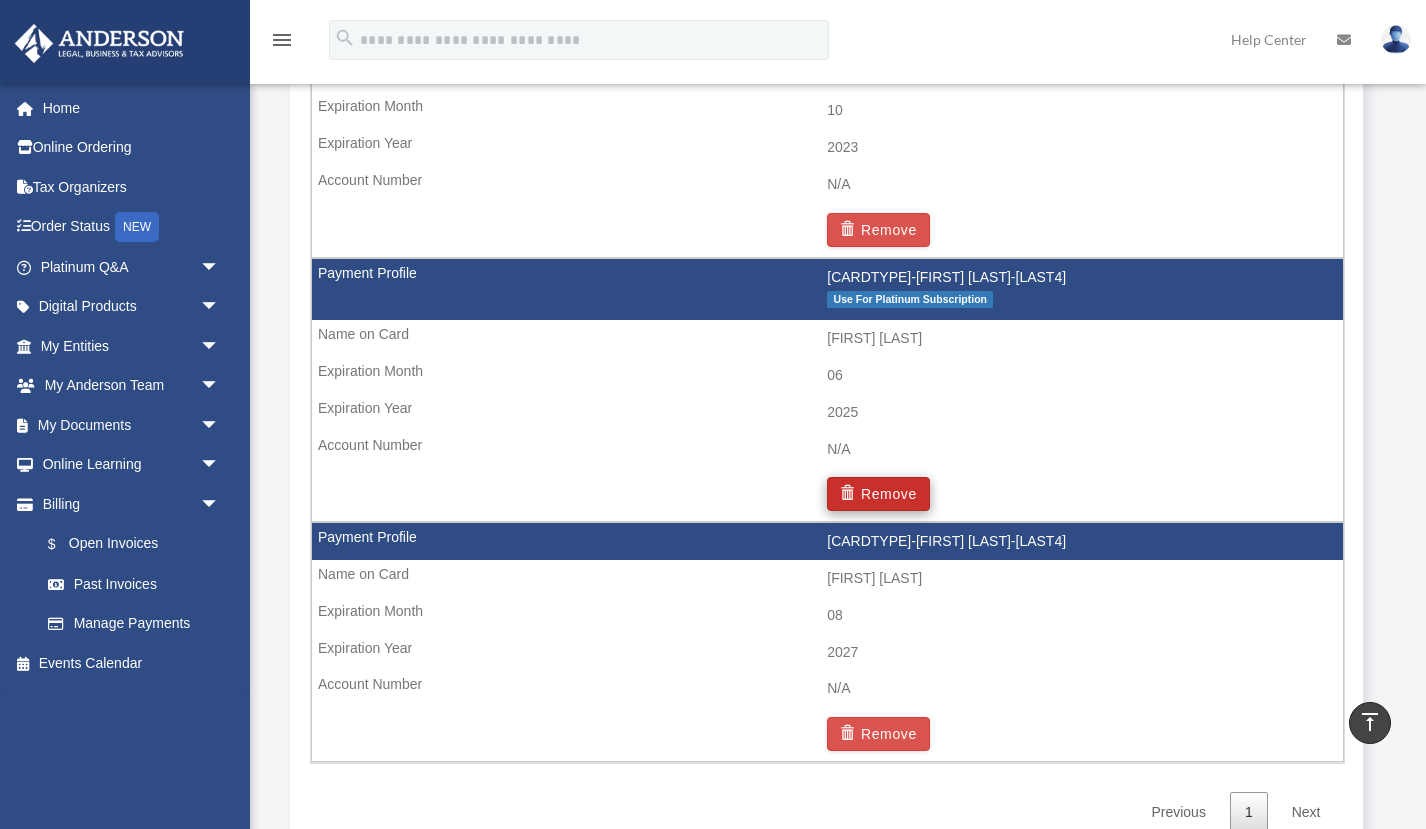 click on "Remove" at bounding box center (878, 494) 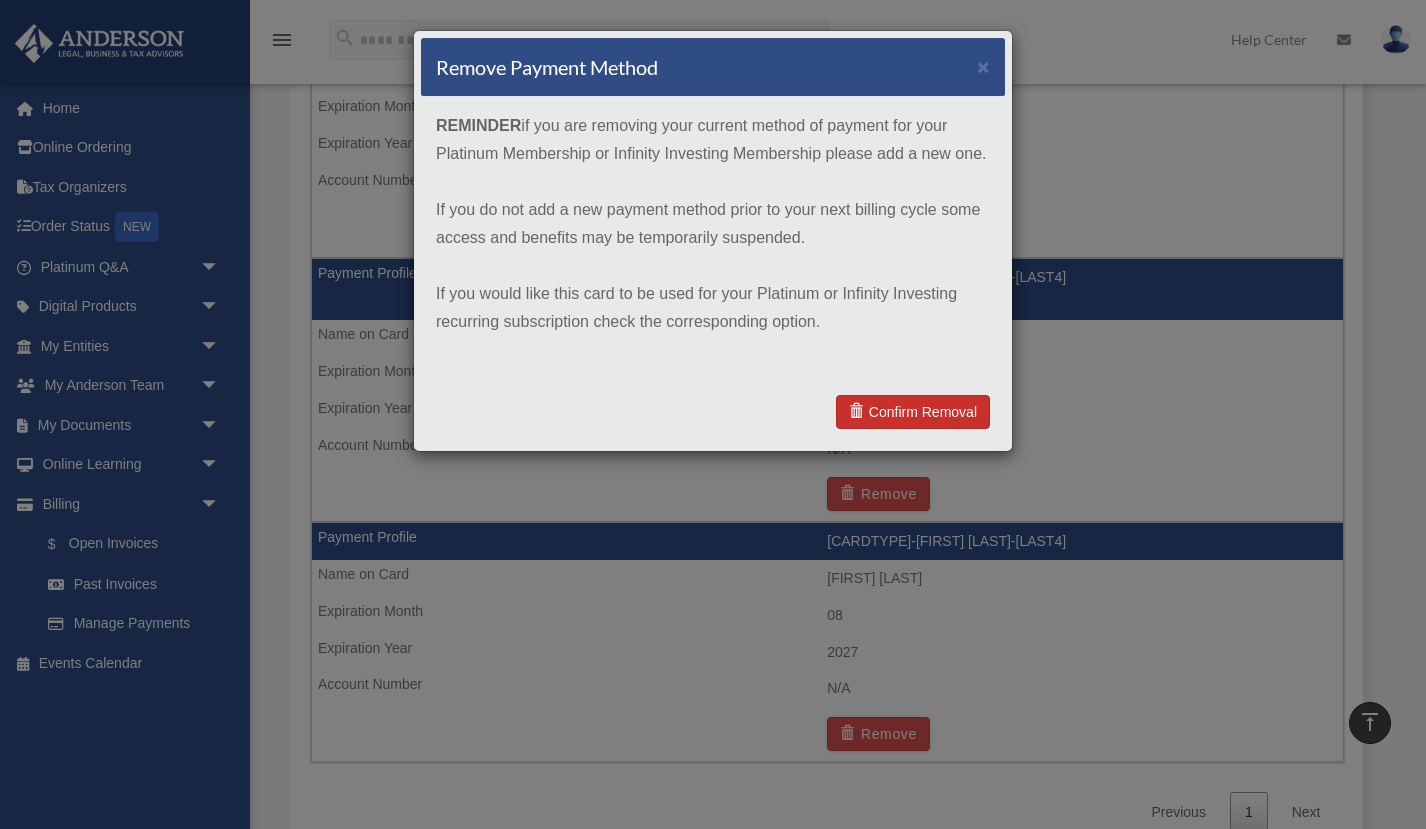 click on "Confirm Removal" at bounding box center (913, 412) 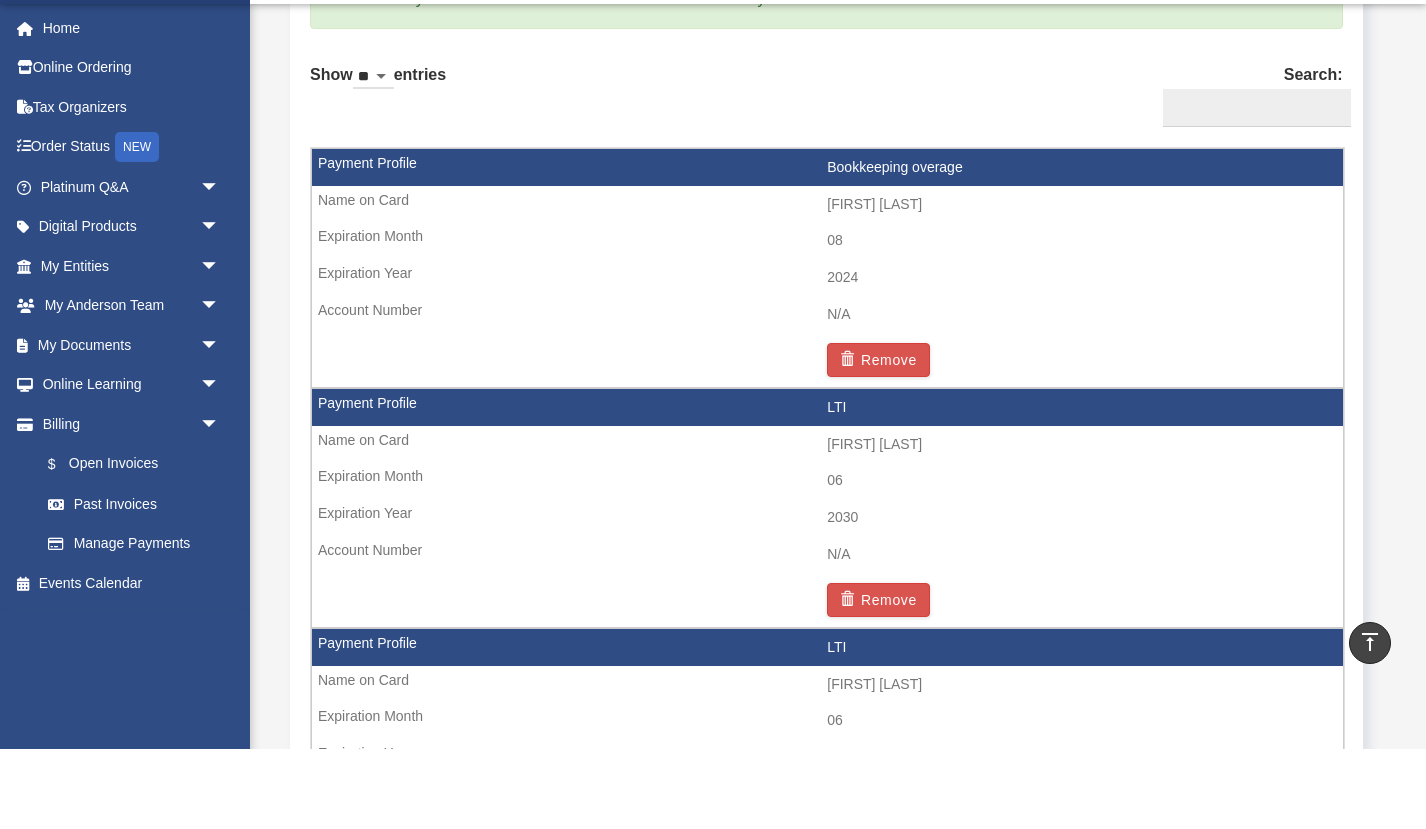 scroll, scrollTop: 1285, scrollLeft: 0, axis: vertical 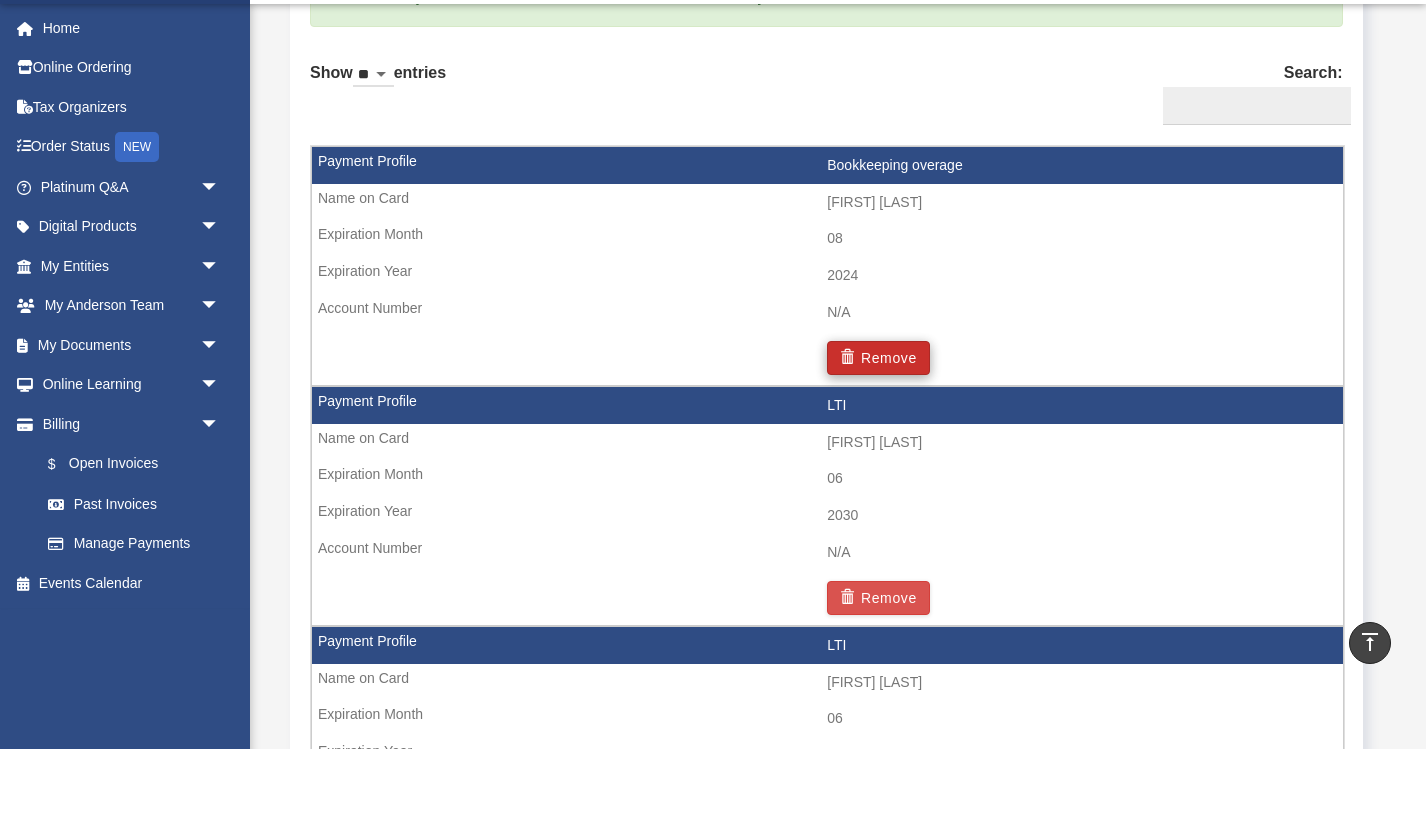 click on "Remove" at bounding box center (878, 438) 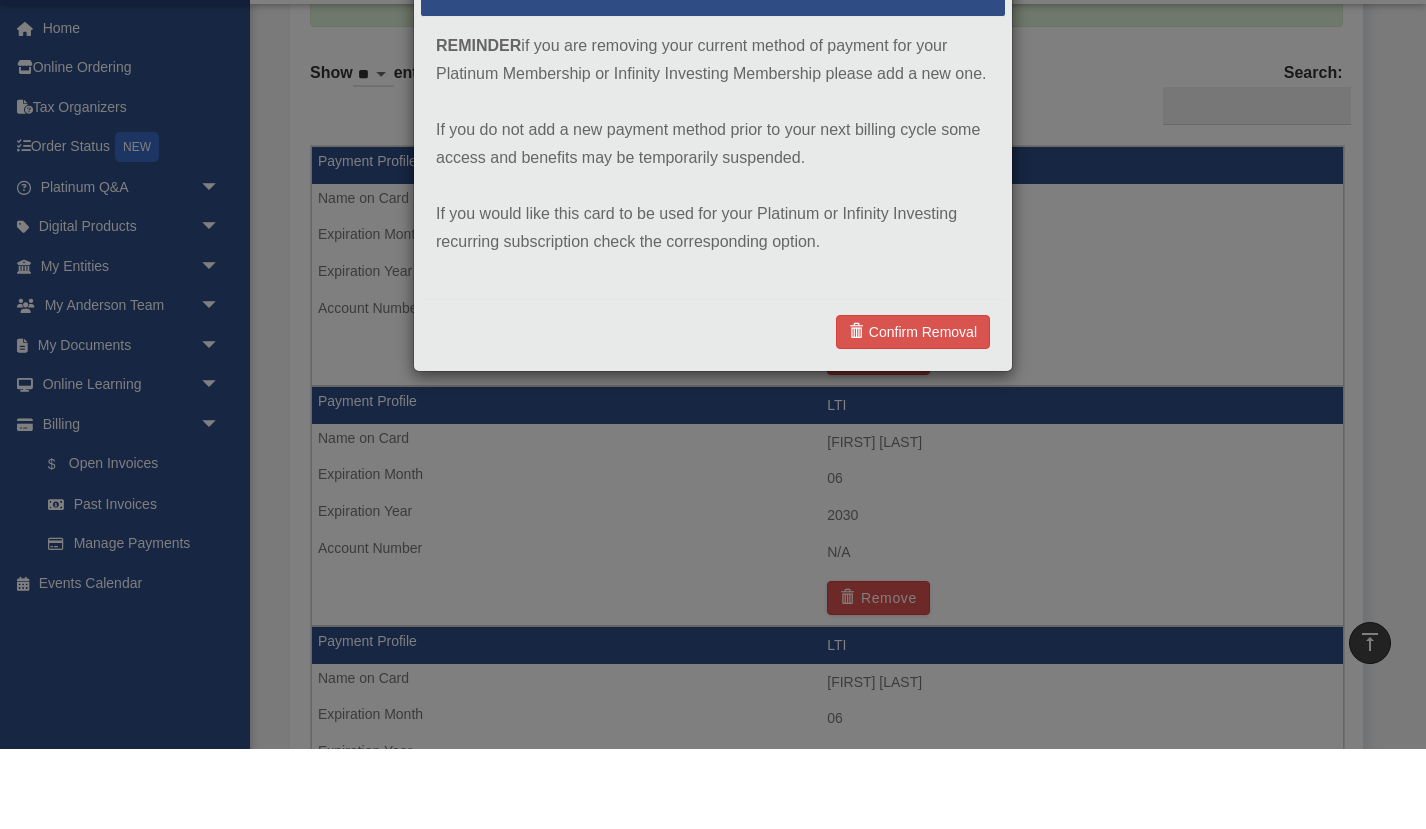 click on "Remove Payment Method
×
REMINDER  if you are removing your current method of payment for your Platinum
Membership or Infinity Investing Membership please add a new one.
If you do not add a new payment method prior to your next billing cycle some access and
benefits
may be temporarily suspended.
If you would like this card to be used for your Platinum or Infinity Investing recurring
subscription check the corresponding option.
Confirm Removal" at bounding box center (713, 414) 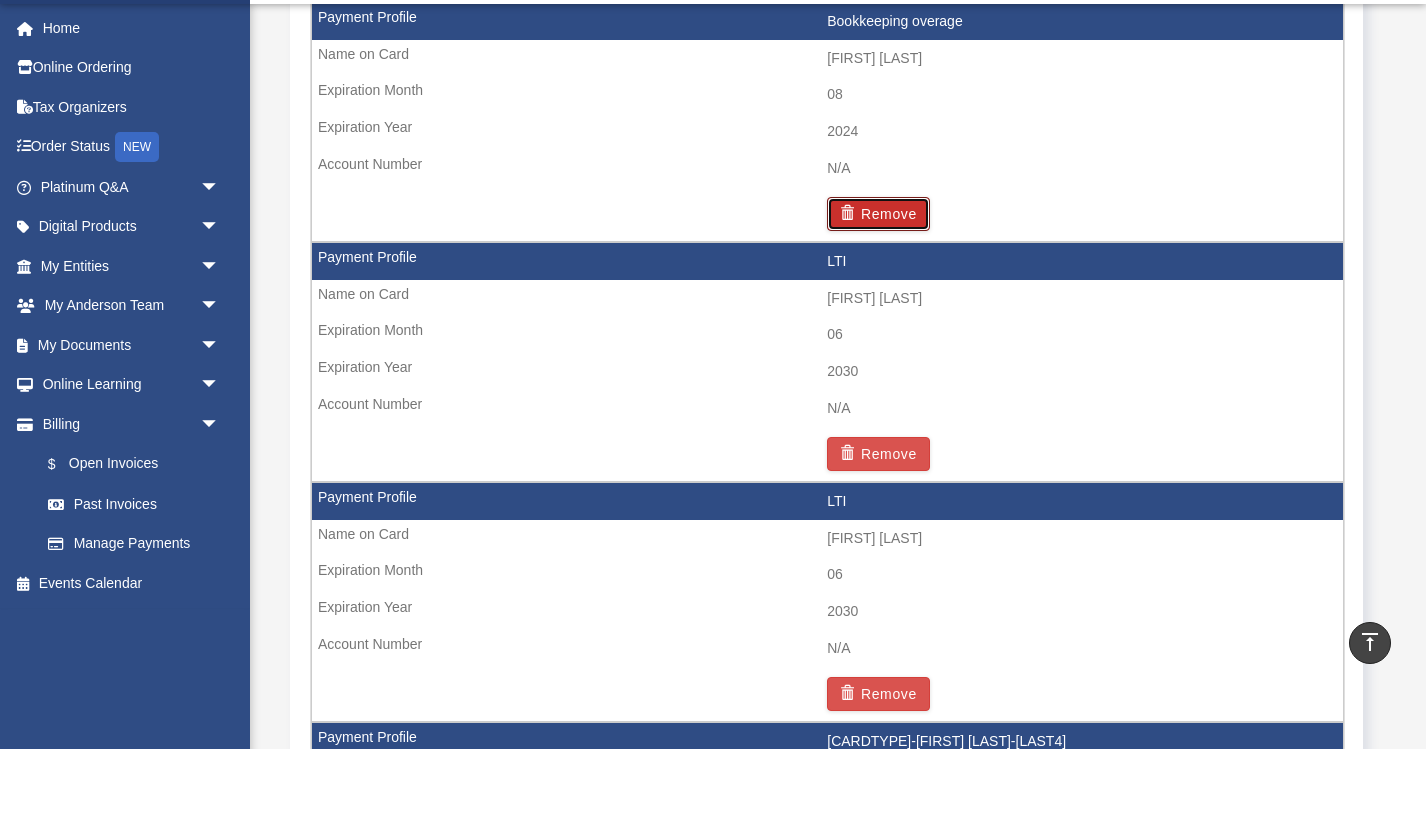 scroll, scrollTop: 1432, scrollLeft: 0, axis: vertical 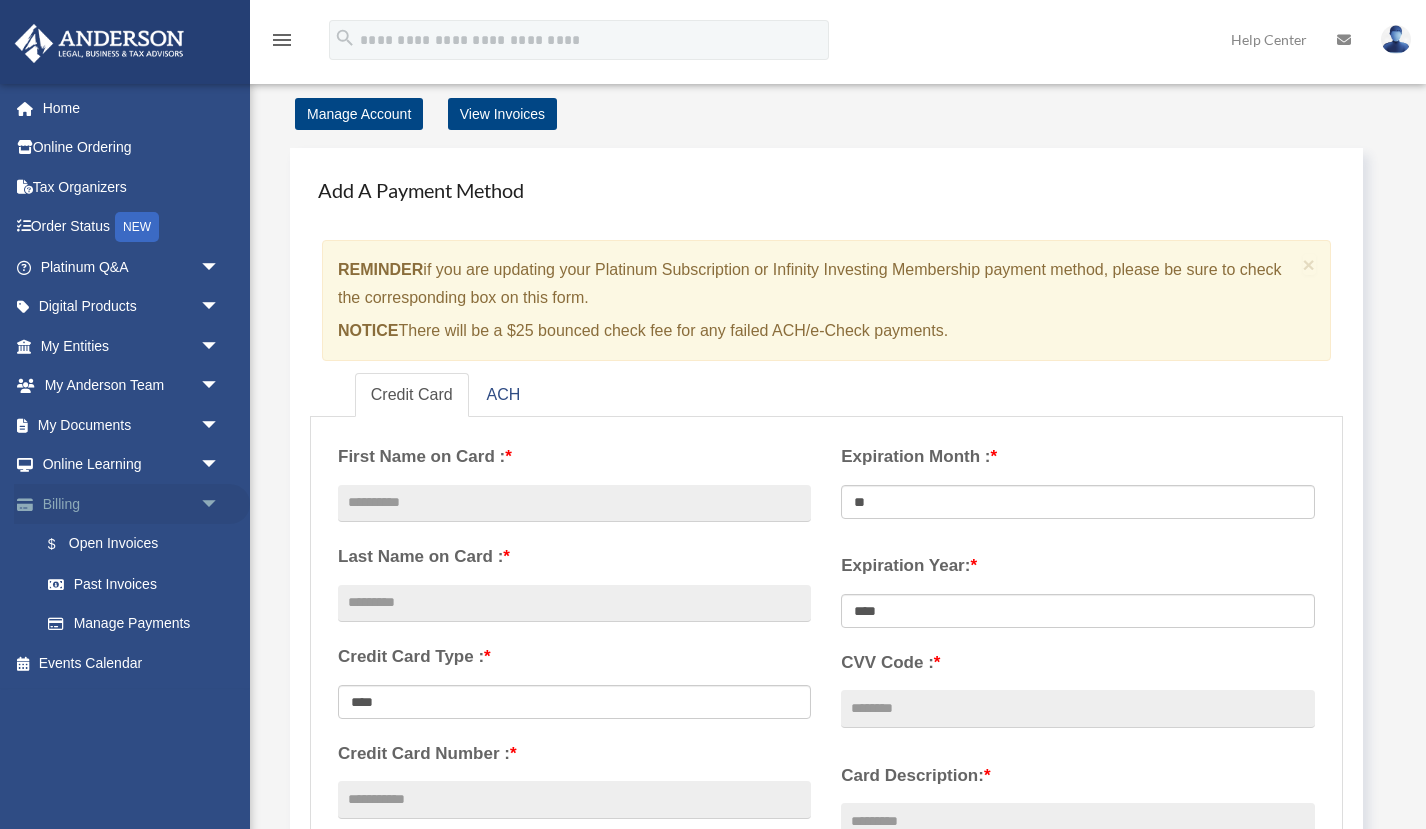 click on "Billing arrow_drop_down" at bounding box center (132, 504) 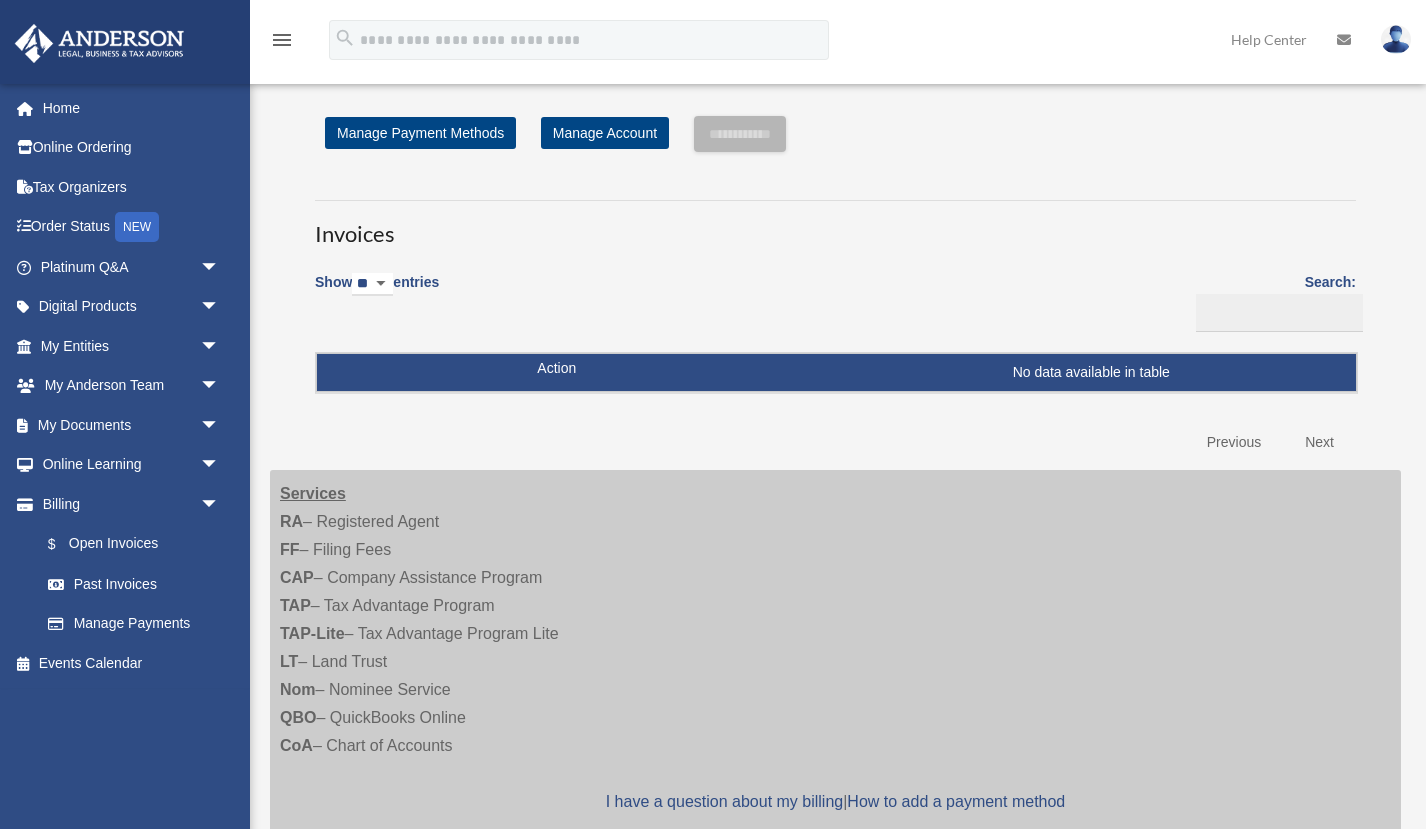 scroll, scrollTop: 0, scrollLeft: 0, axis: both 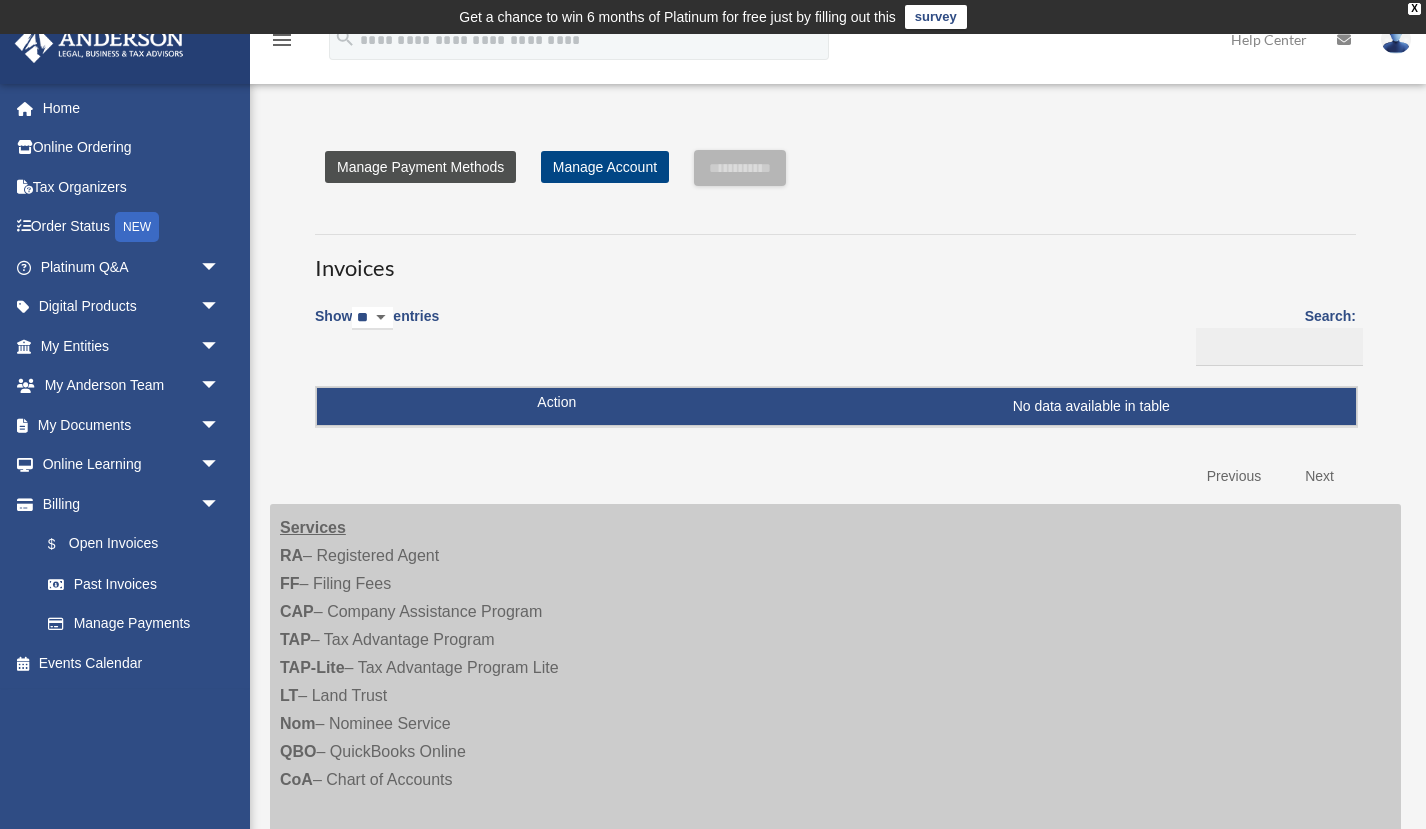 click on "Manage Payment Methods" at bounding box center (420, 167) 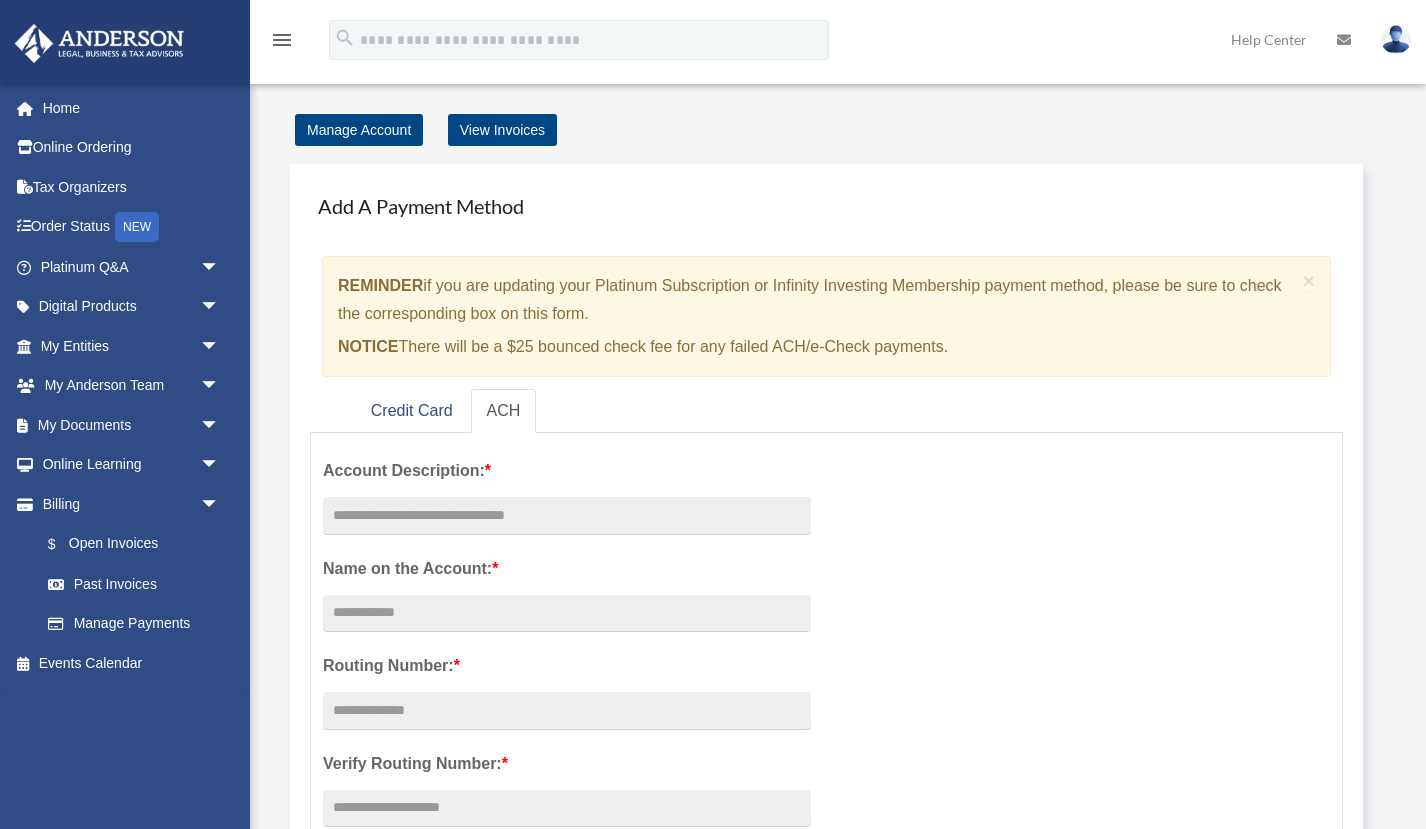 scroll, scrollTop: 0, scrollLeft: 0, axis: both 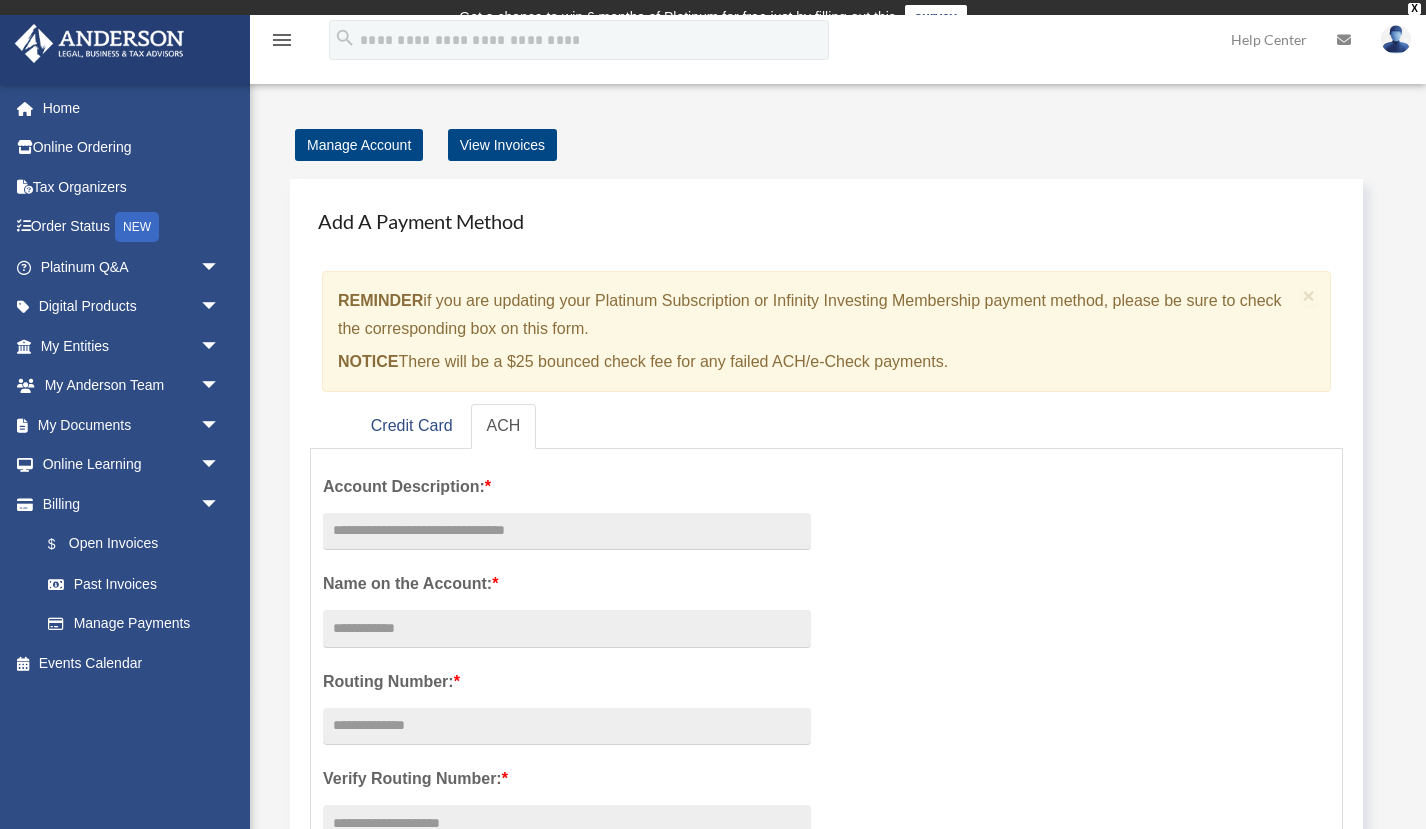 click on "Add A Payment Method
×
REMINDER  if you are updating your Platinum Subscription or Infinity
Investing Membership payment method, please be sure to check the corresponding box on this
form.
NOTICE  There will be a $25 bounced check fee for any failed ACH/e-Check
payments.
Credit Card
ACH
* * * **** * * **" at bounding box center [826, 324] 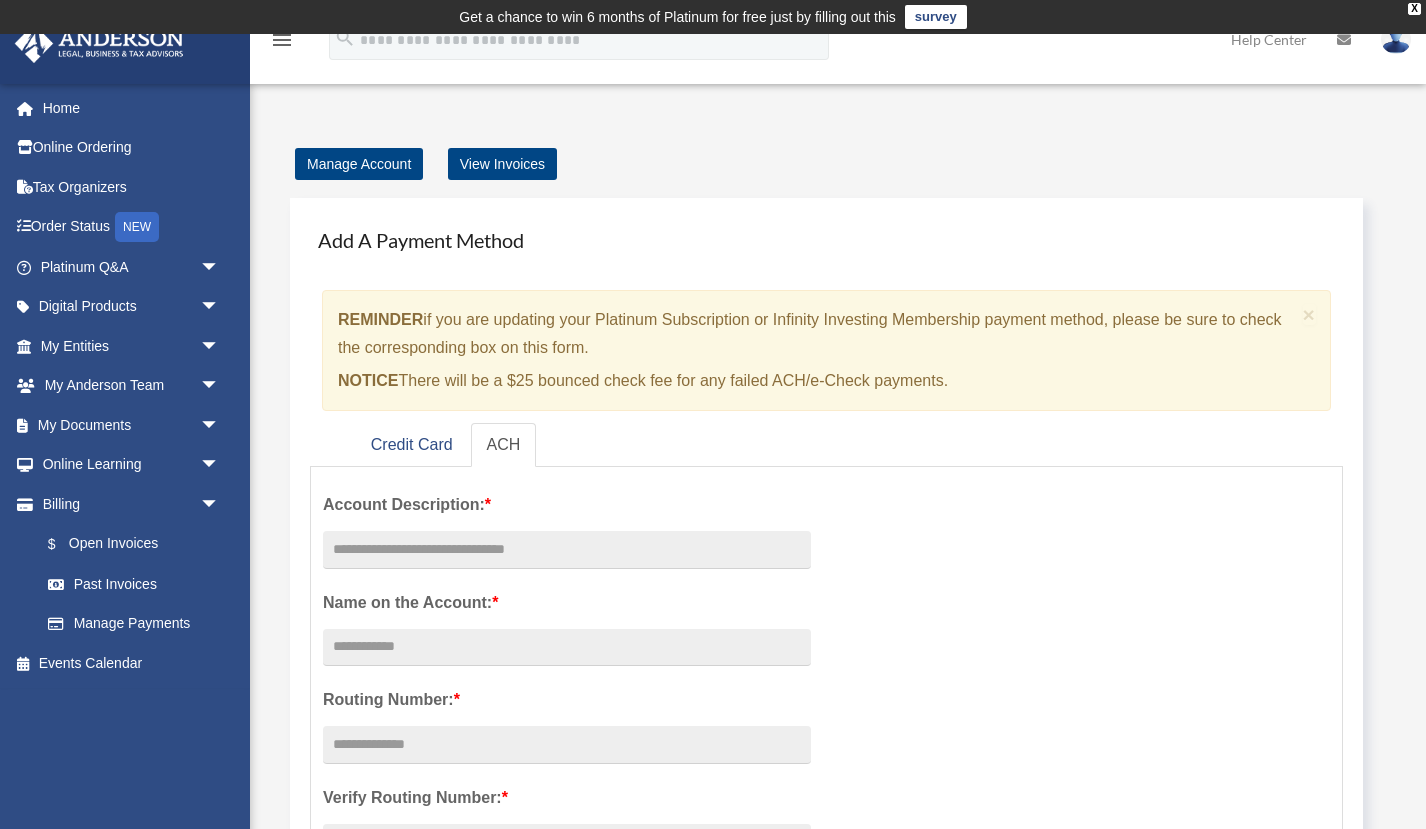 click on "Account Description: *
Name on the Account: *
Routing Number: *
Verify Routing Number: *
Account Number: *
Verify Account Number: *
Is this a
Business Checking Account?
*******" at bounding box center [826, 846] 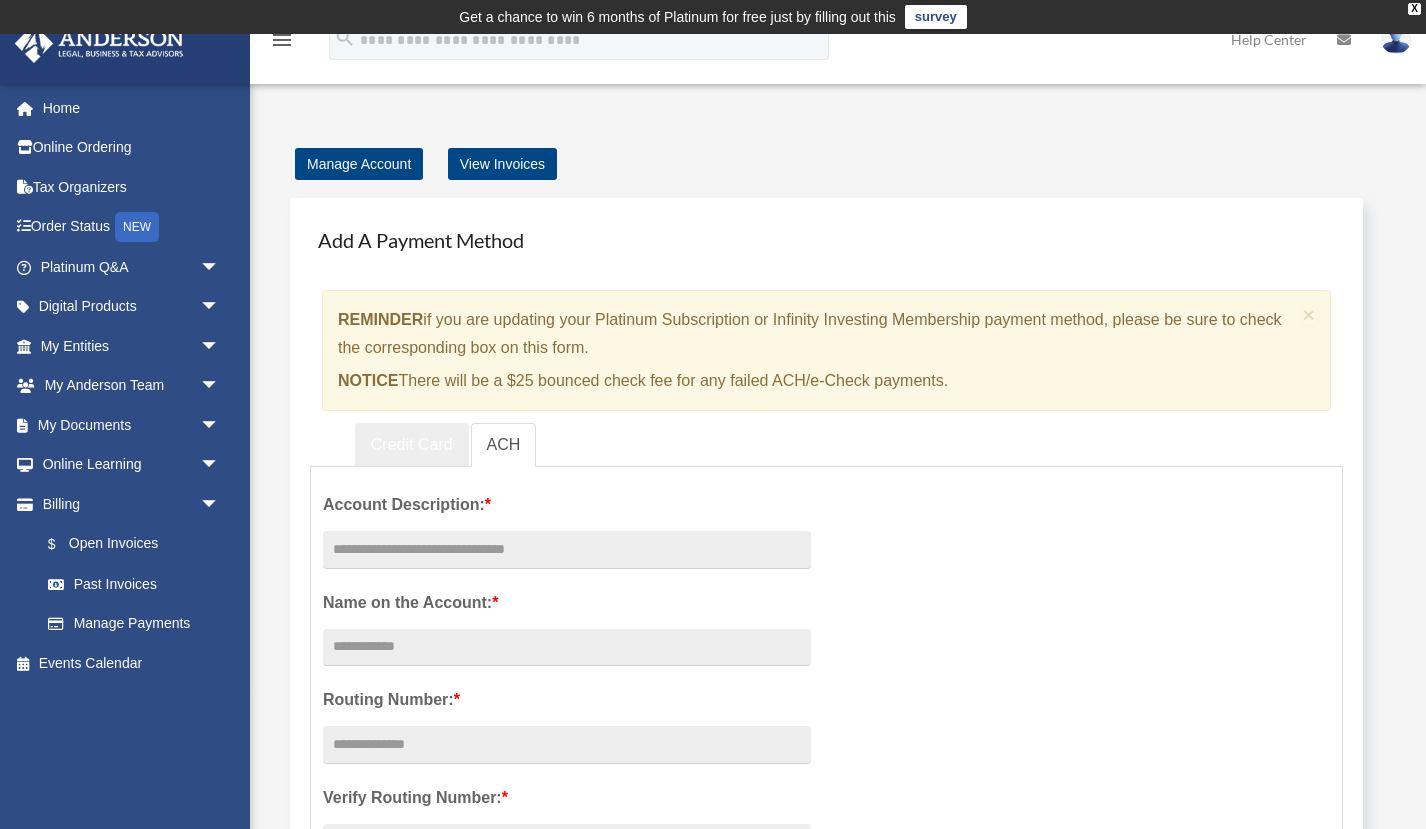 click on "Credit Card" at bounding box center [412, 445] 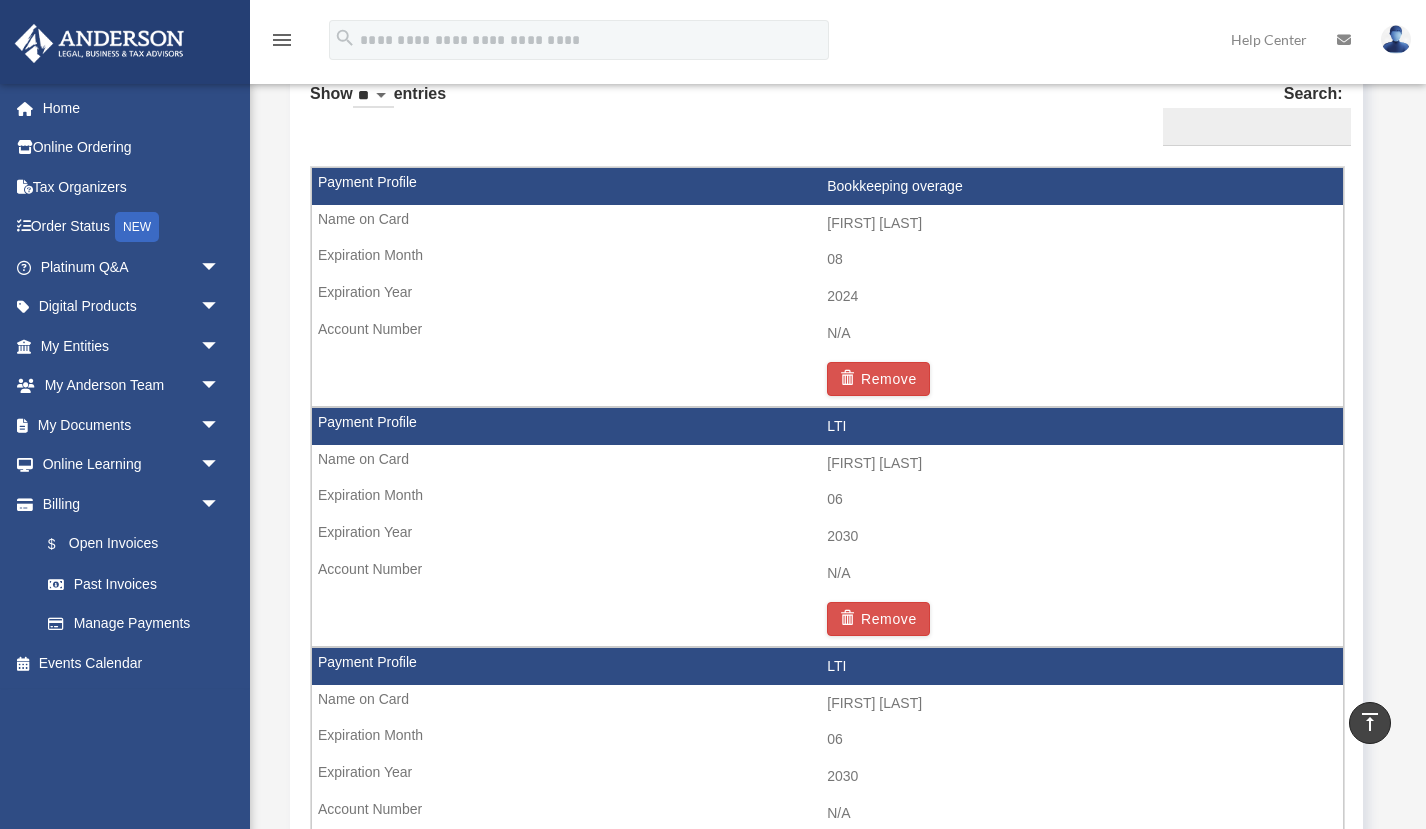 scroll, scrollTop: 1262, scrollLeft: 0, axis: vertical 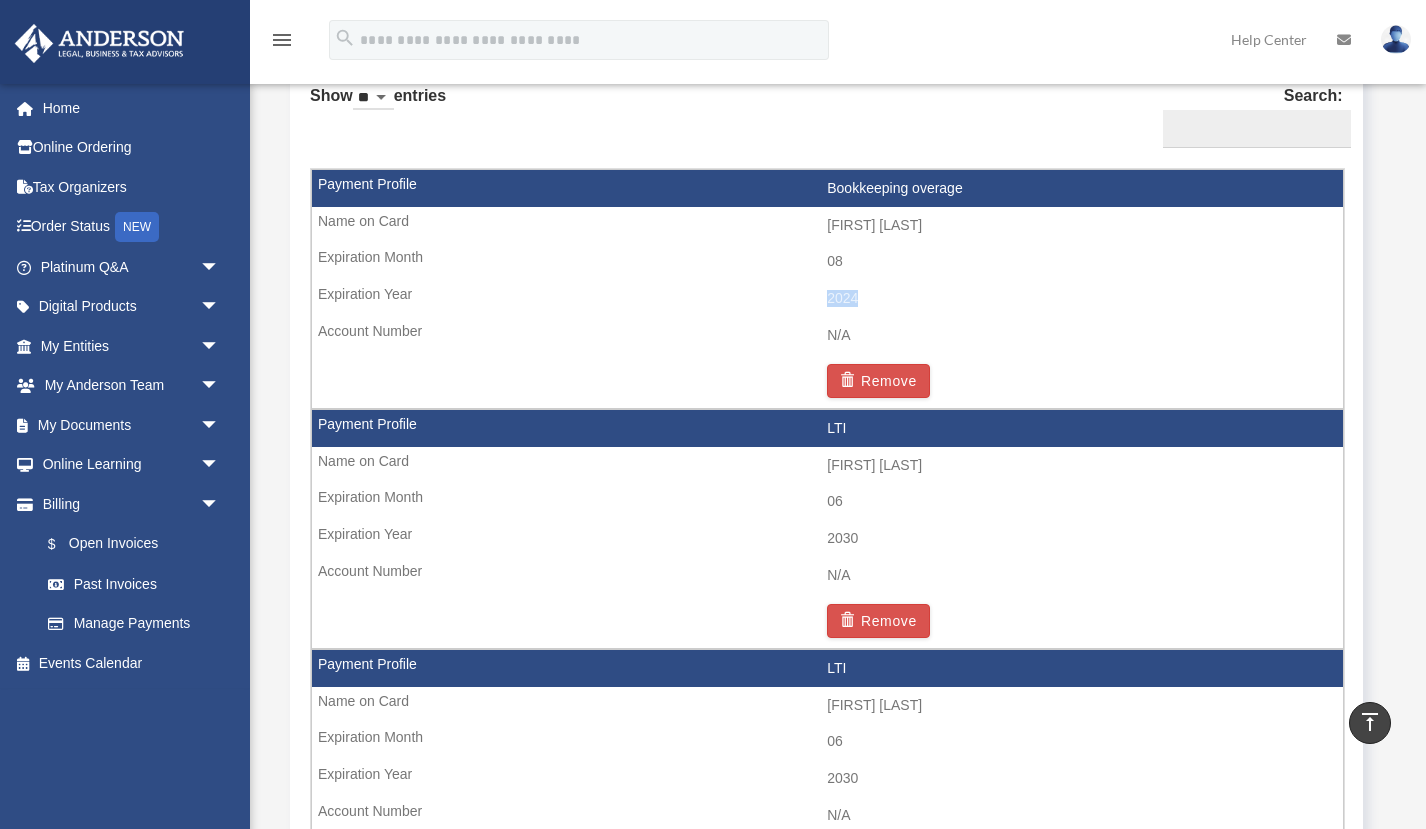 drag, startPoint x: 828, startPoint y: 285, endPoint x: 900, endPoint y: 275, distance: 72.691124 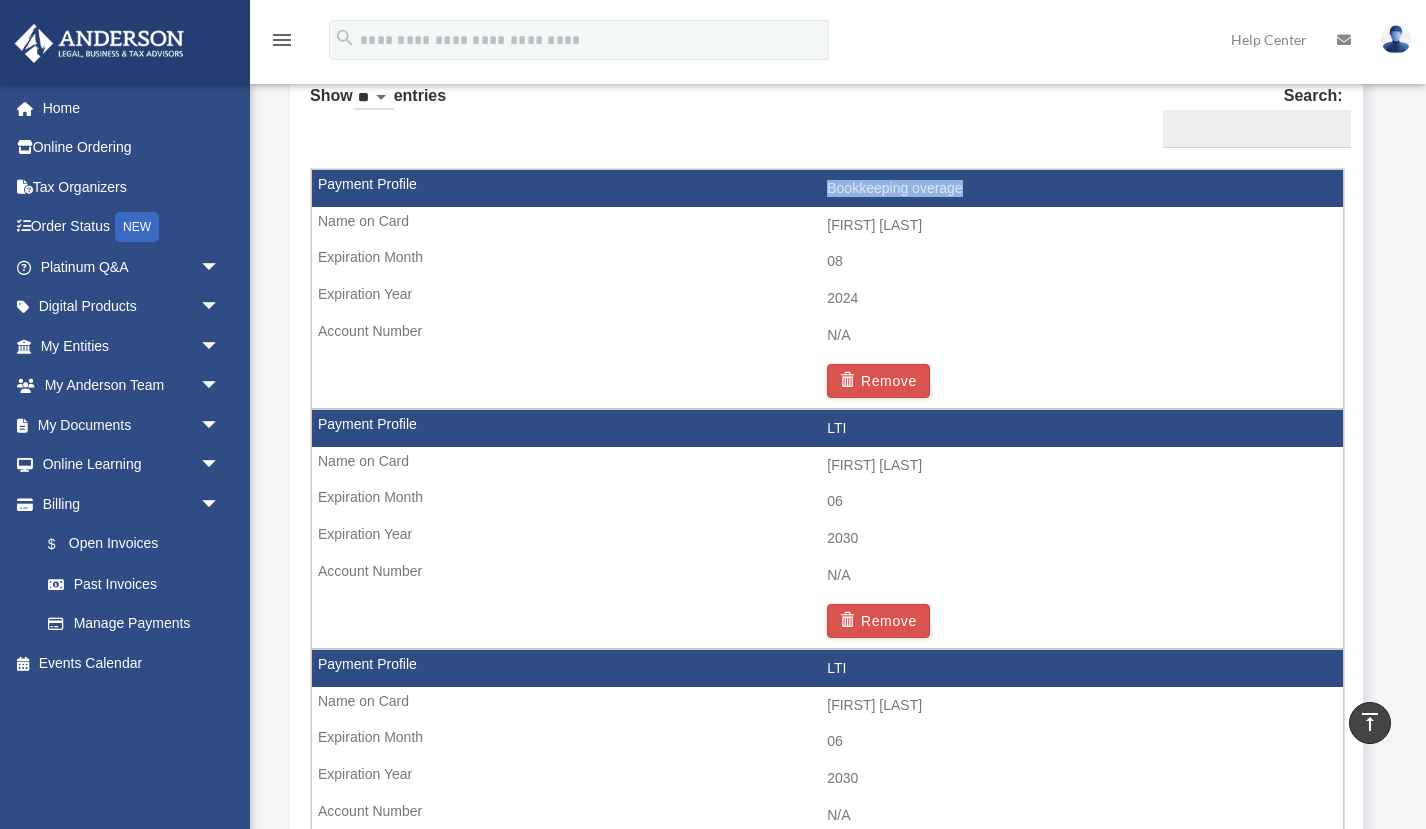 drag, startPoint x: 819, startPoint y: 179, endPoint x: 991, endPoint y: 191, distance: 172.41809 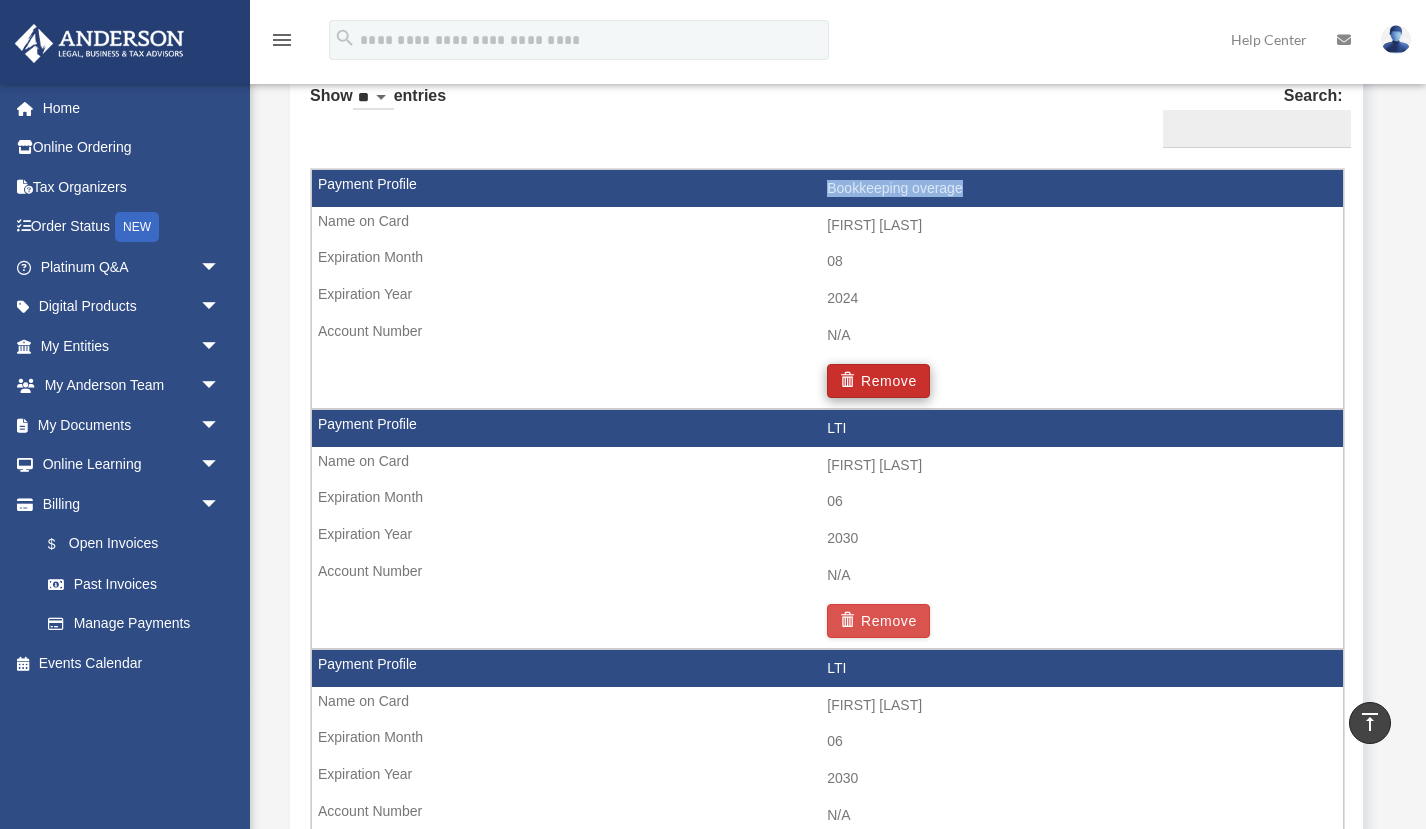 click on "Remove" at bounding box center (878, 381) 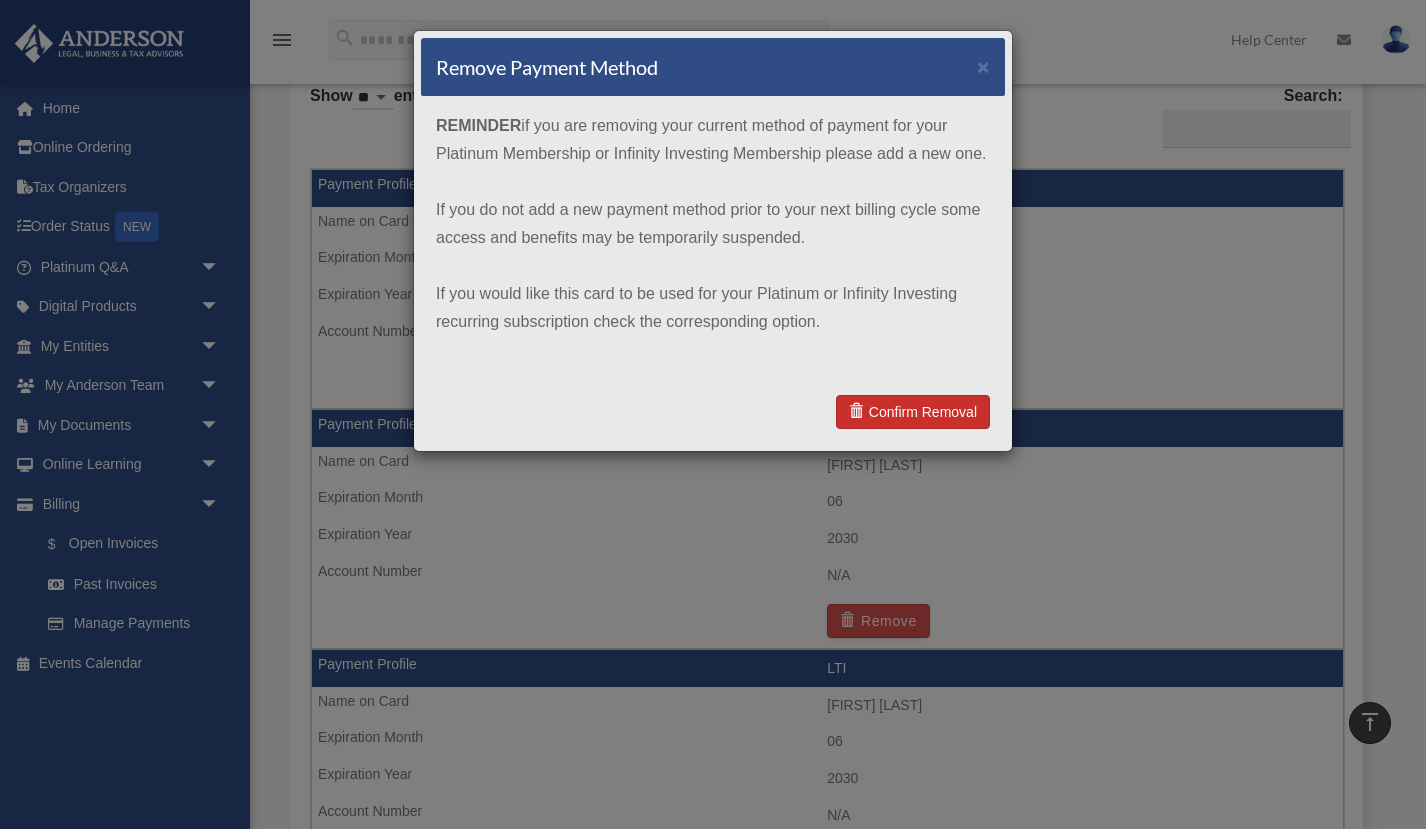 click on "Confirm Removal" at bounding box center [913, 412] 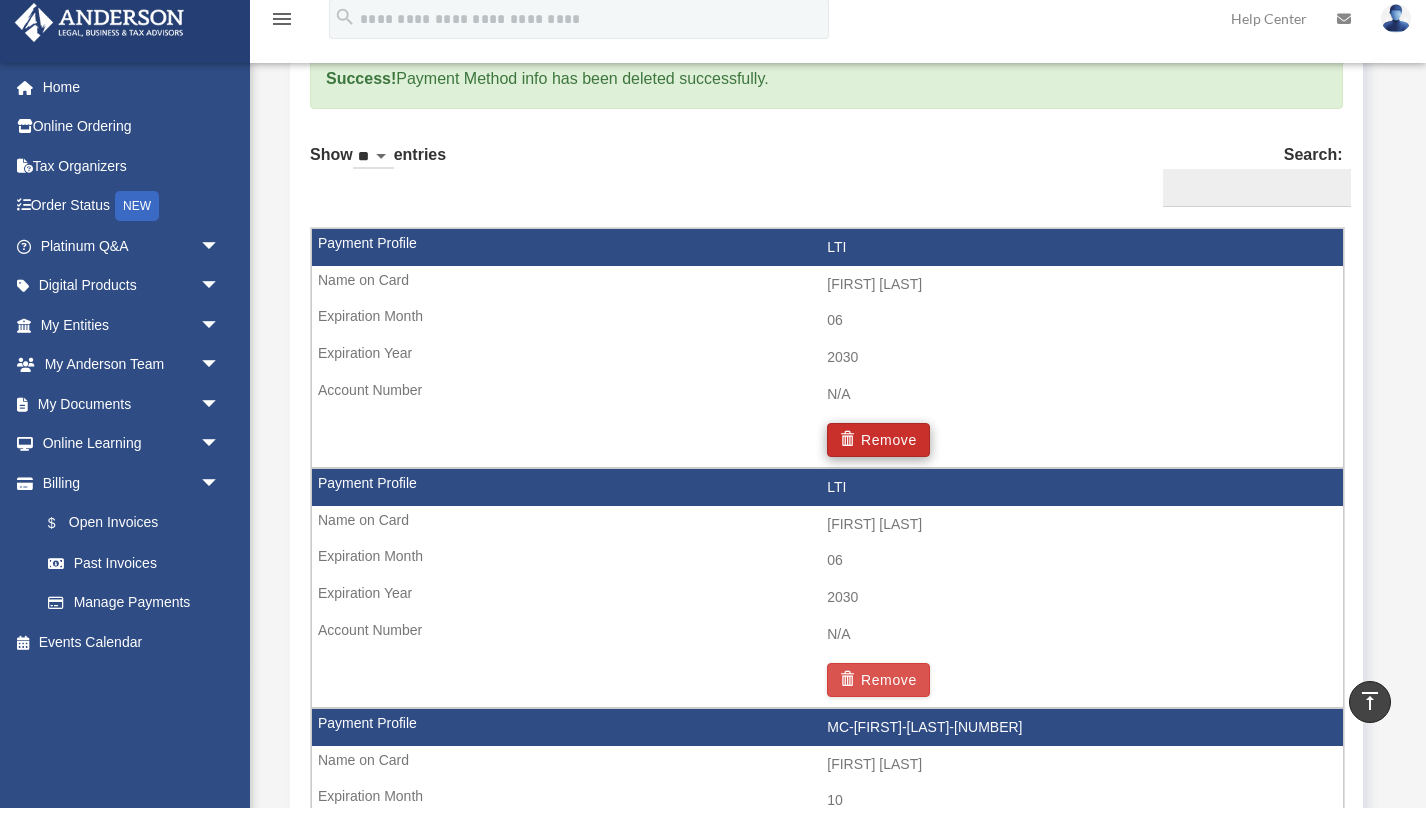 click on "Remove" at bounding box center [878, 461] 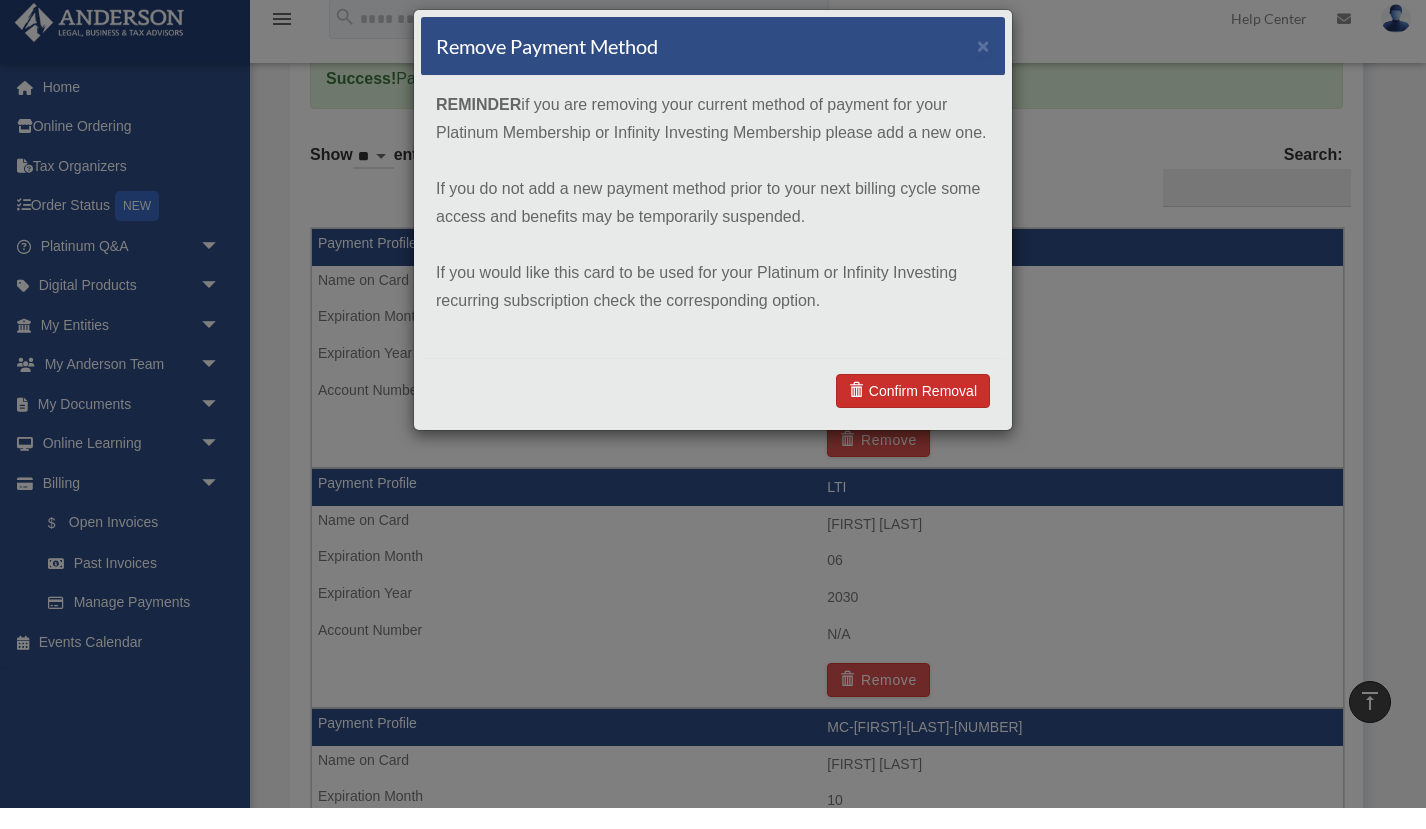 click on "Confirm Removal" at bounding box center [913, 412] 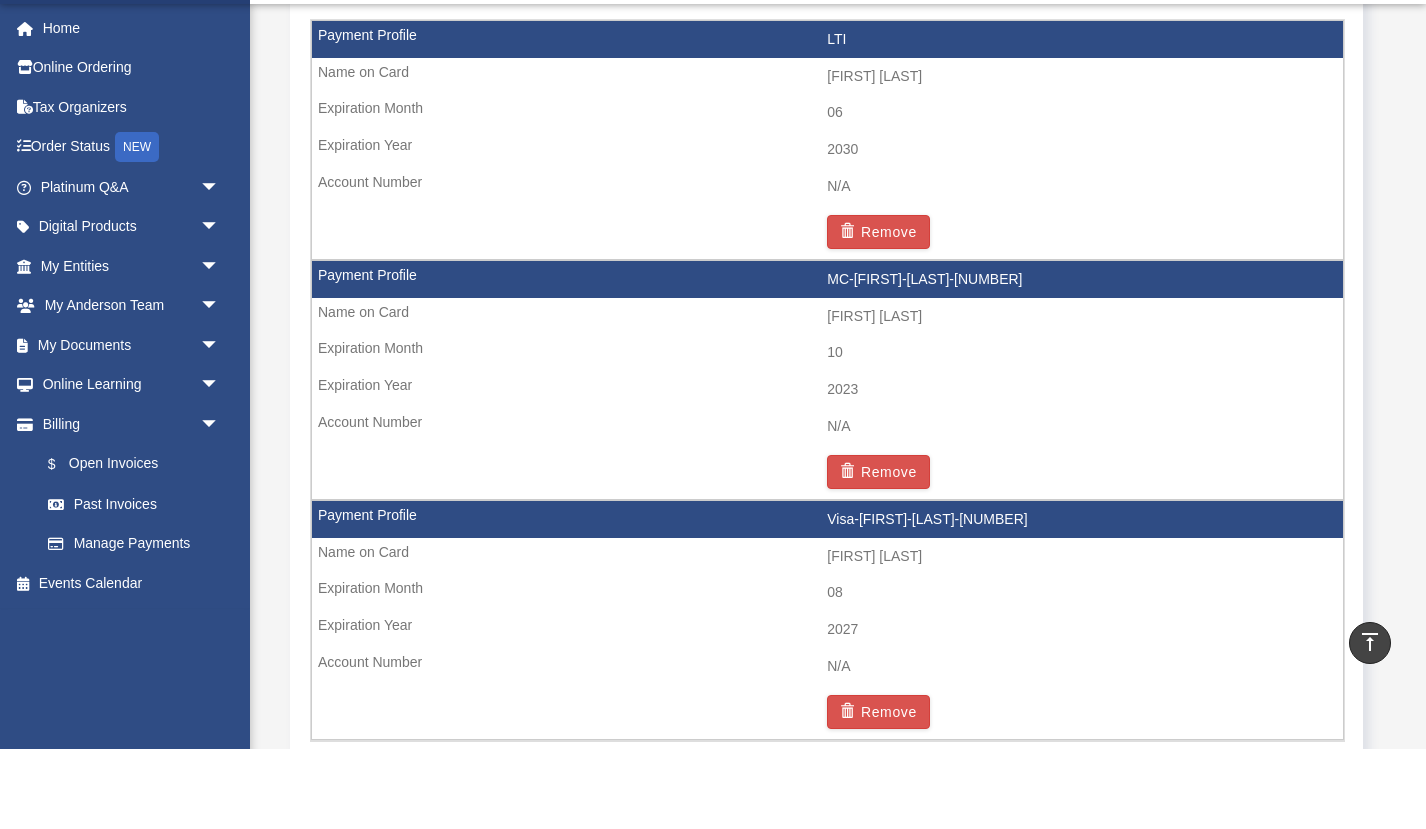 scroll, scrollTop: 1434, scrollLeft: 0, axis: vertical 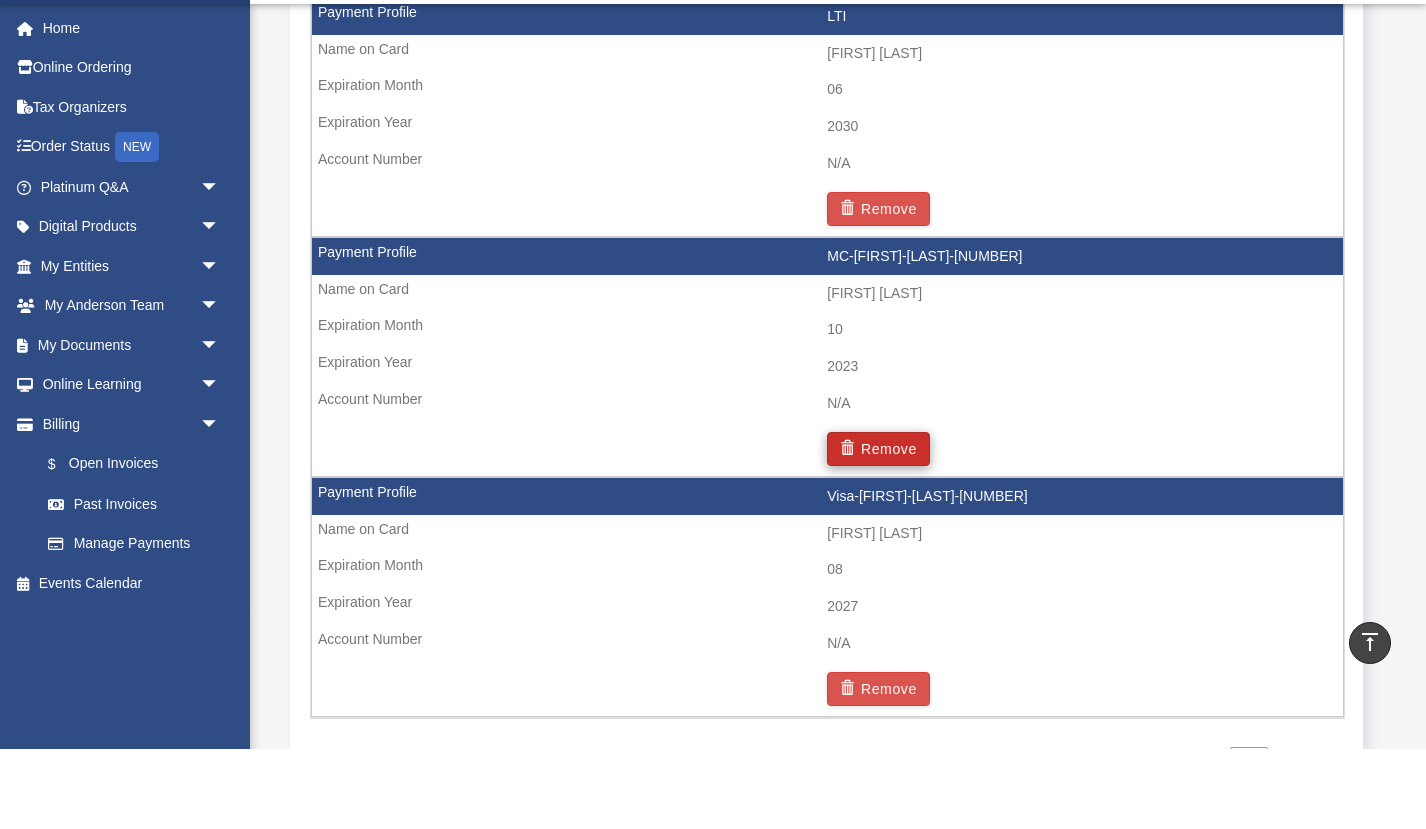 click on "Remove" at bounding box center [878, 529] 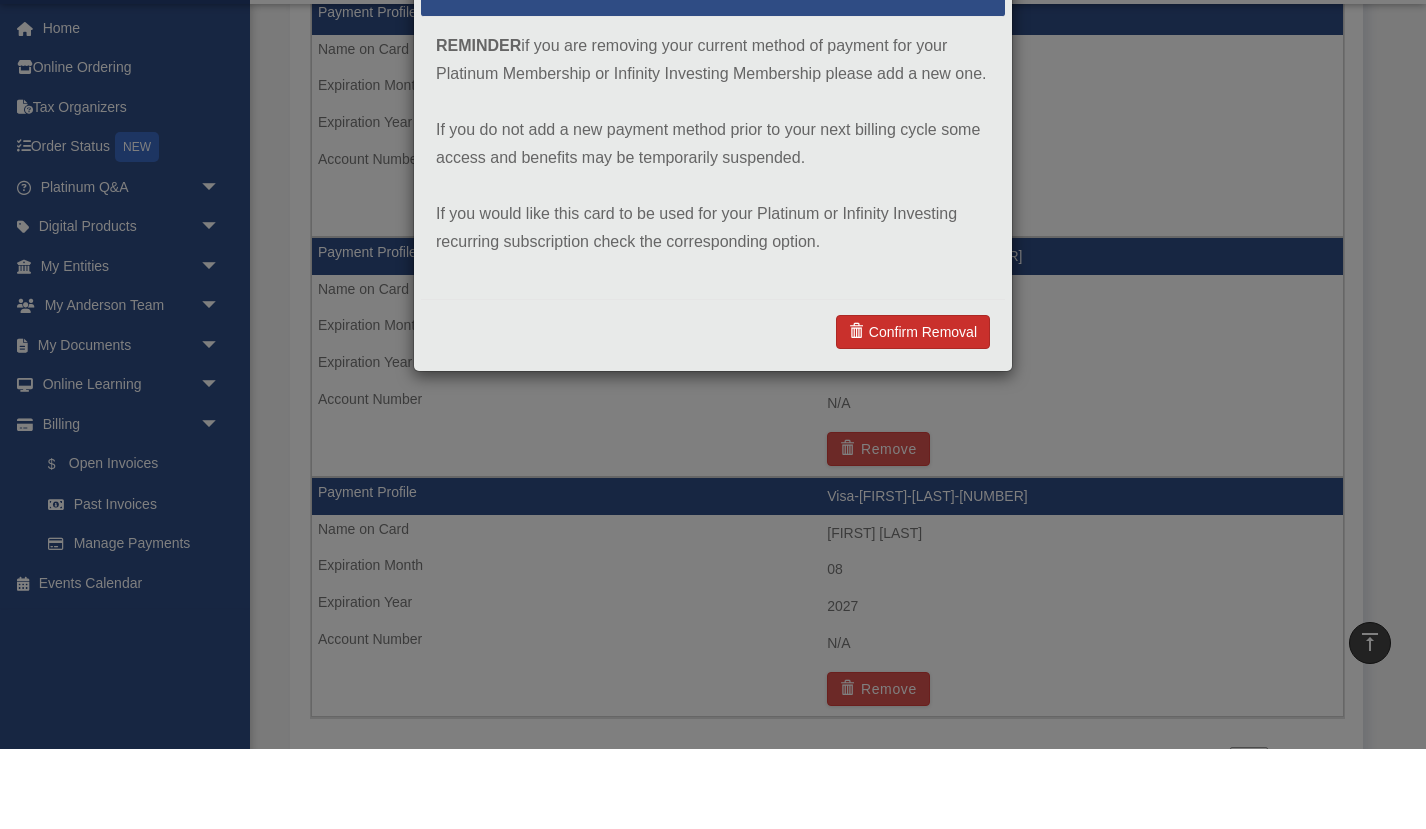 click on "Confirm Removal" at bounding box center (913, 412) 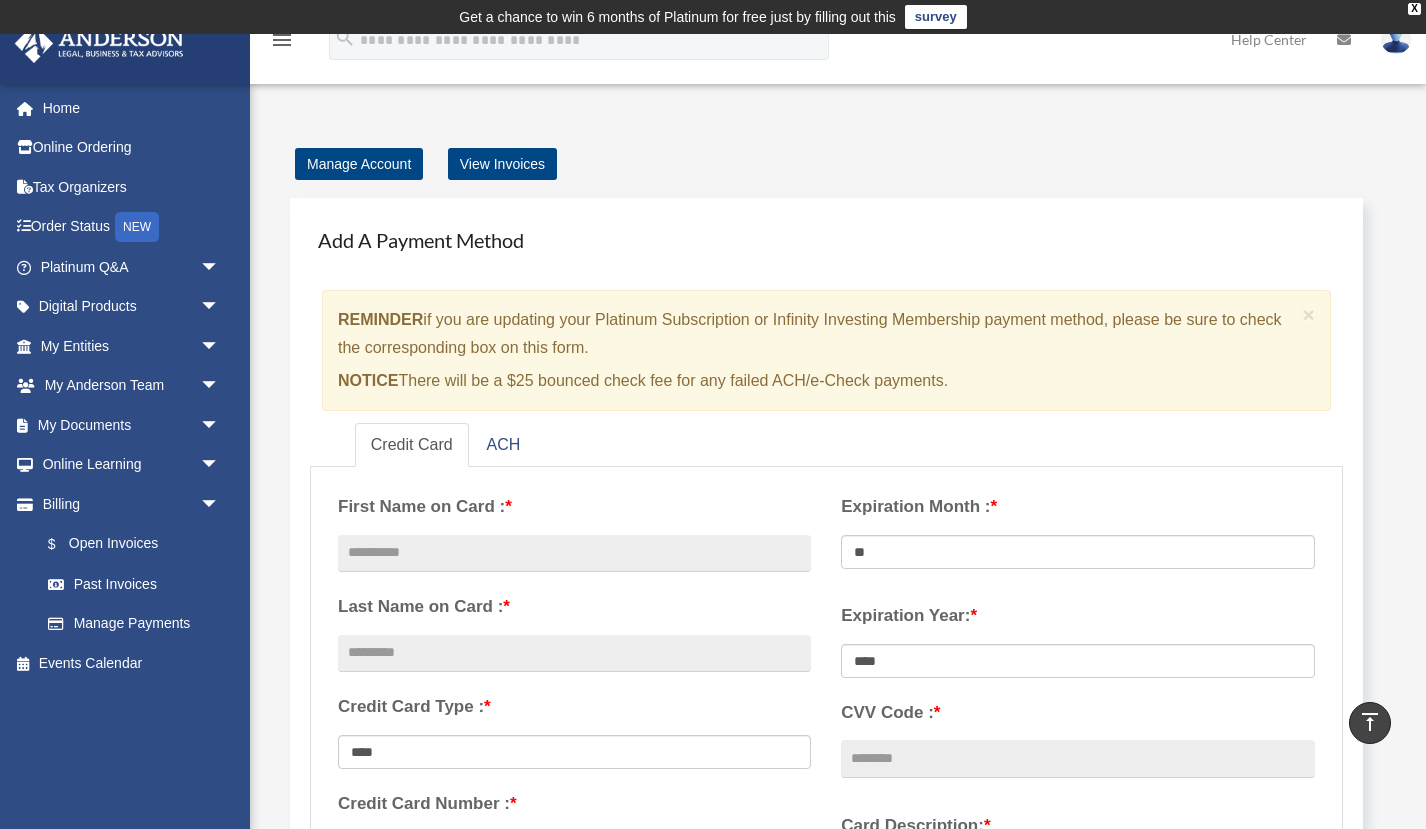 scroll, scrollTop: 0, scrollLeft: 0, axis: both 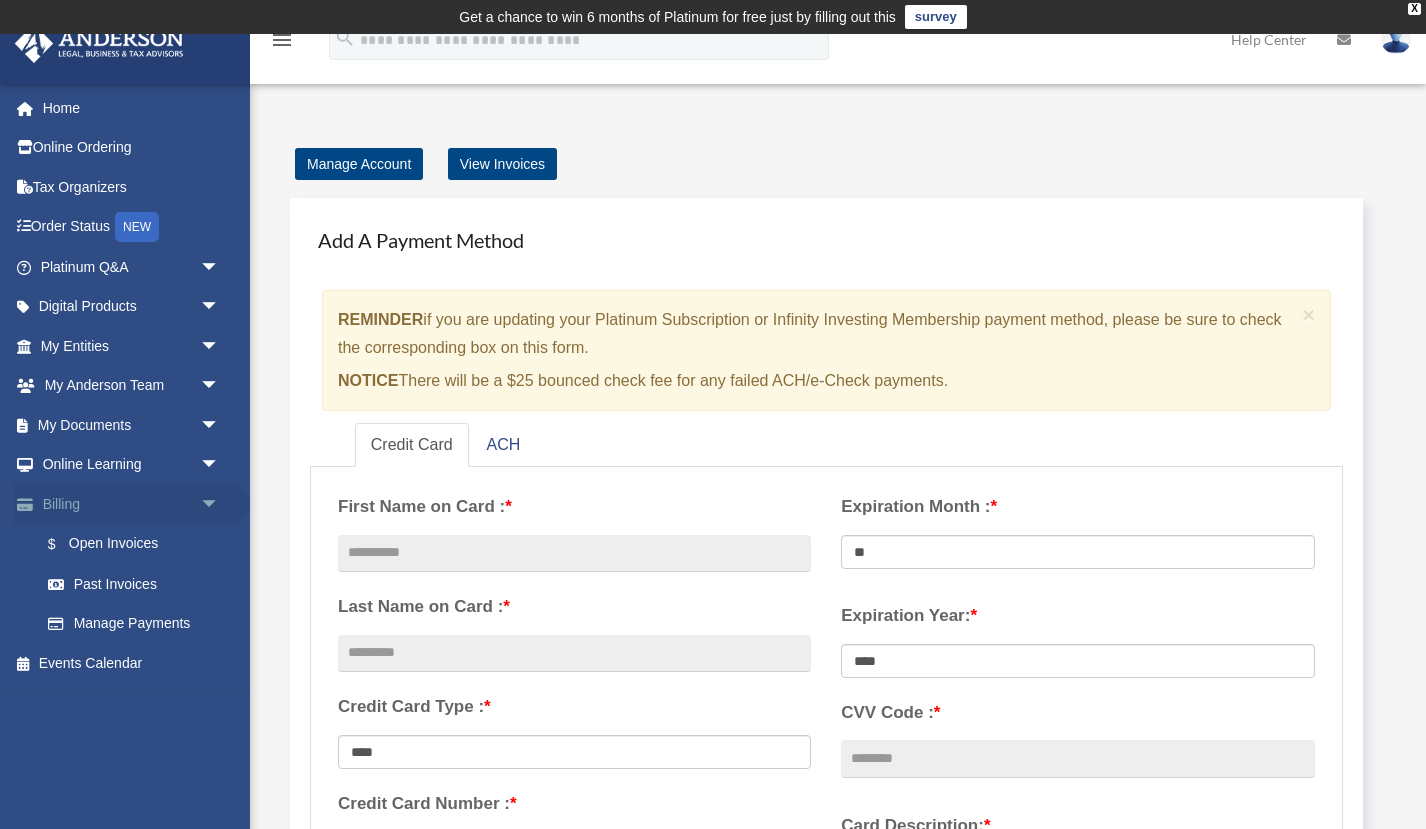 click on "Billing arrow_drop_down" at bounding box center (132, 504) 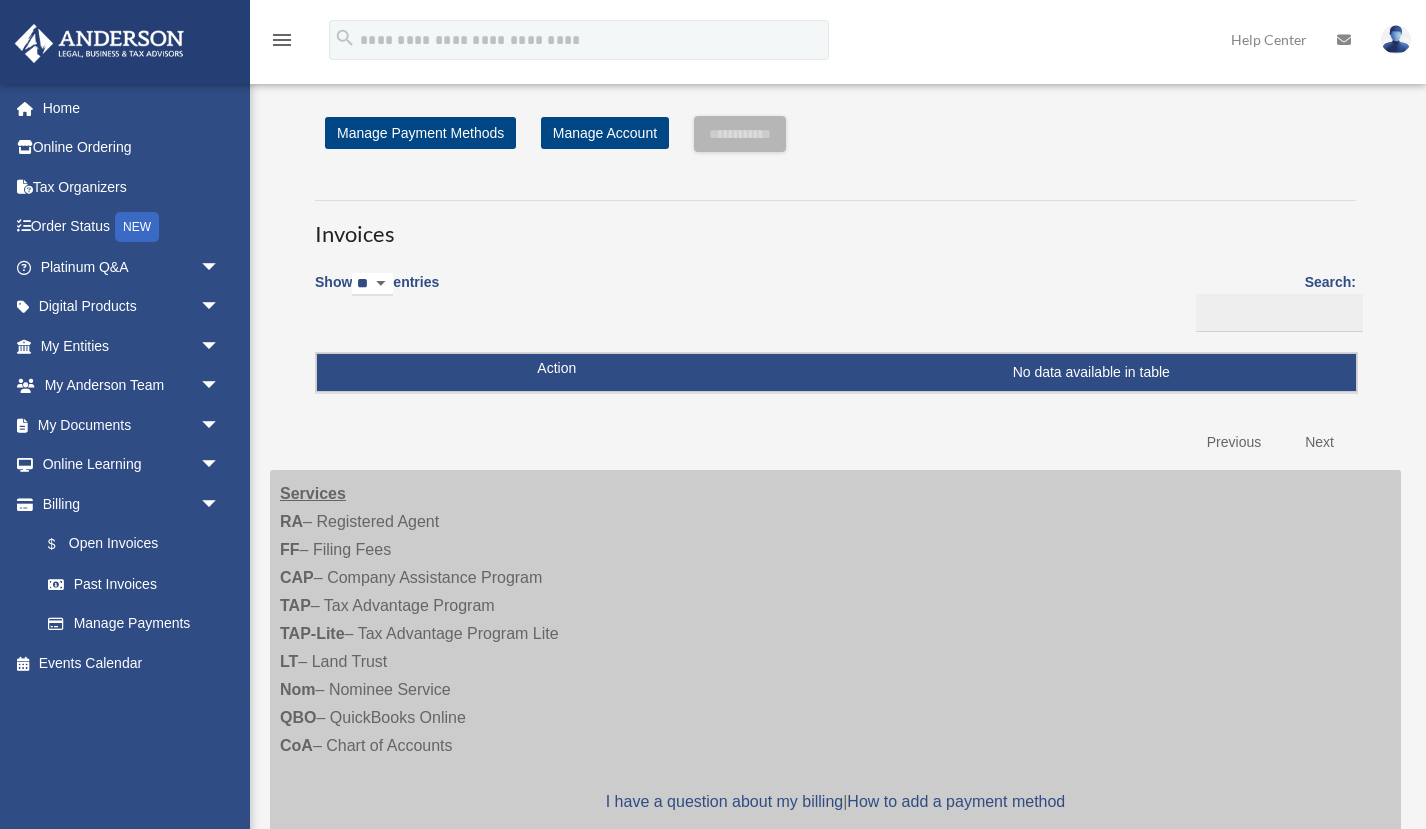scroll, scrollTop: 0, scrollLeft: 0, axis: both 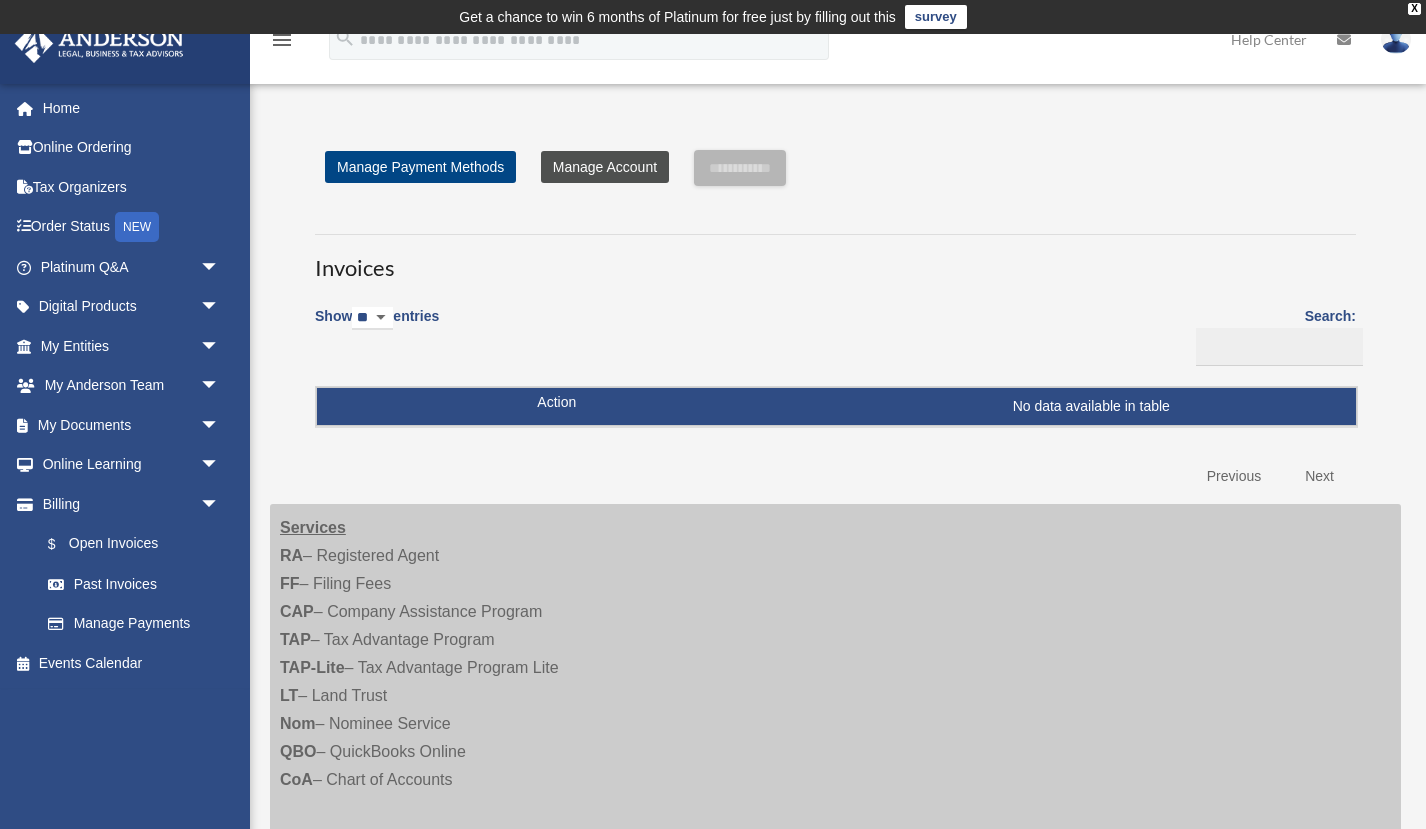 click on "Manage Account" at bounding box center [605, 167] 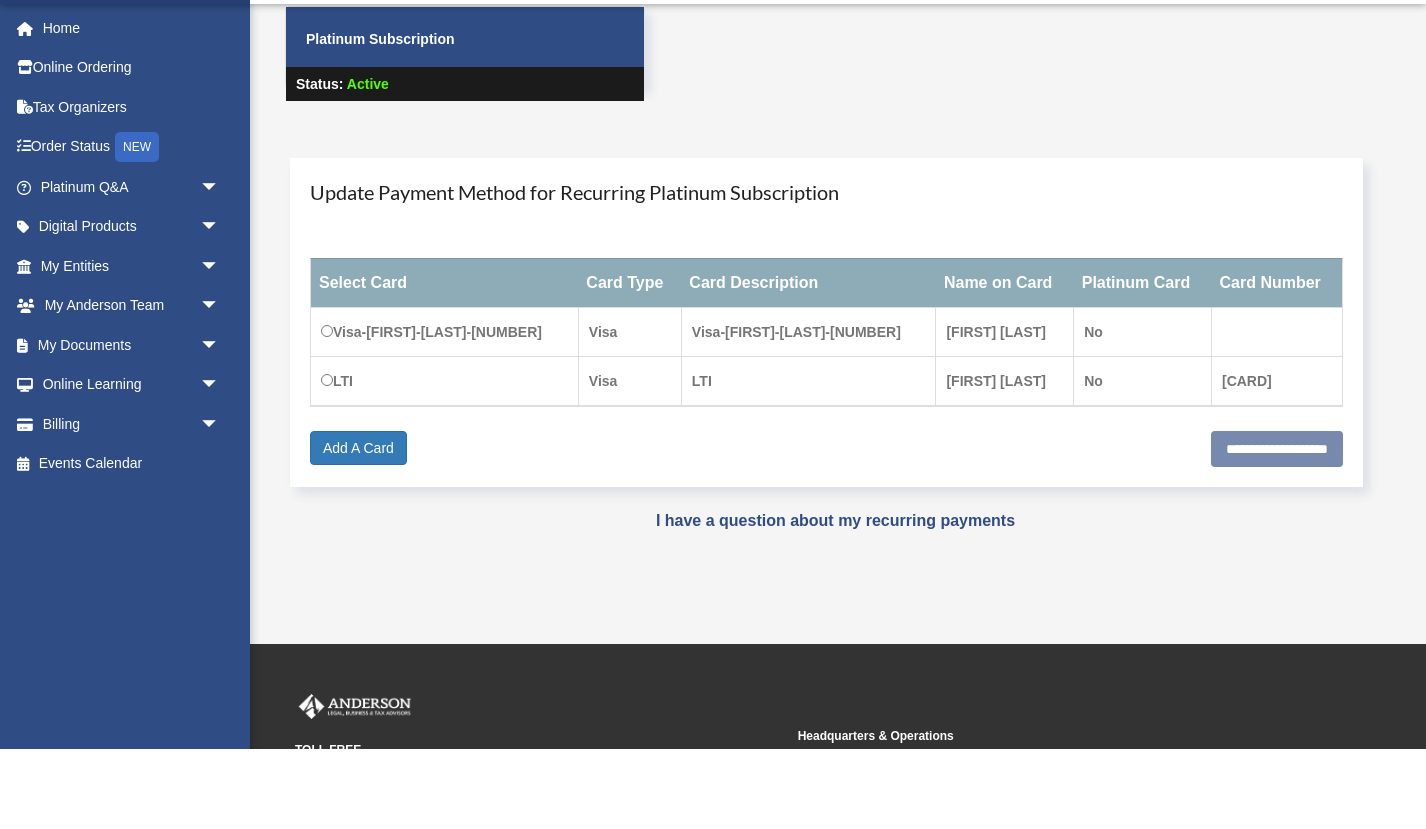 scroll, scrollTop: 125, scrollLeft: 0, axis: vertical 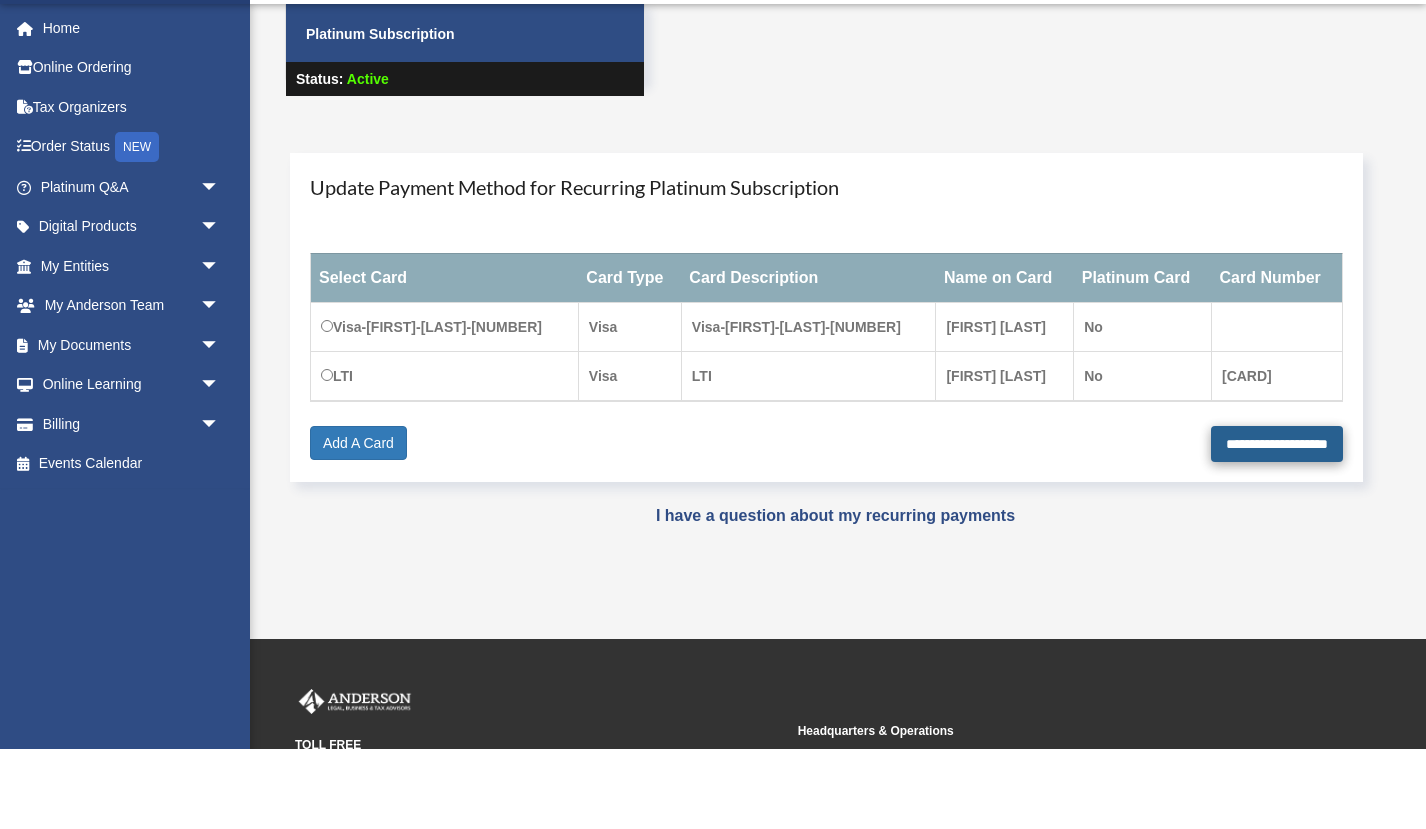 click on "**********" at bounding box center [1277, 524] 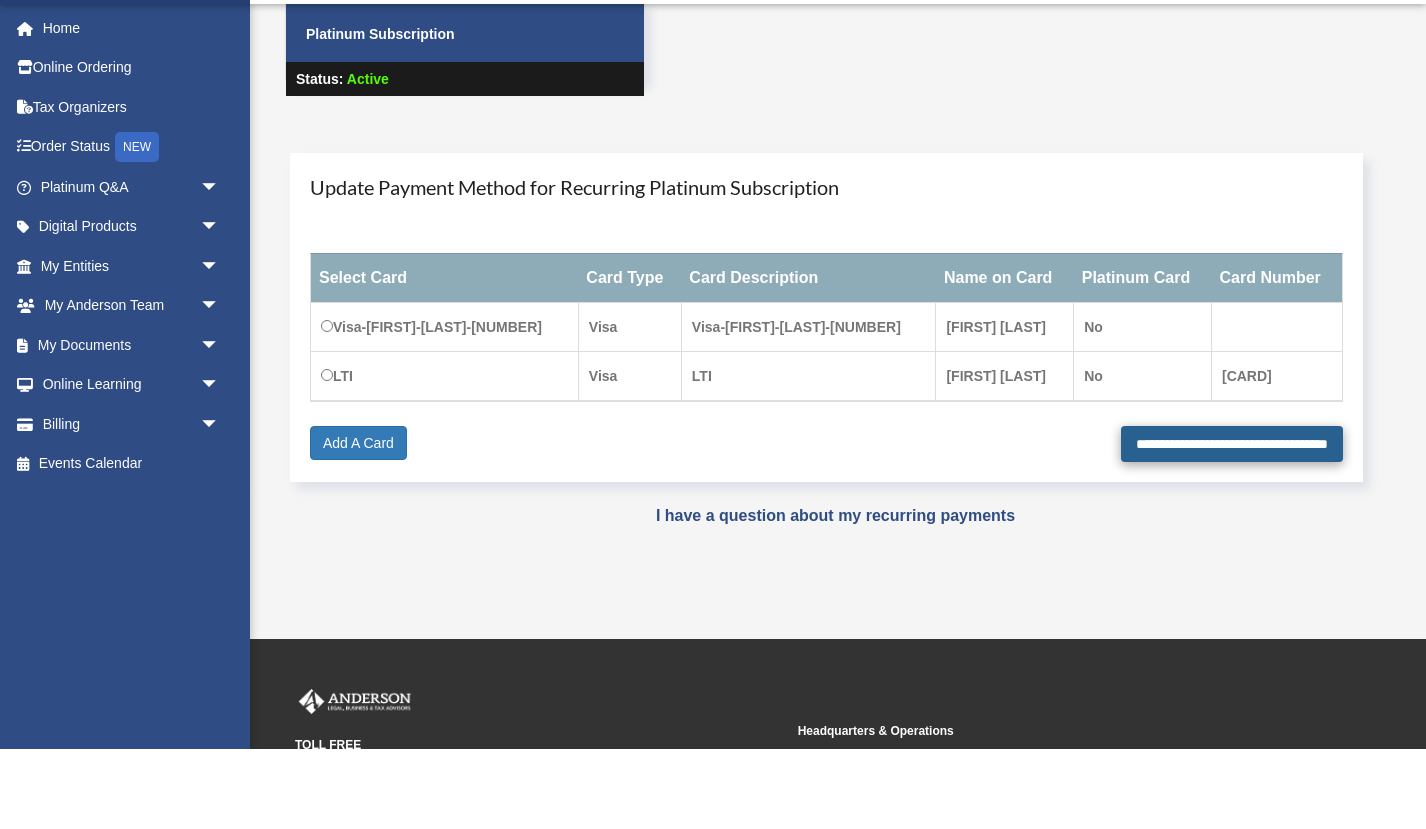 type on "**********" 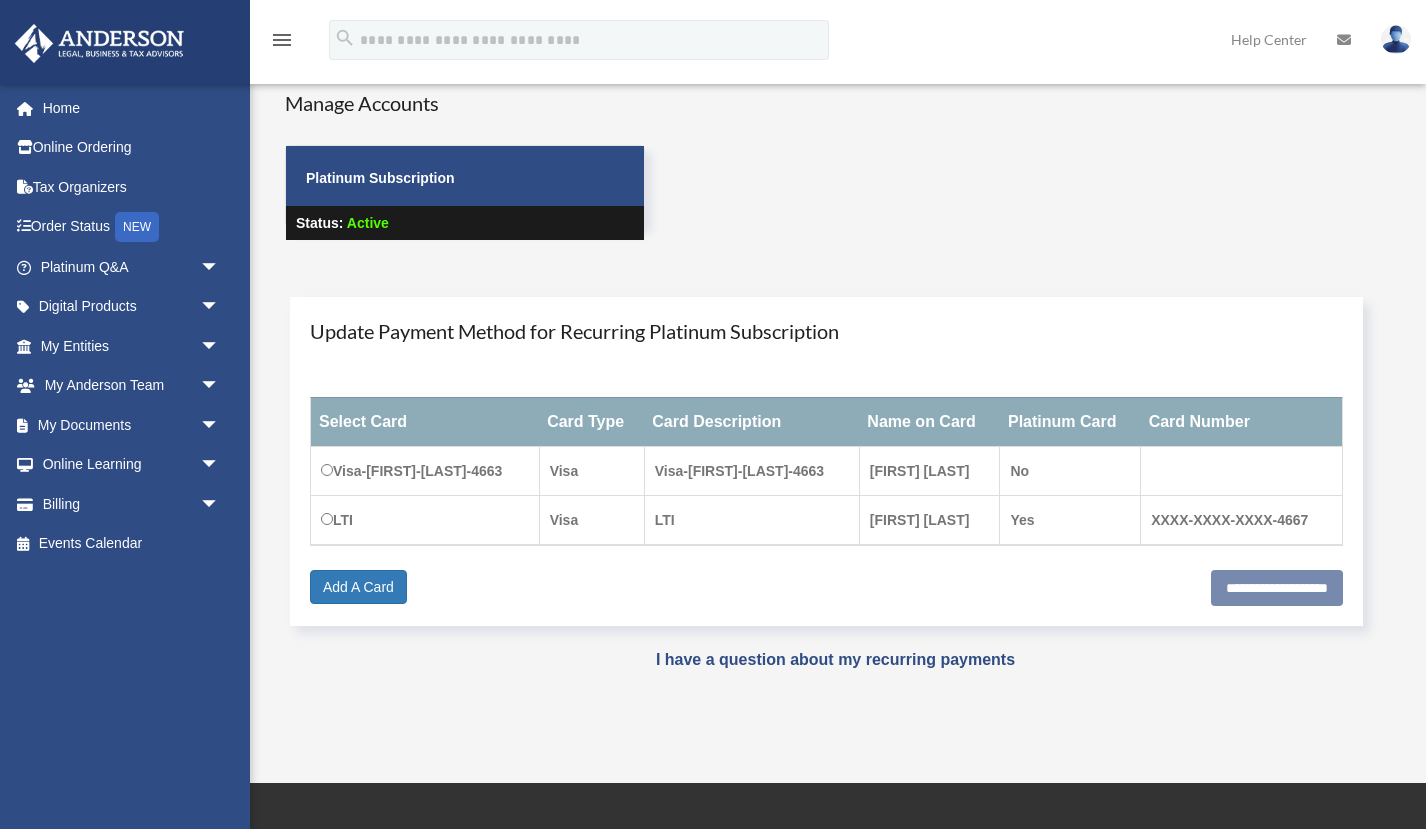 scroll, scrollTop: 58, scrollLeft: 0, axis: vertical 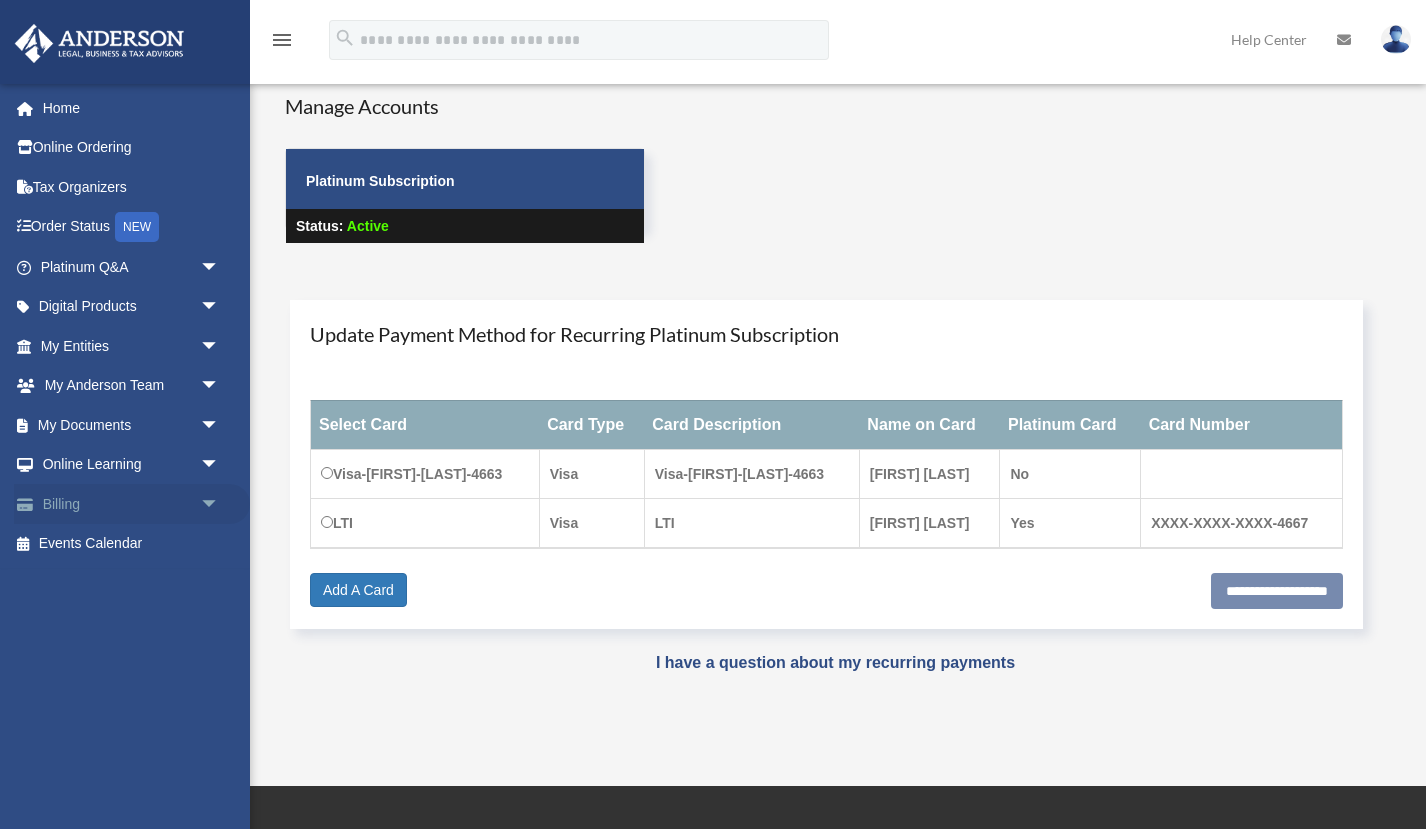 click on "arrow_drop_down" at bounding box center (220, 504) 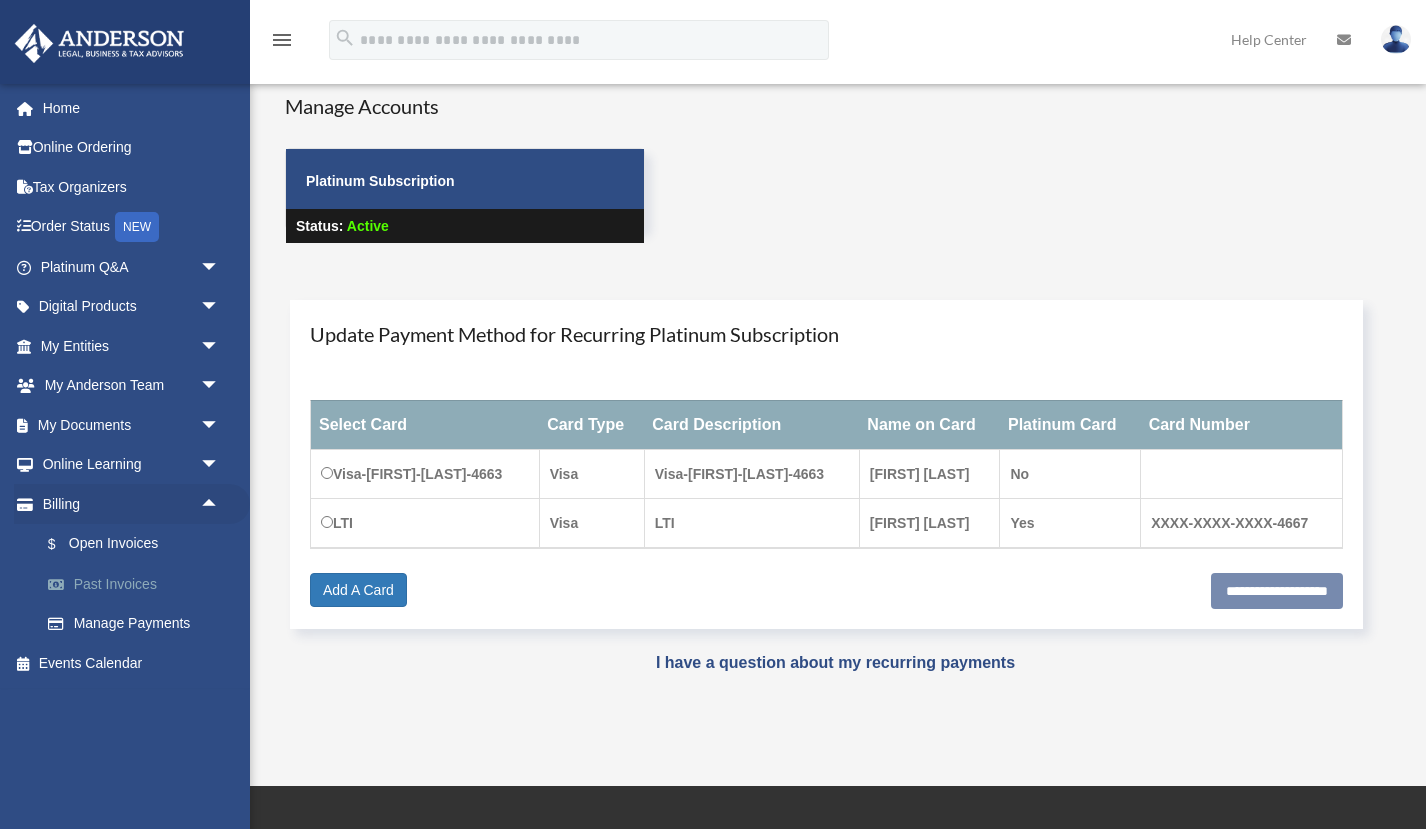 click on "Past Invoices" at bounding box center (139, 584) 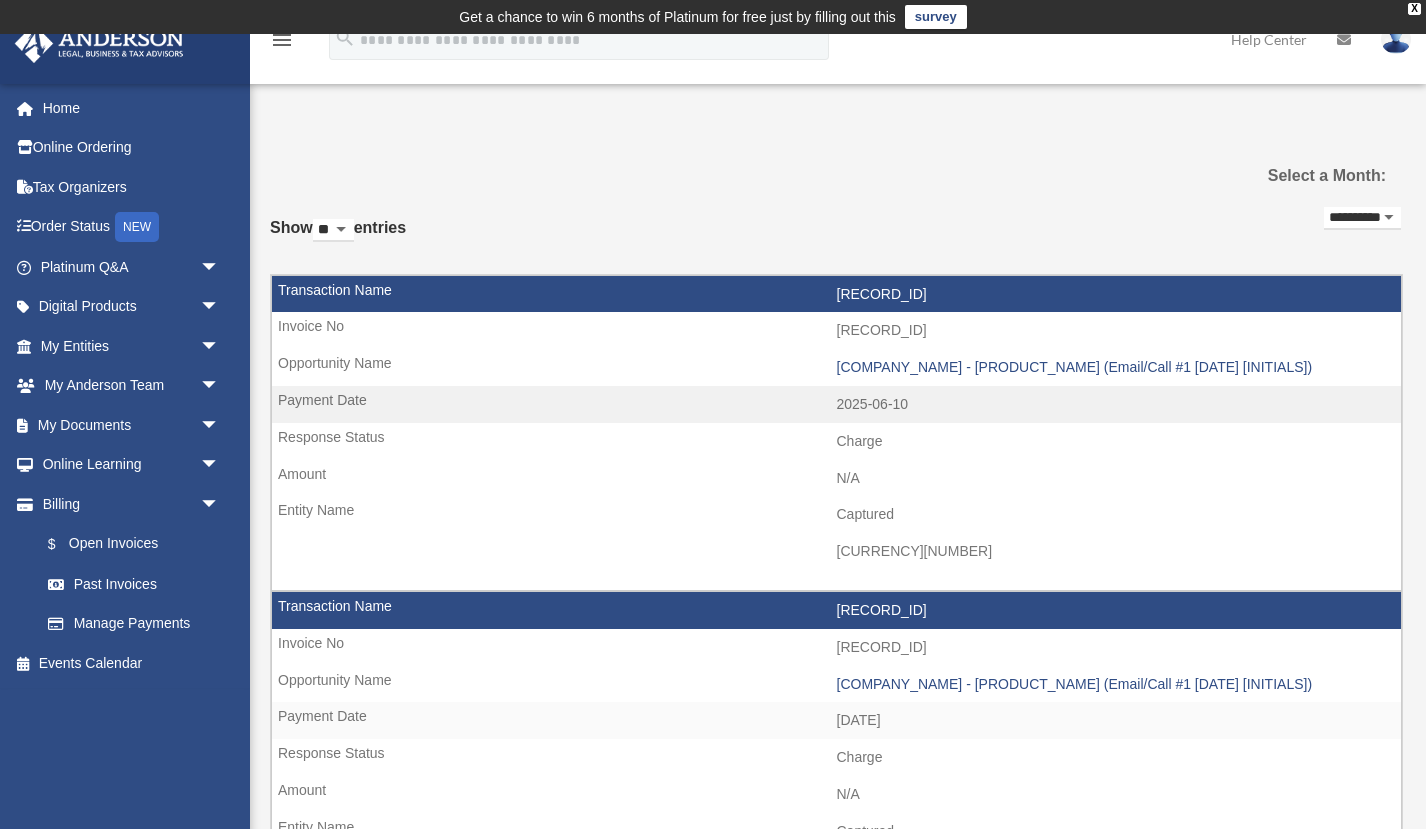 scroll, scrollTop: 0, scrollLeft: 0, axis: both 